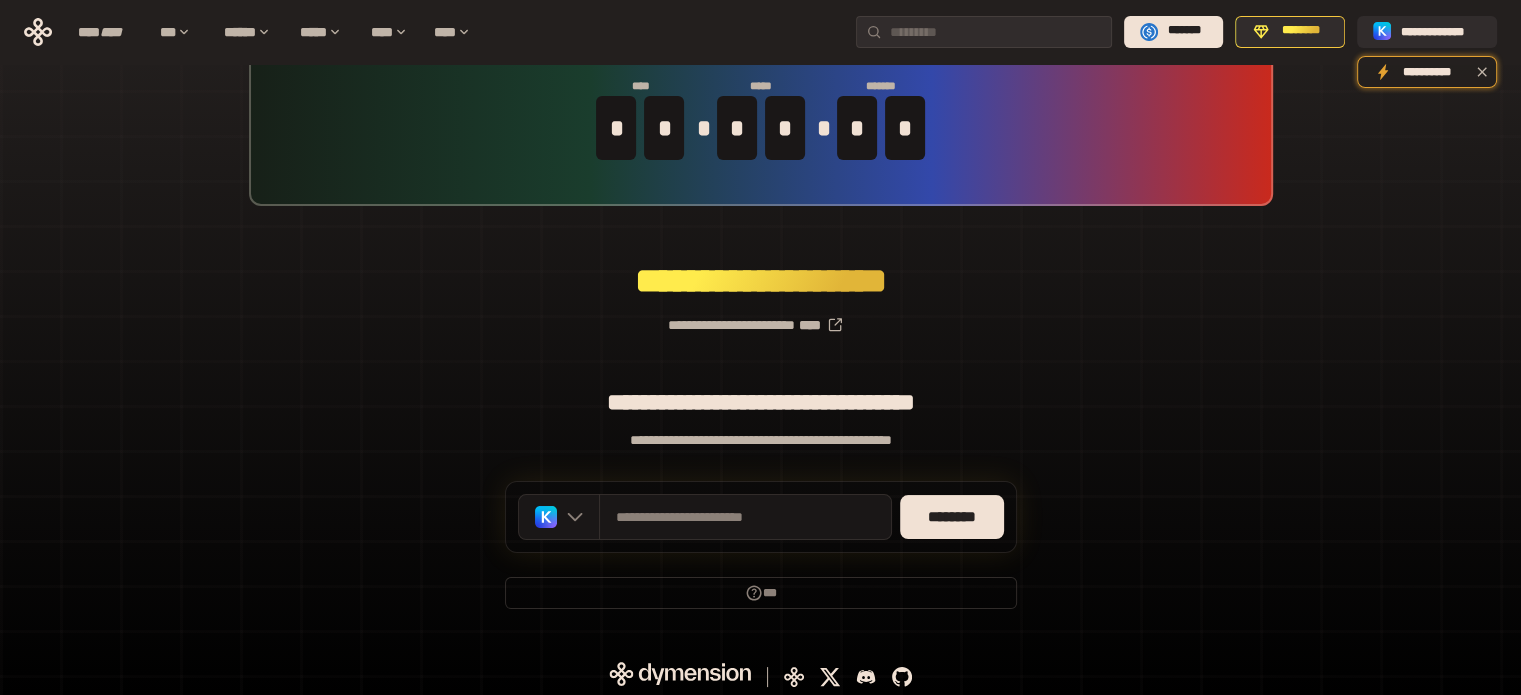 scroll, scrollTop: 87, scrollLeft: 0, axis: vertical 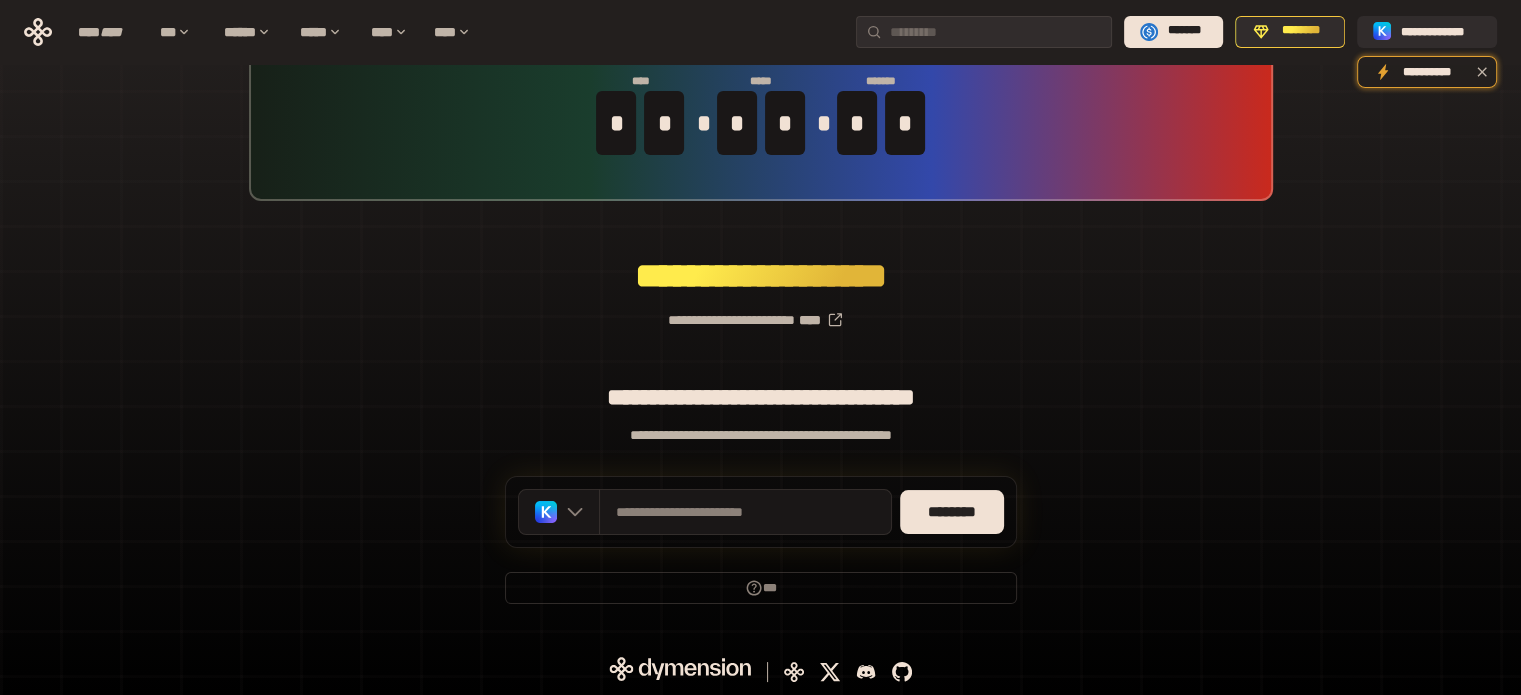 click on "**********" at bounding box center (760, 312) 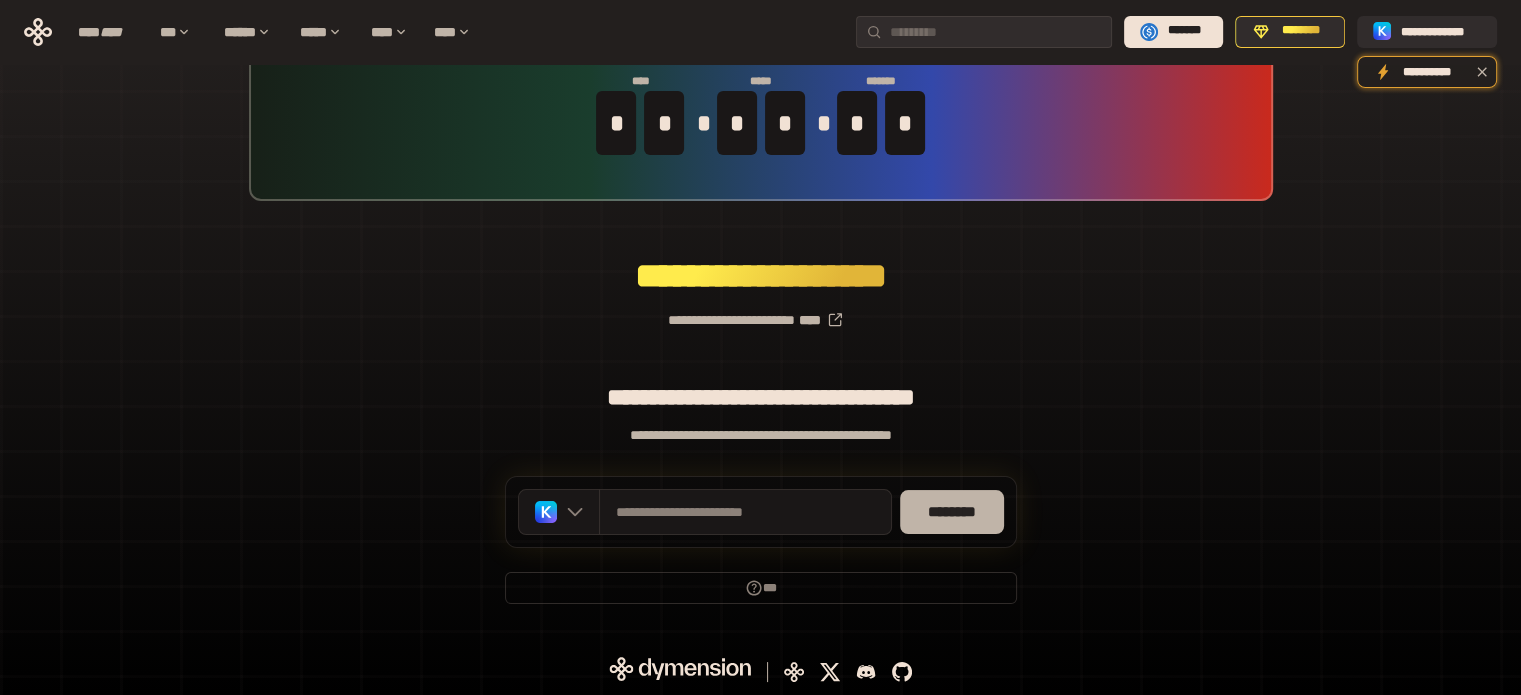 click on "********" at bounding box center (952, 512) 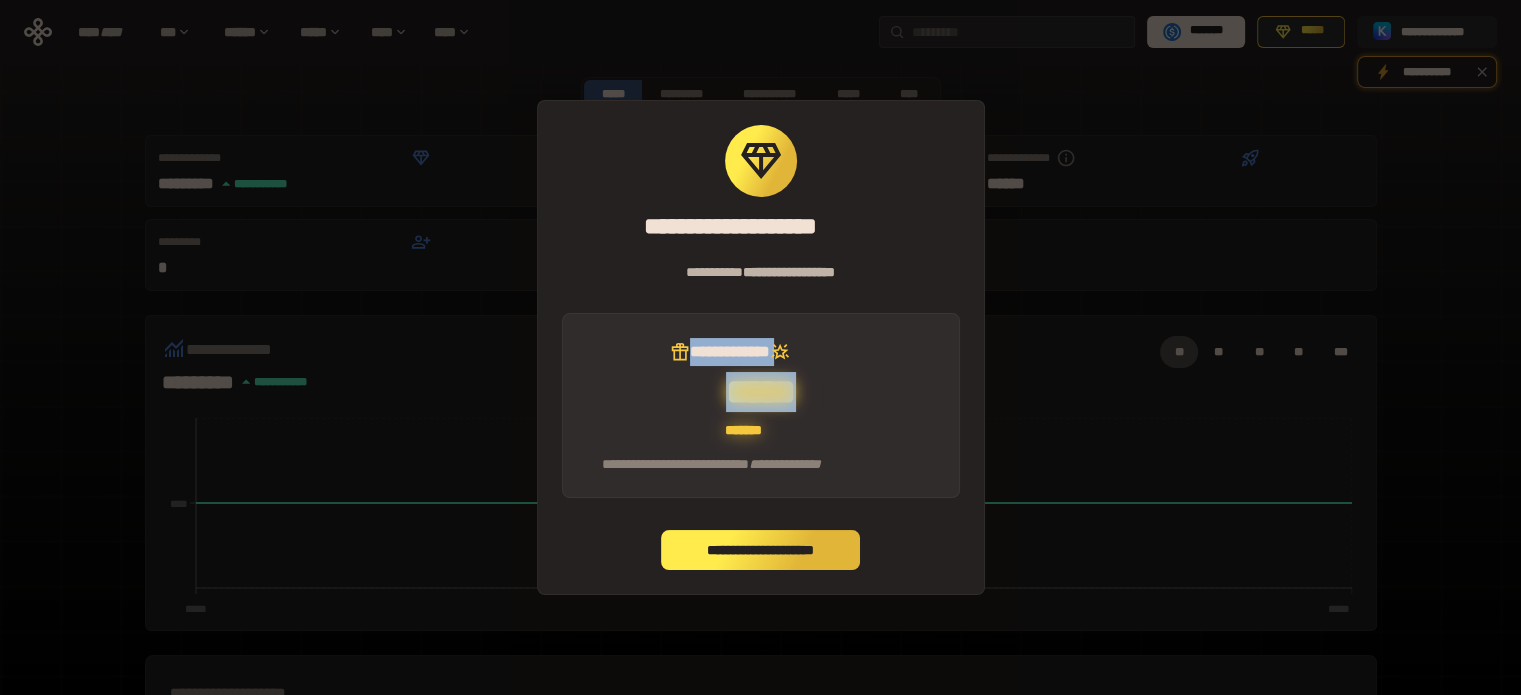 drag, startPoint x: 824, startPoint y: 431, endPoint x: 656, endPoint y: 342, distance: 190.11838 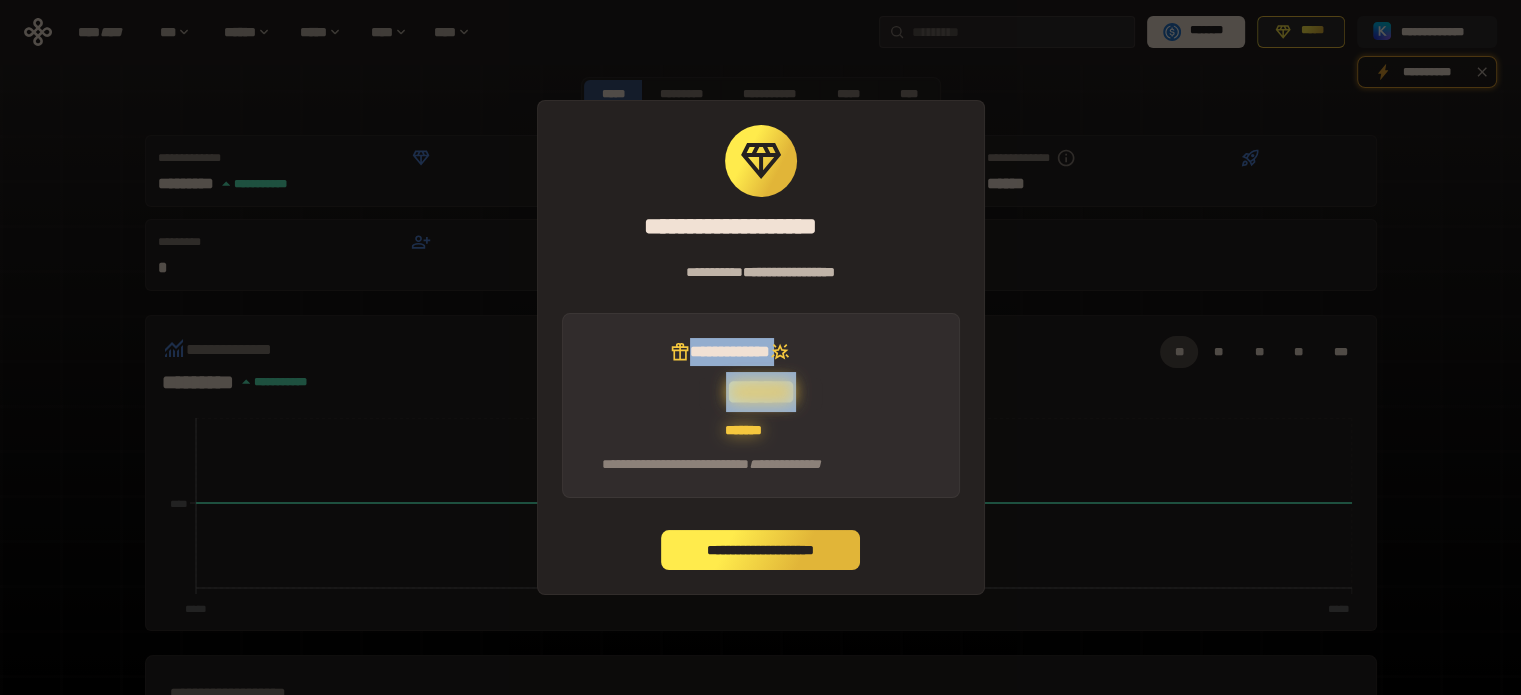 click on "**********" at bounding box center (761, 550) 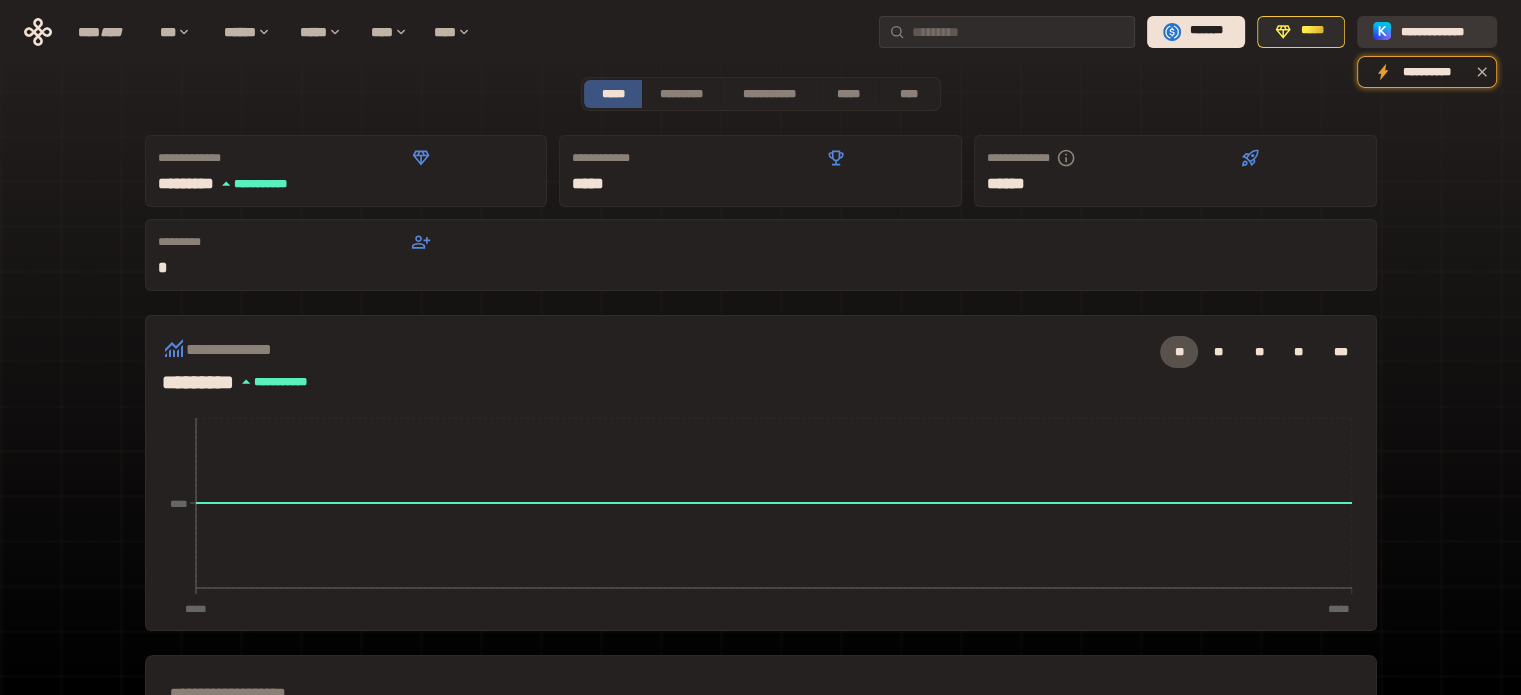 click on "**********" at bounding box center [1441, 31] 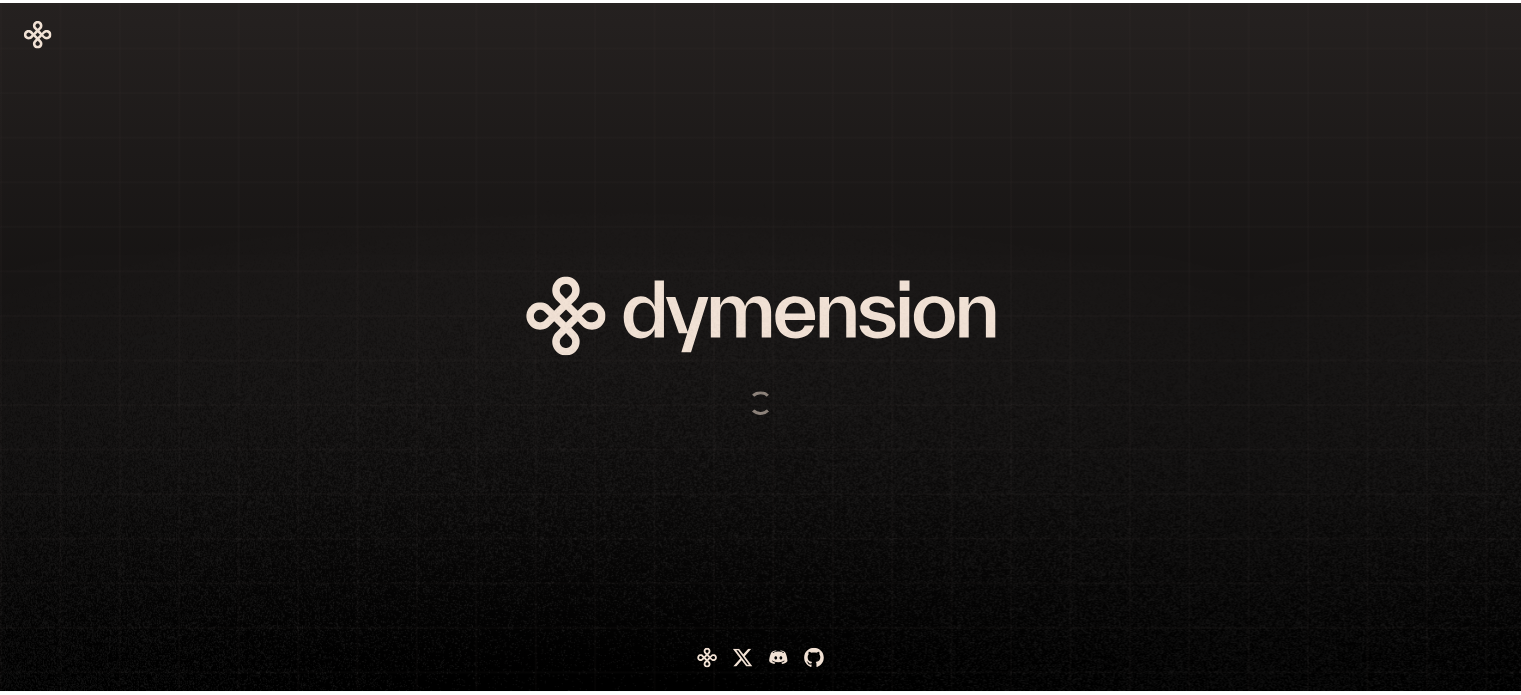 scroll, scrollTop: 0, scrollLeft: 0, axis: both 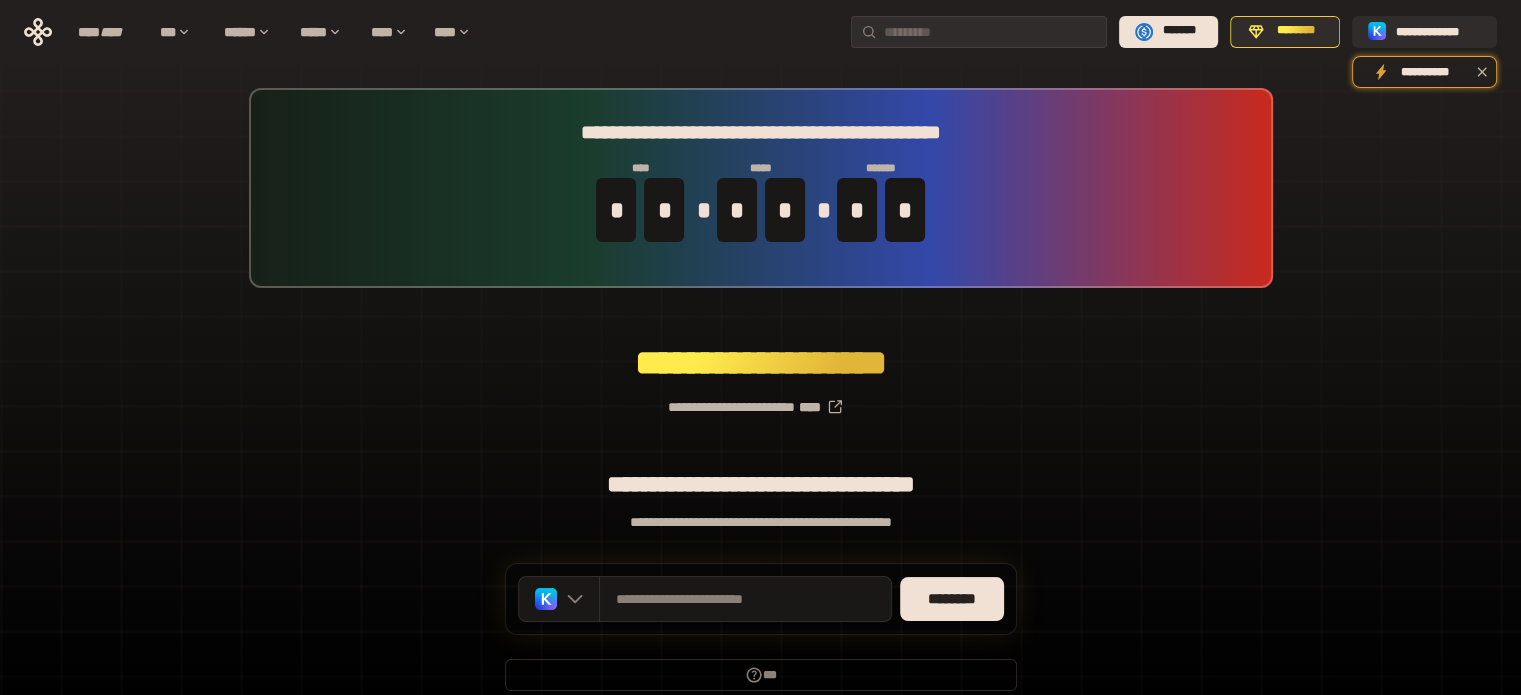 click on "**********" at bounding box center [760, 399] 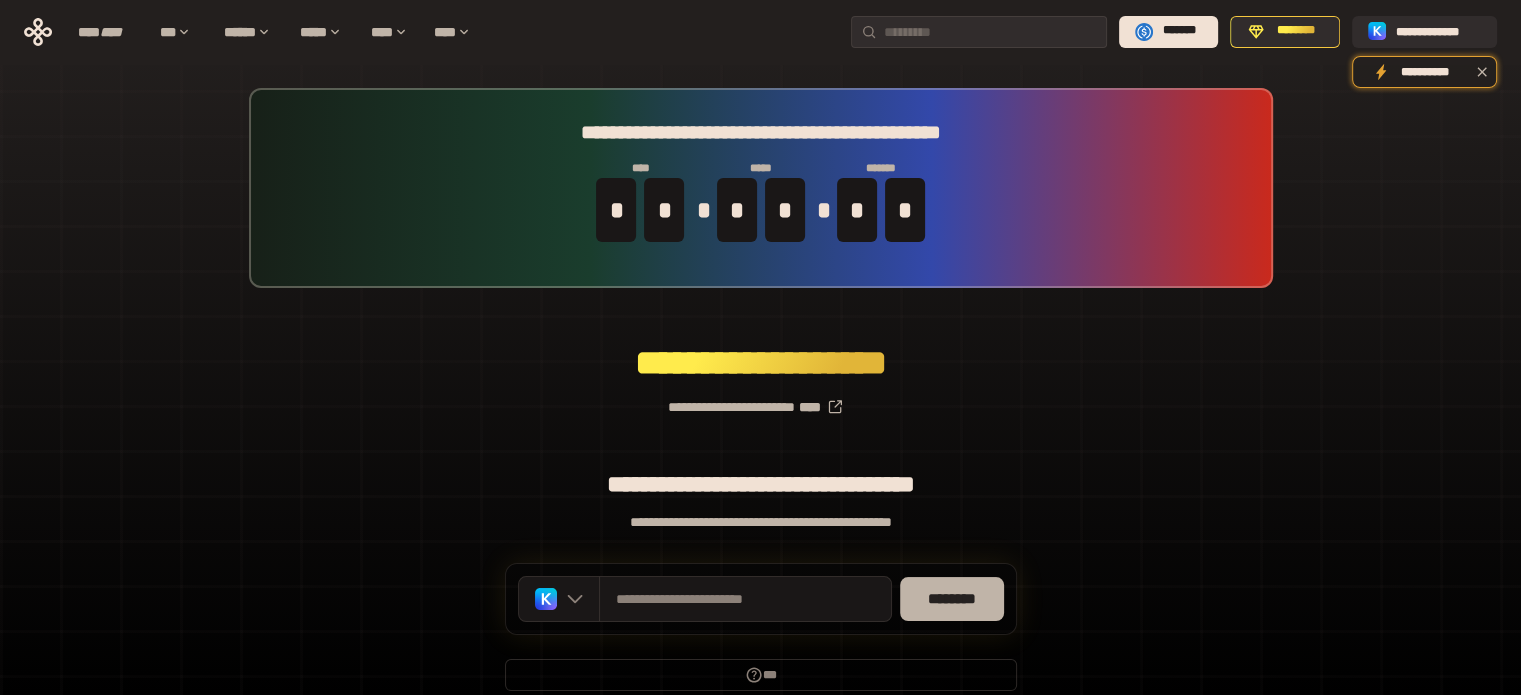 click on "********" at bounding box center [952, 599] 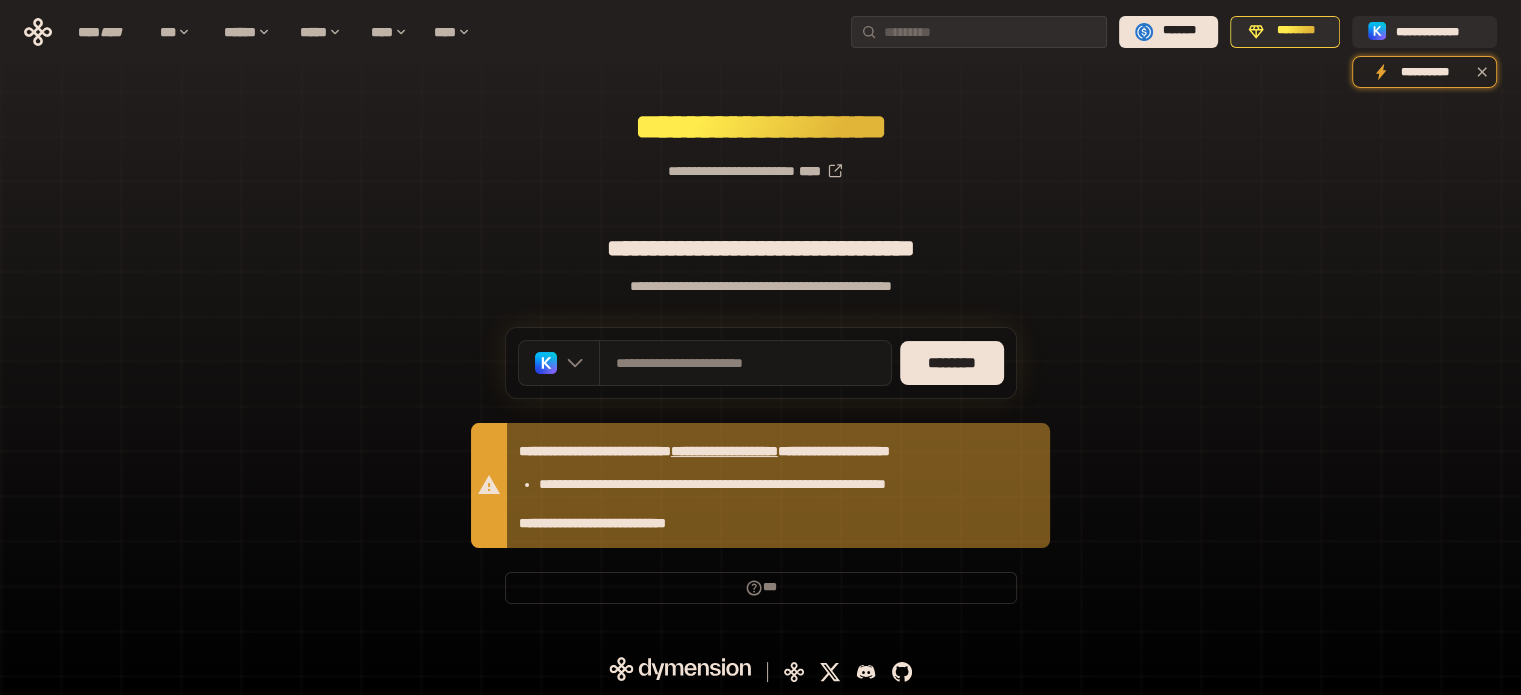 scroll, scrollTop: 0, scrollLeft: 0, axis: both 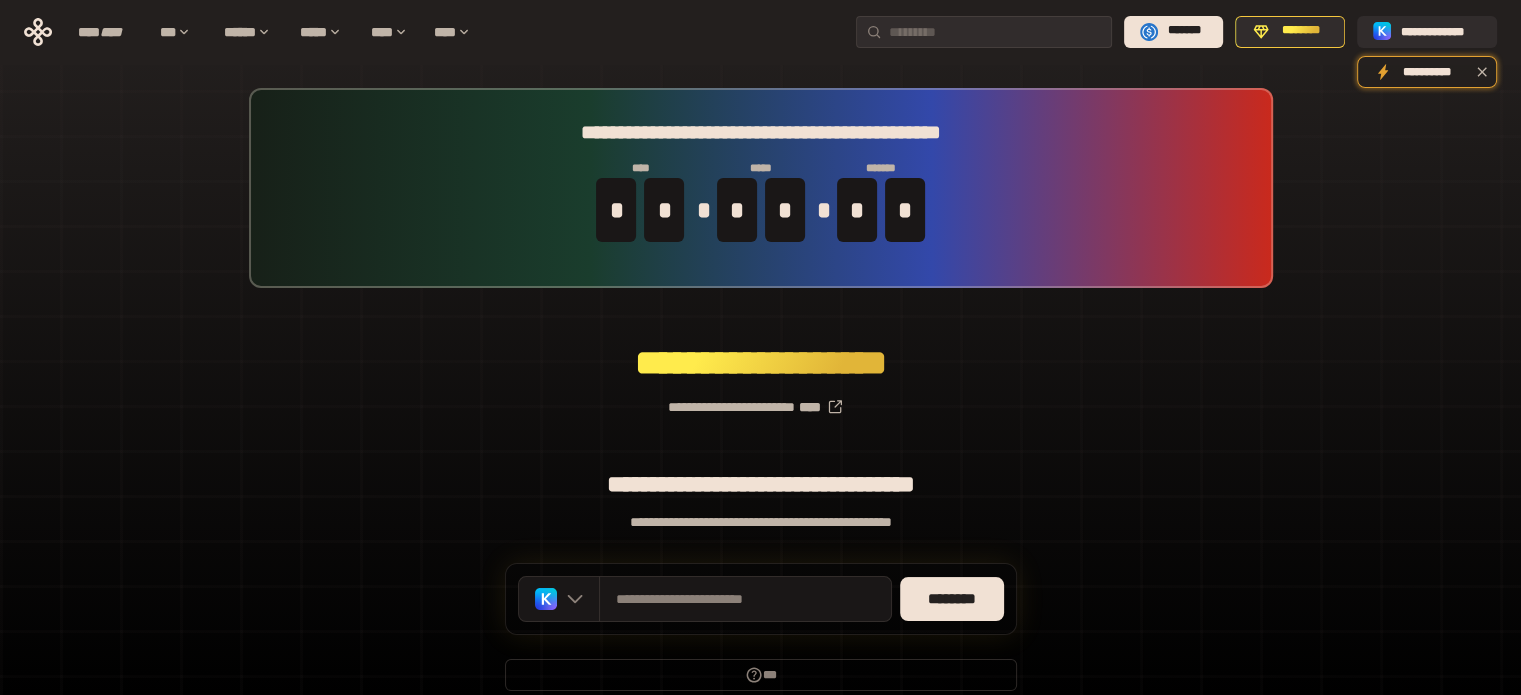 click on "**********" at bounding box center [760, 399] 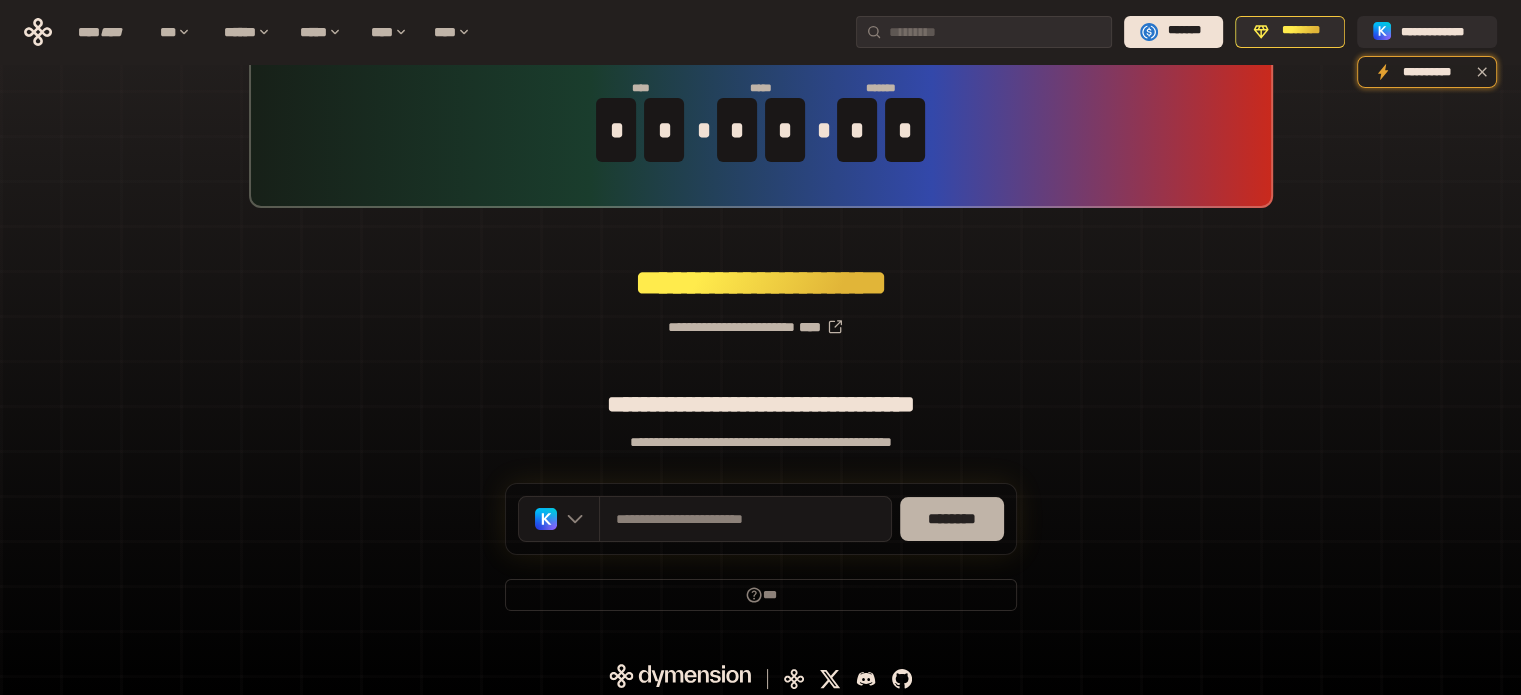 scroll, scrollTop: 87, scrollLeft: 0, axis: vertical 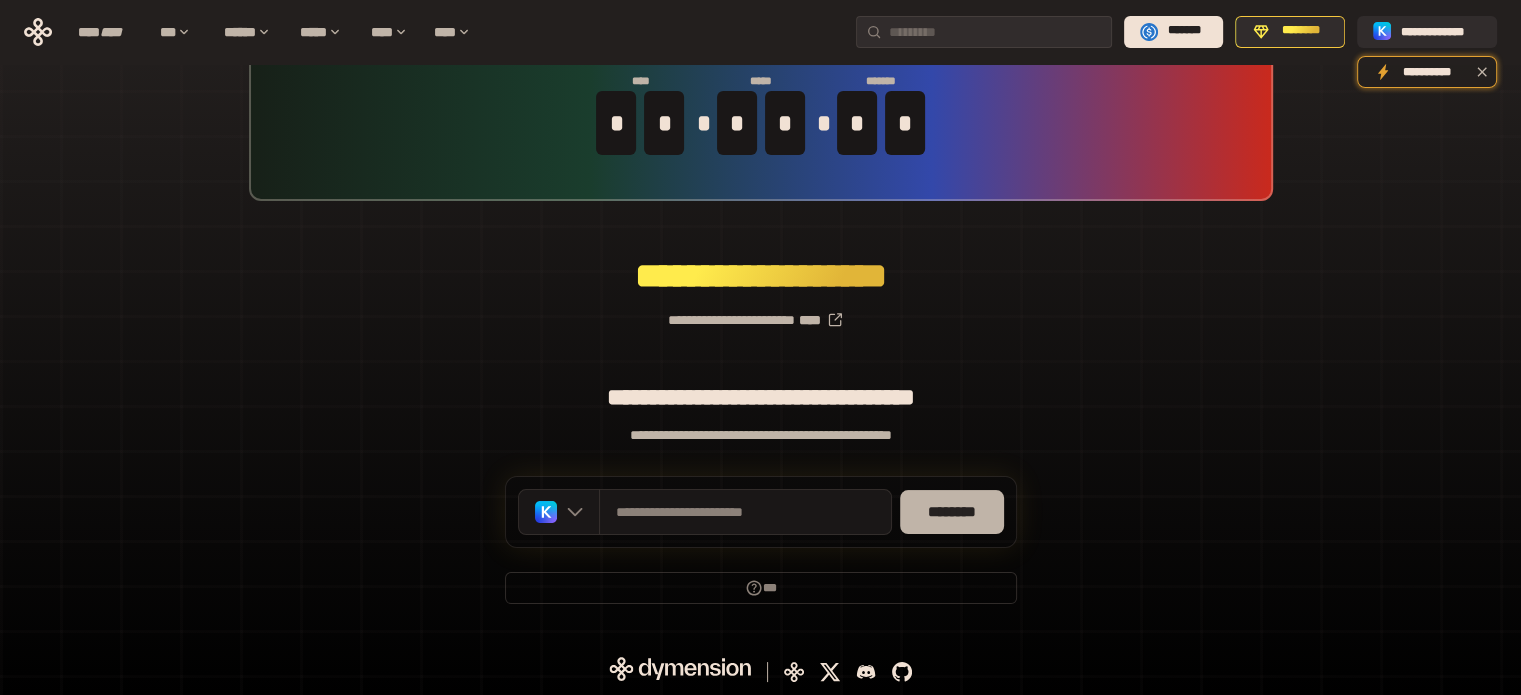 click on "********" at bounding box center [952, 512] 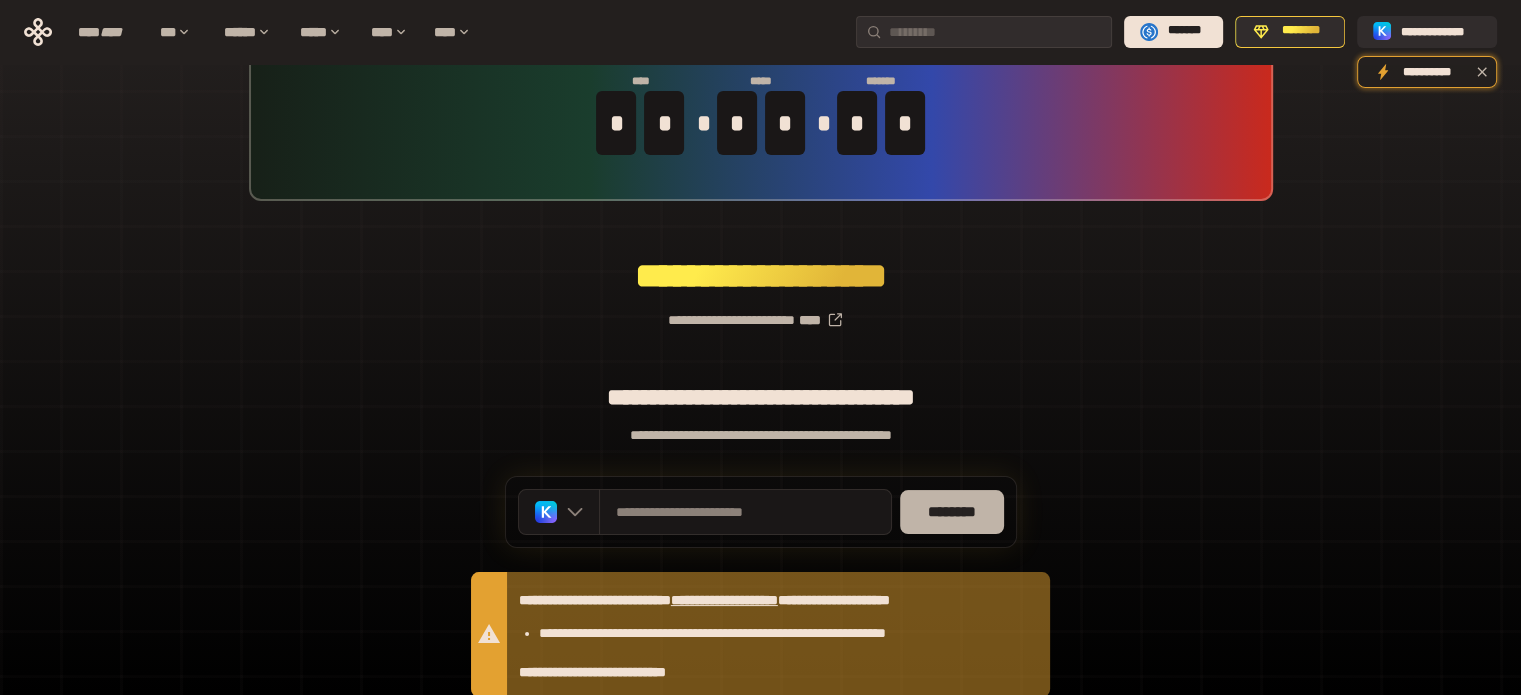 click on "********" at bounding box center (952, 512) 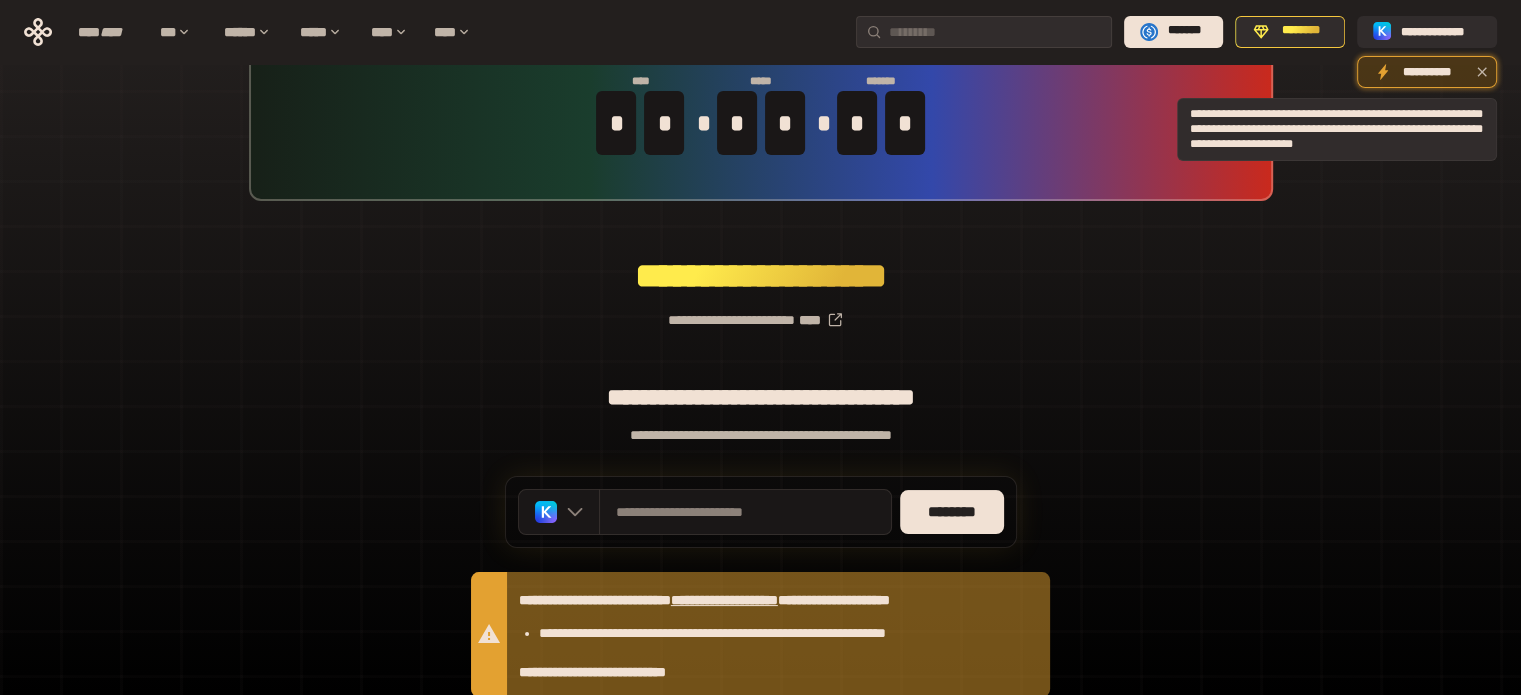 click 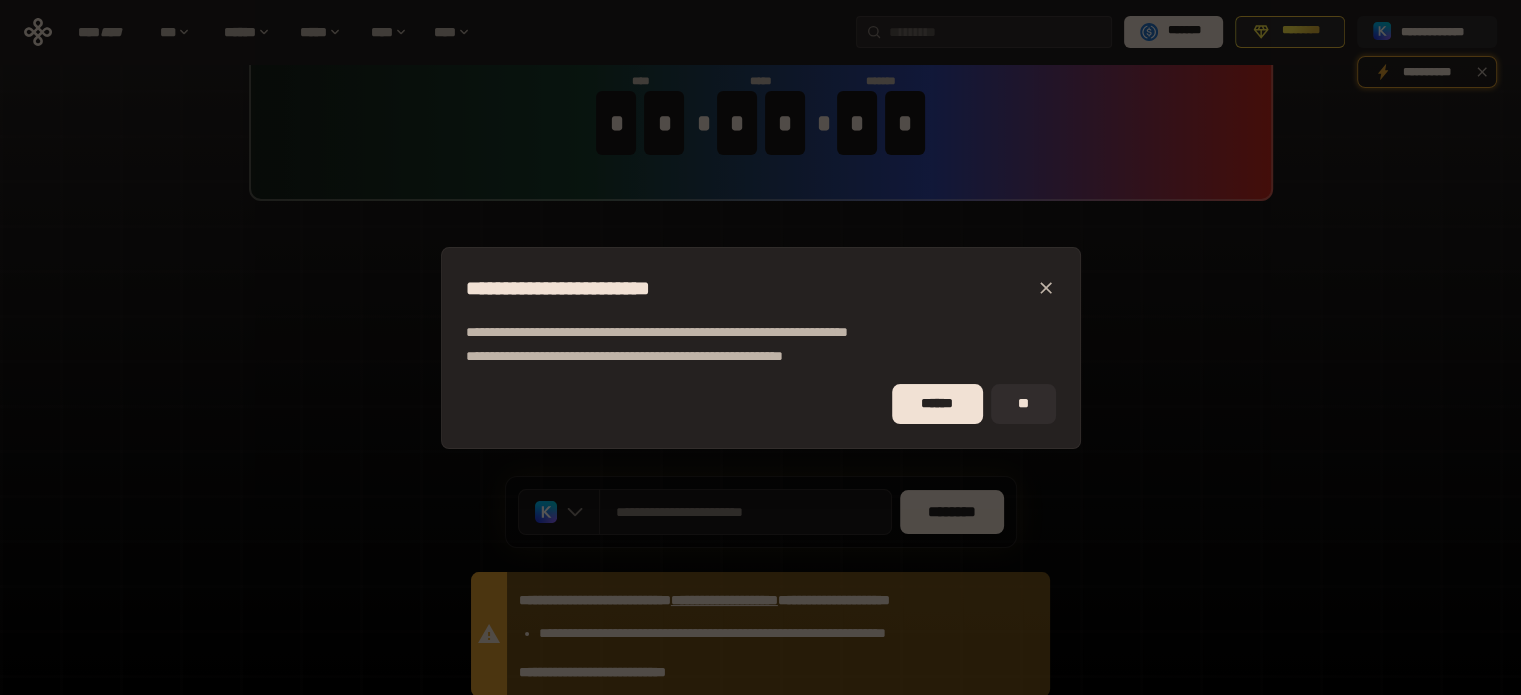 click 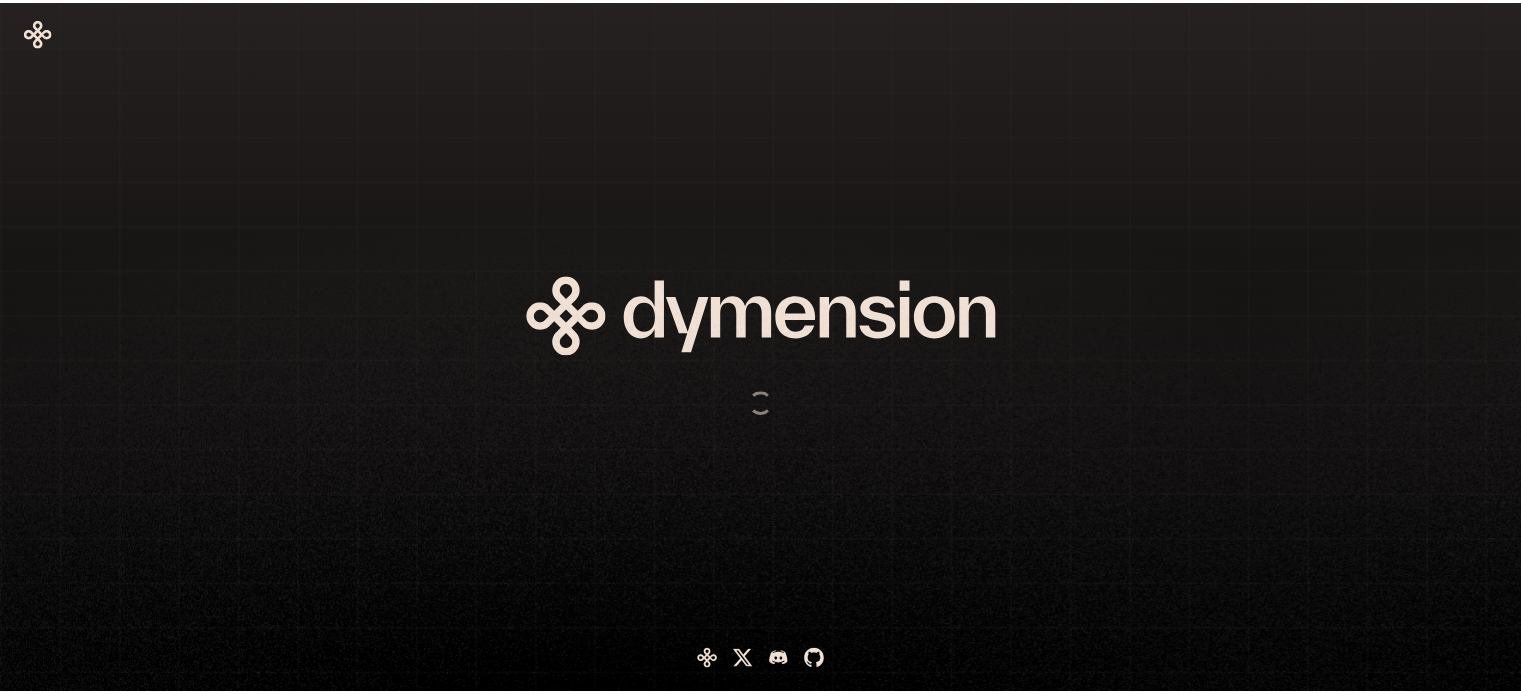 scroll, scrollTop: 0, scrollLeft: 0, axis: both 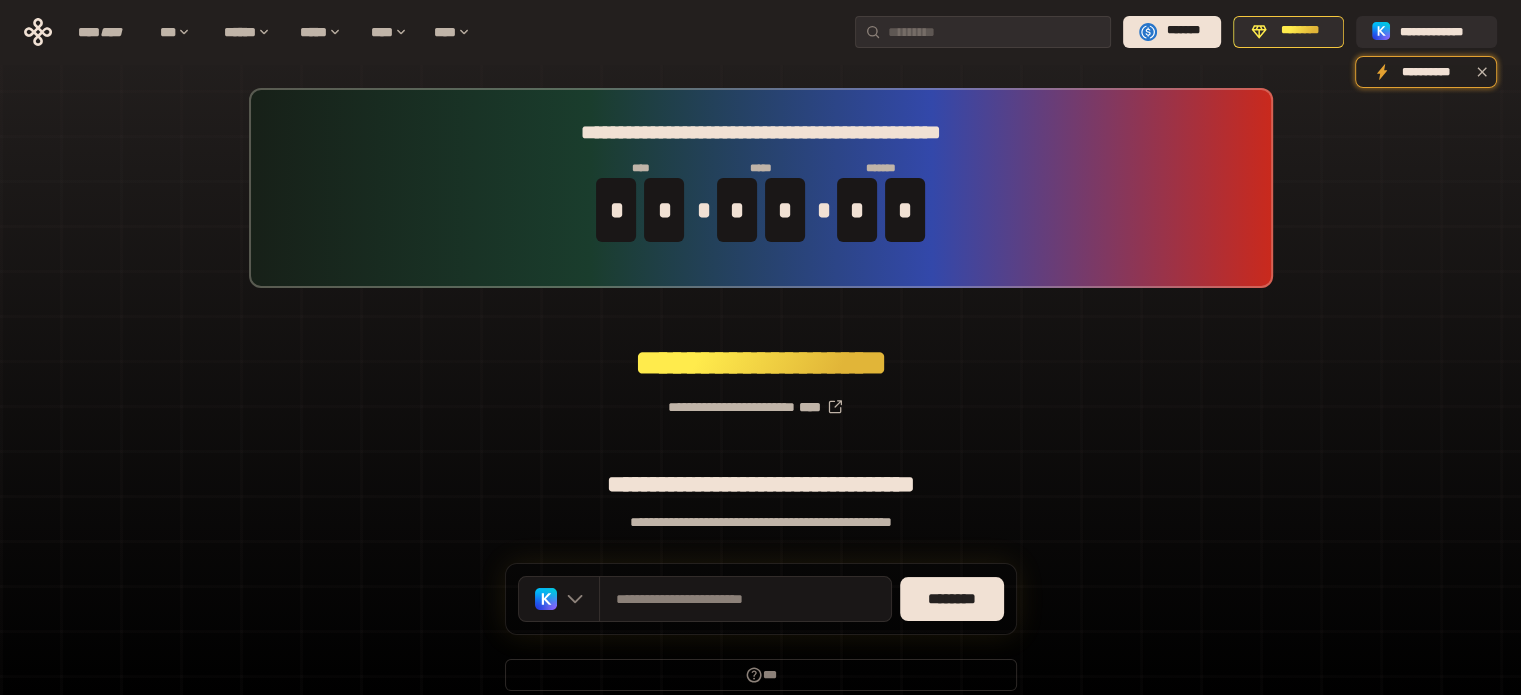 click on "**********" at bounding box center (760, 399) 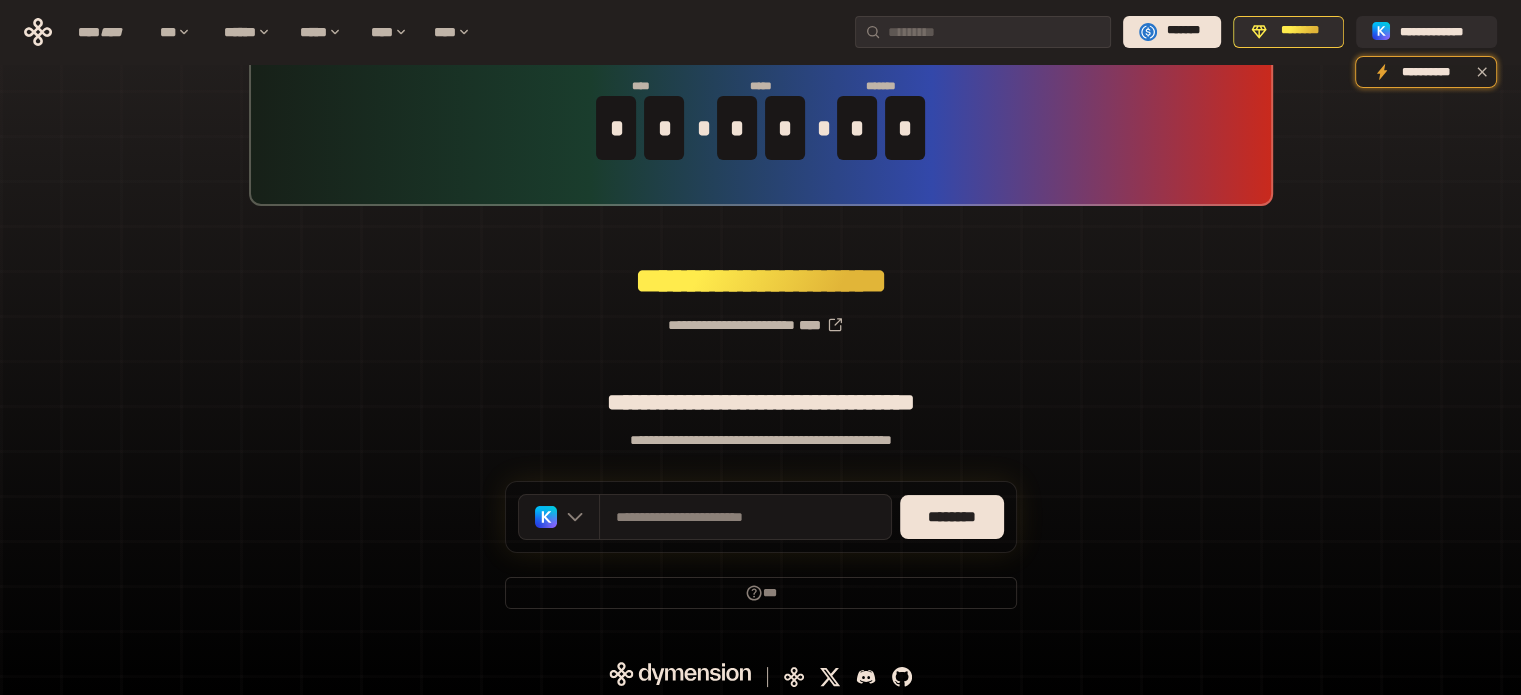 scroll, scrollTop: 87, scrollLeft: 0, axis: vertical 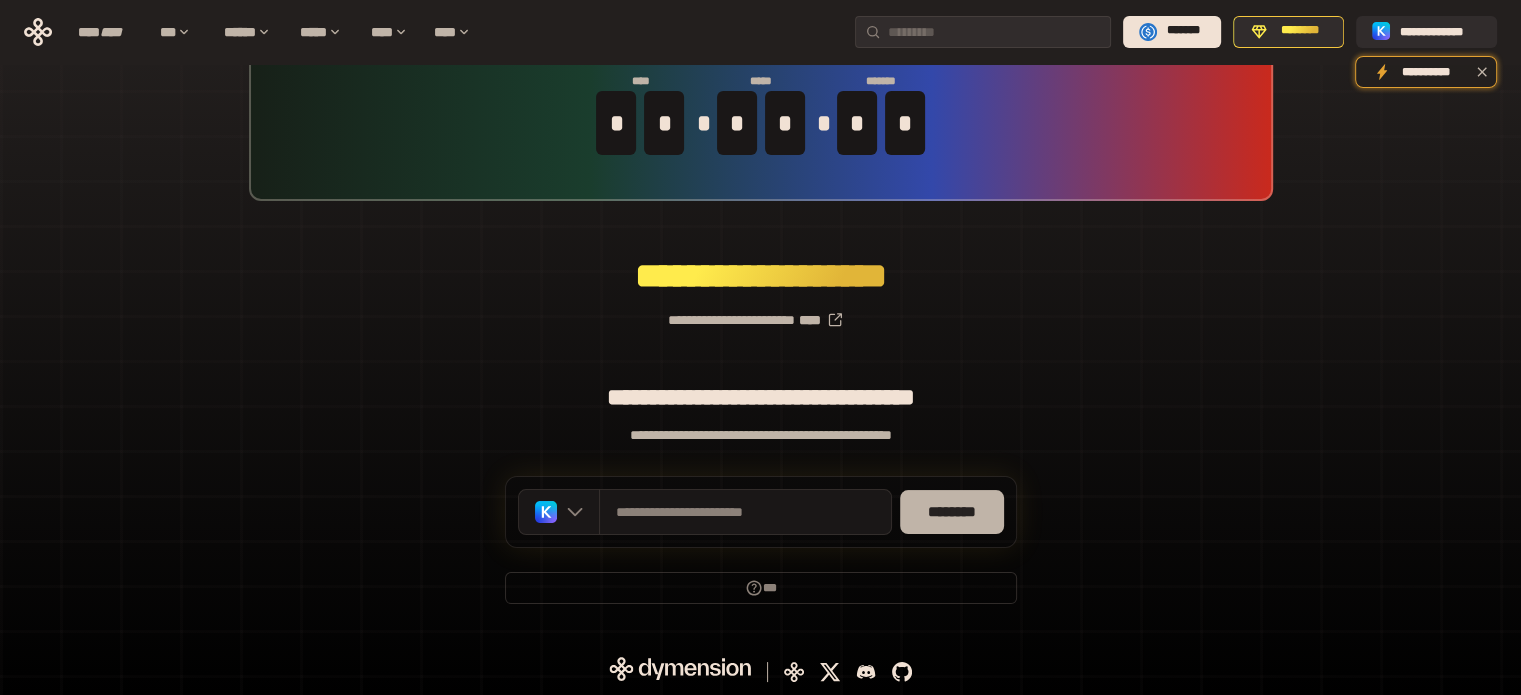 click on "********" at bounding box center (952, 512) 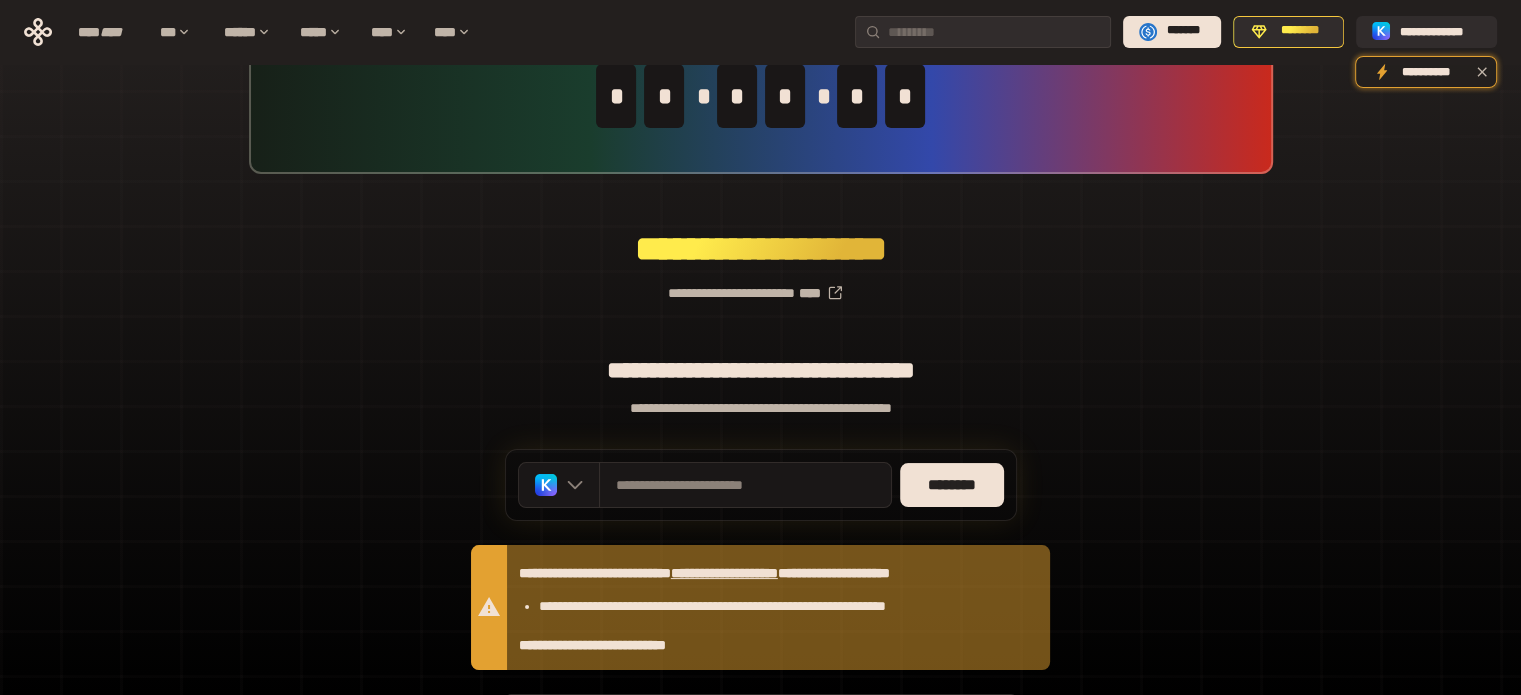 scroll, scrollTop: 0, scrollLeft: 0, axis: both 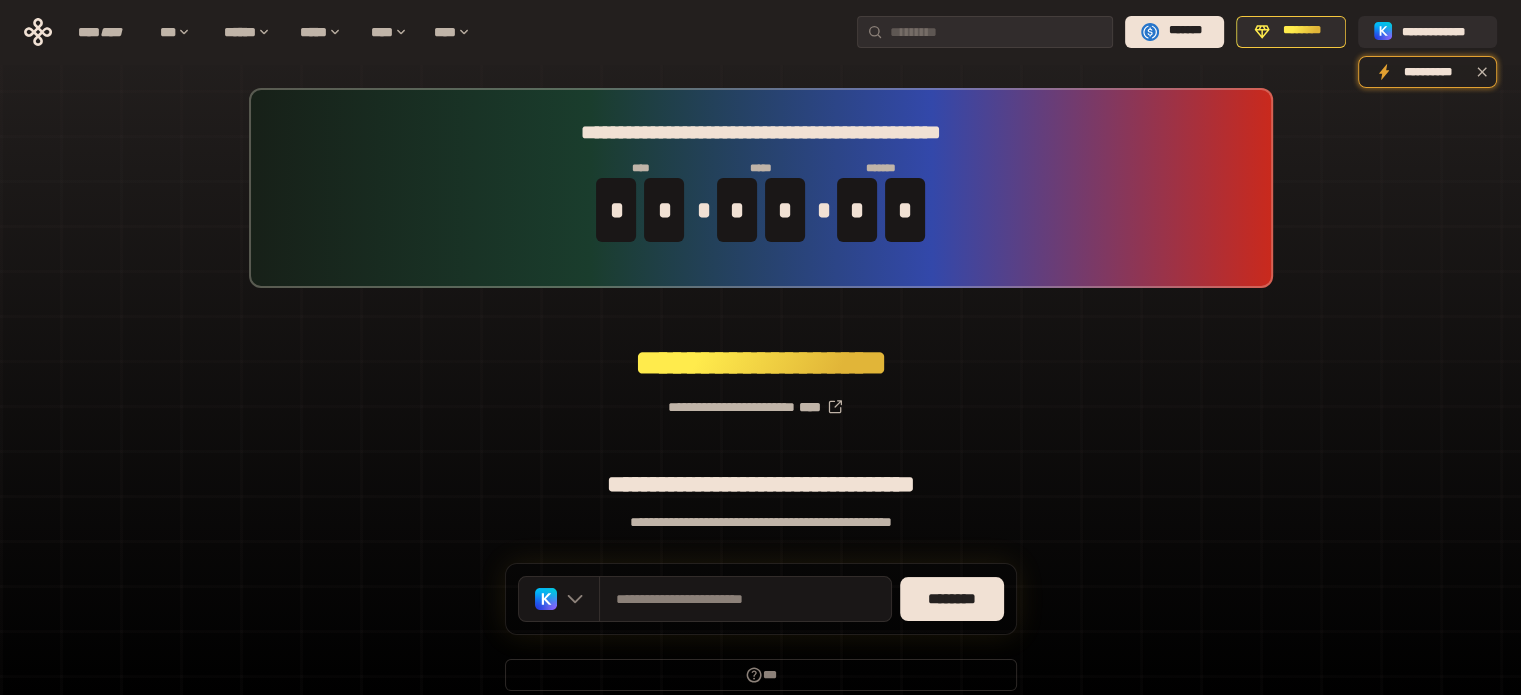 click on "**********" at bounding box center [760, 399] 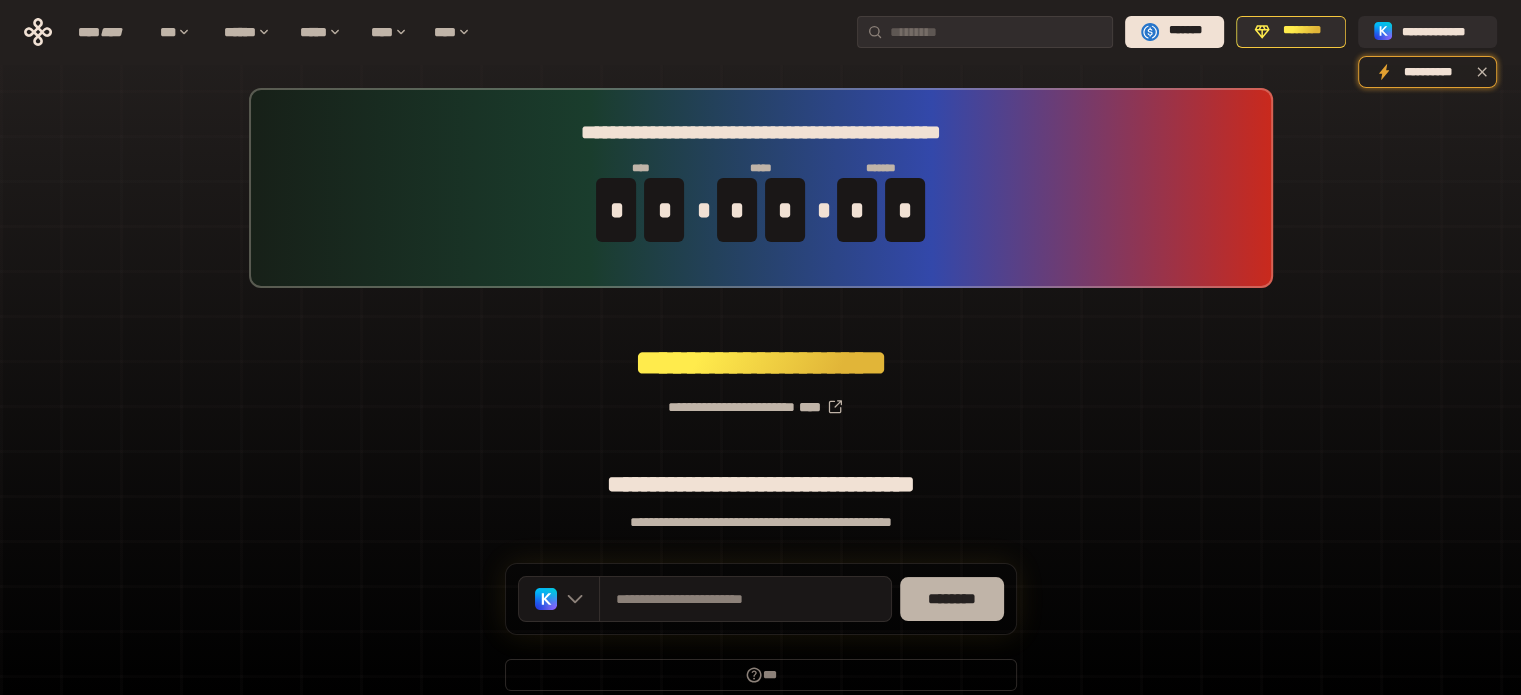 click on "********" at bounding box center (952, 599) 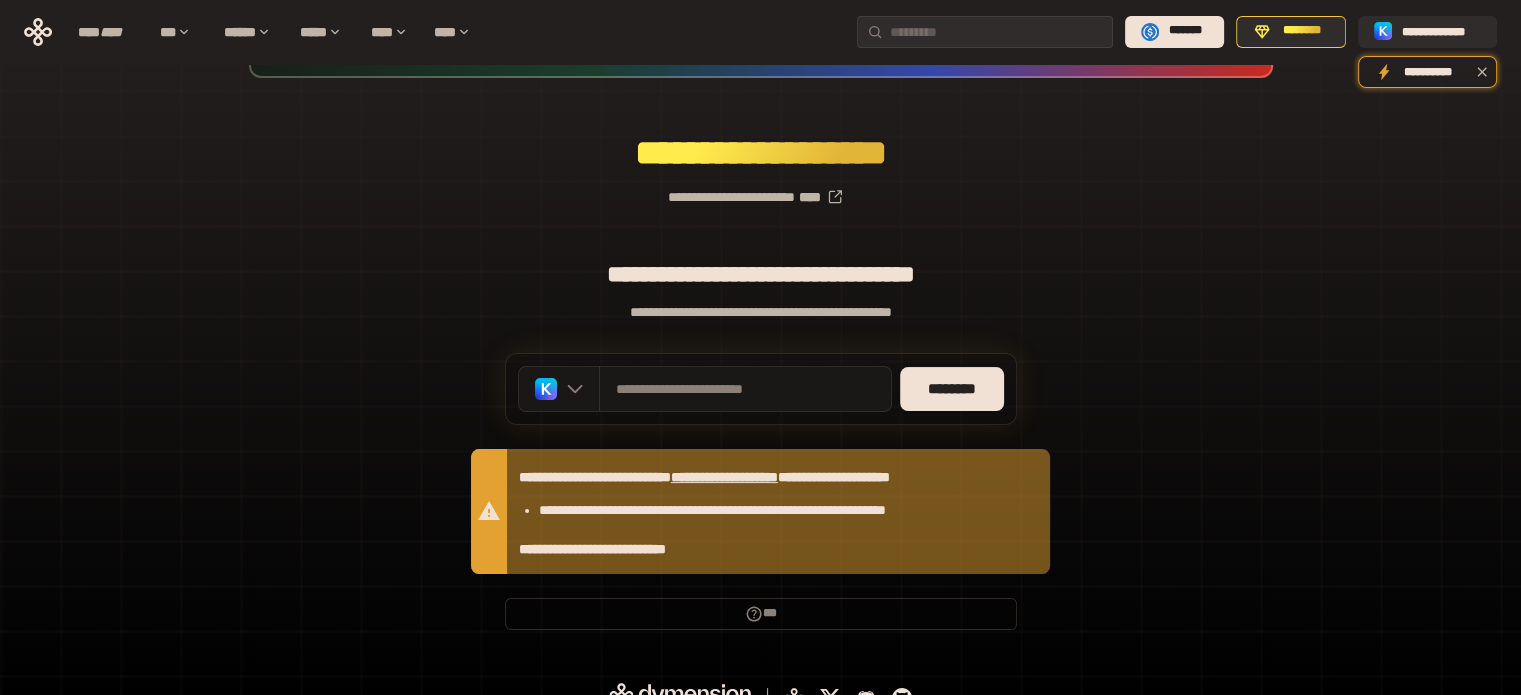 scroll, scrollTop: 0, scrollLeft: 0, axis: both 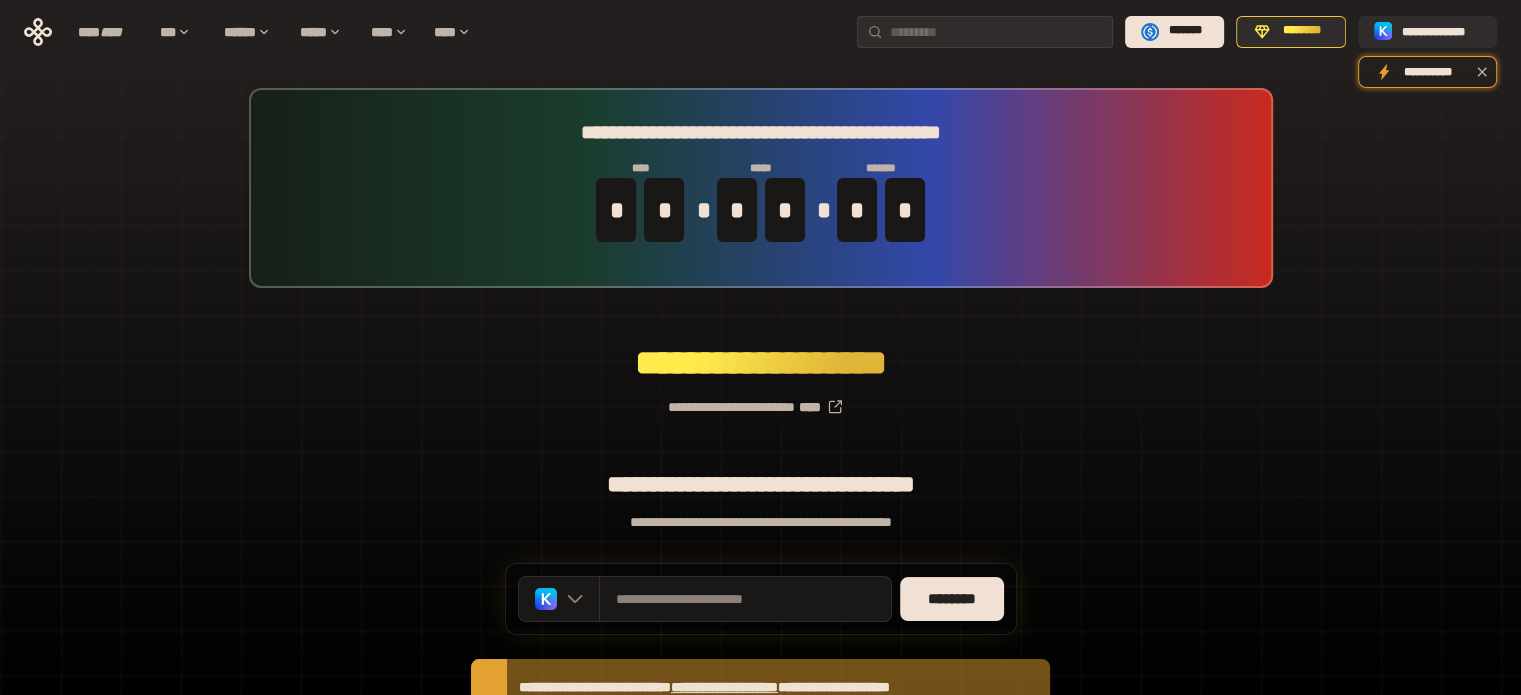 click on "**********" at bounding box center (760, 474) 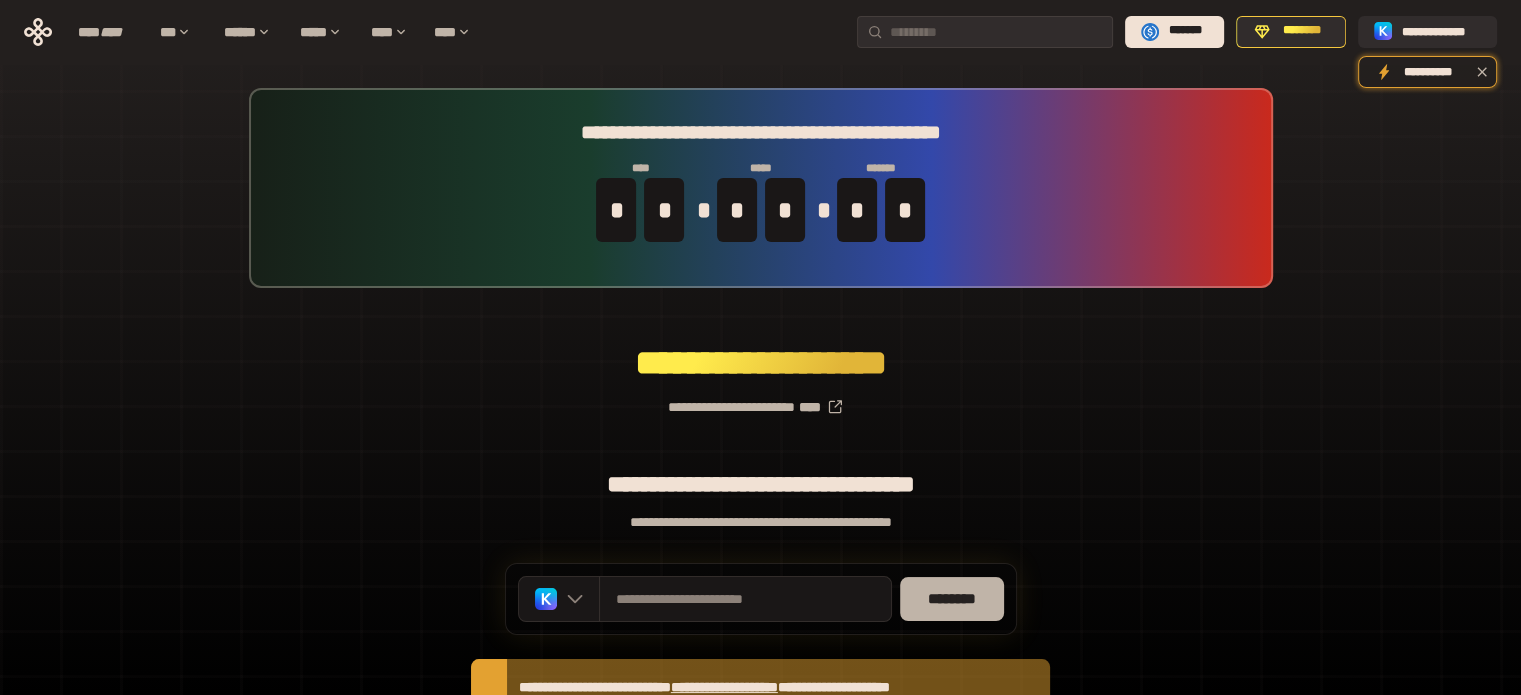 click on "********" at bounding box center (952, 599) 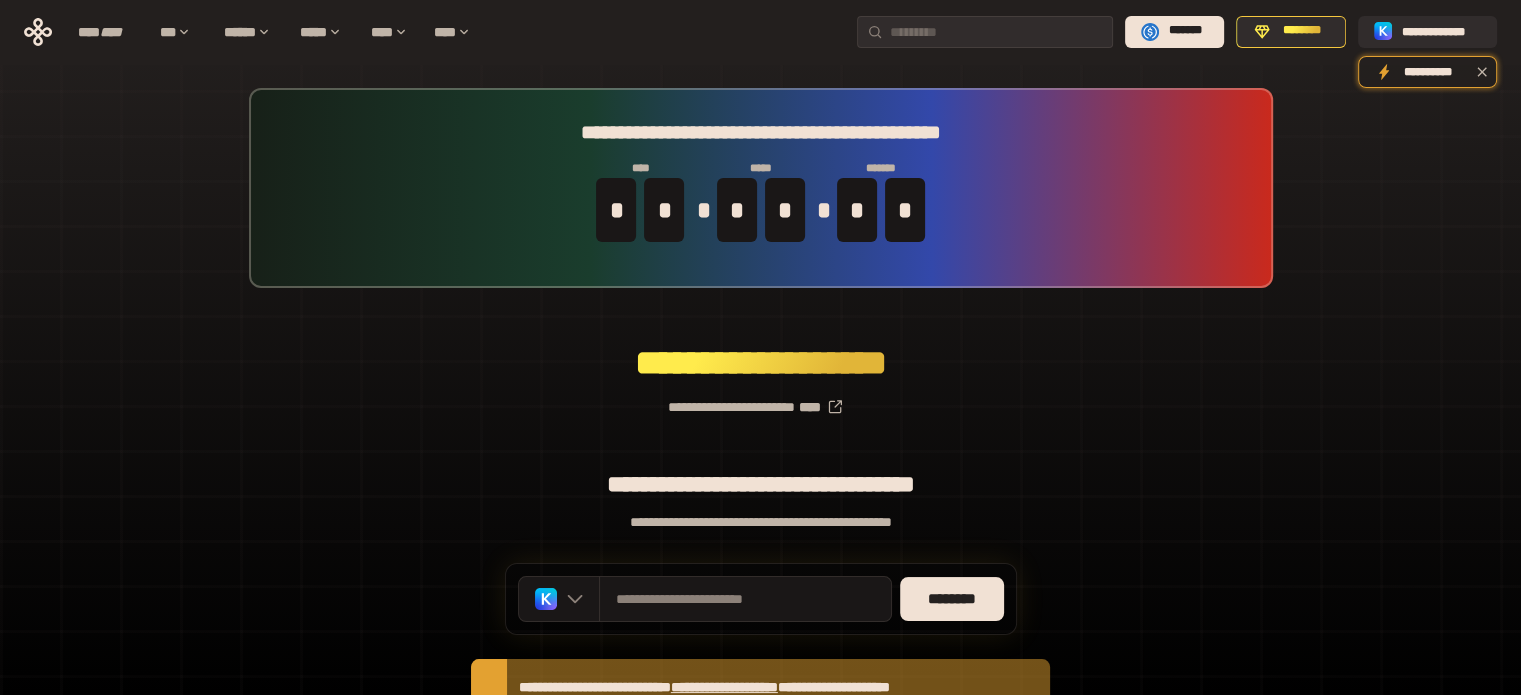 click on "**********" at bounding box center (760, 474) 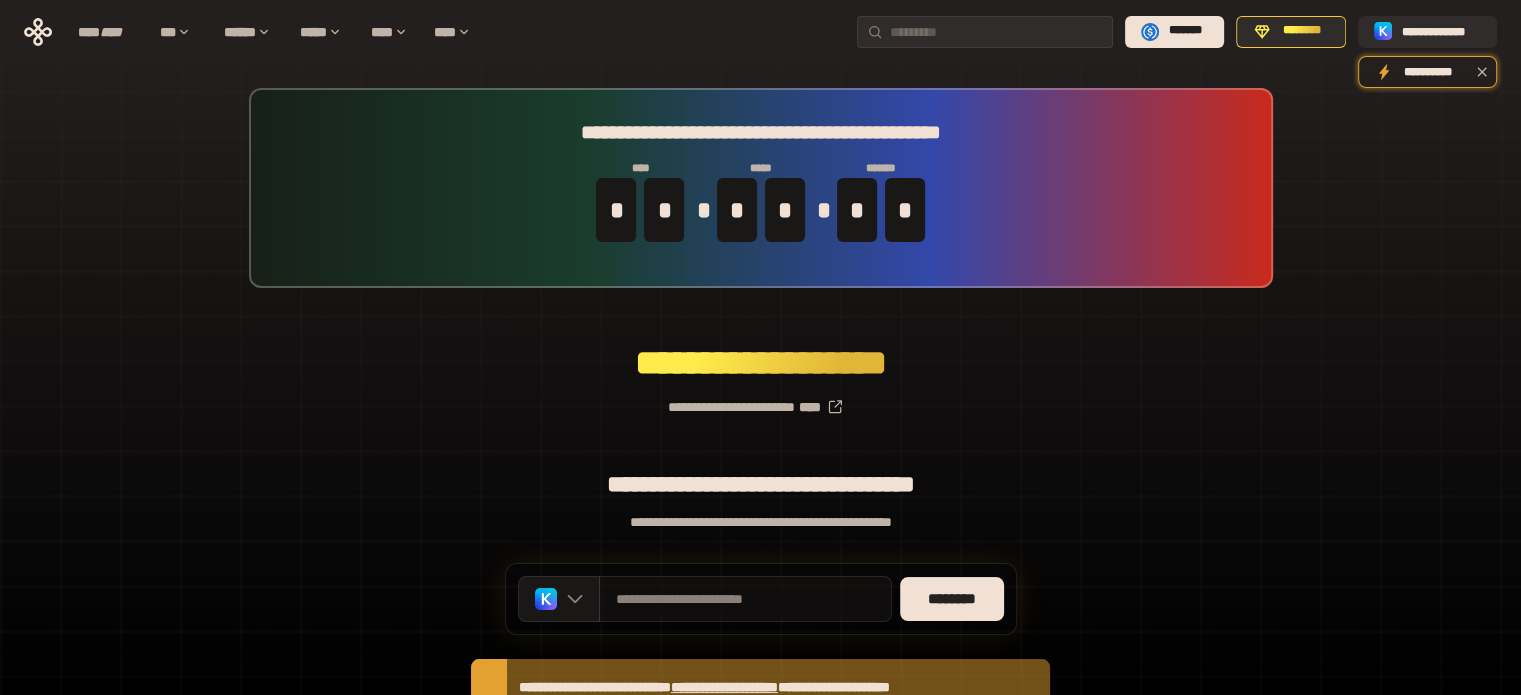 click on "**********" at bounding box center [745, 599] 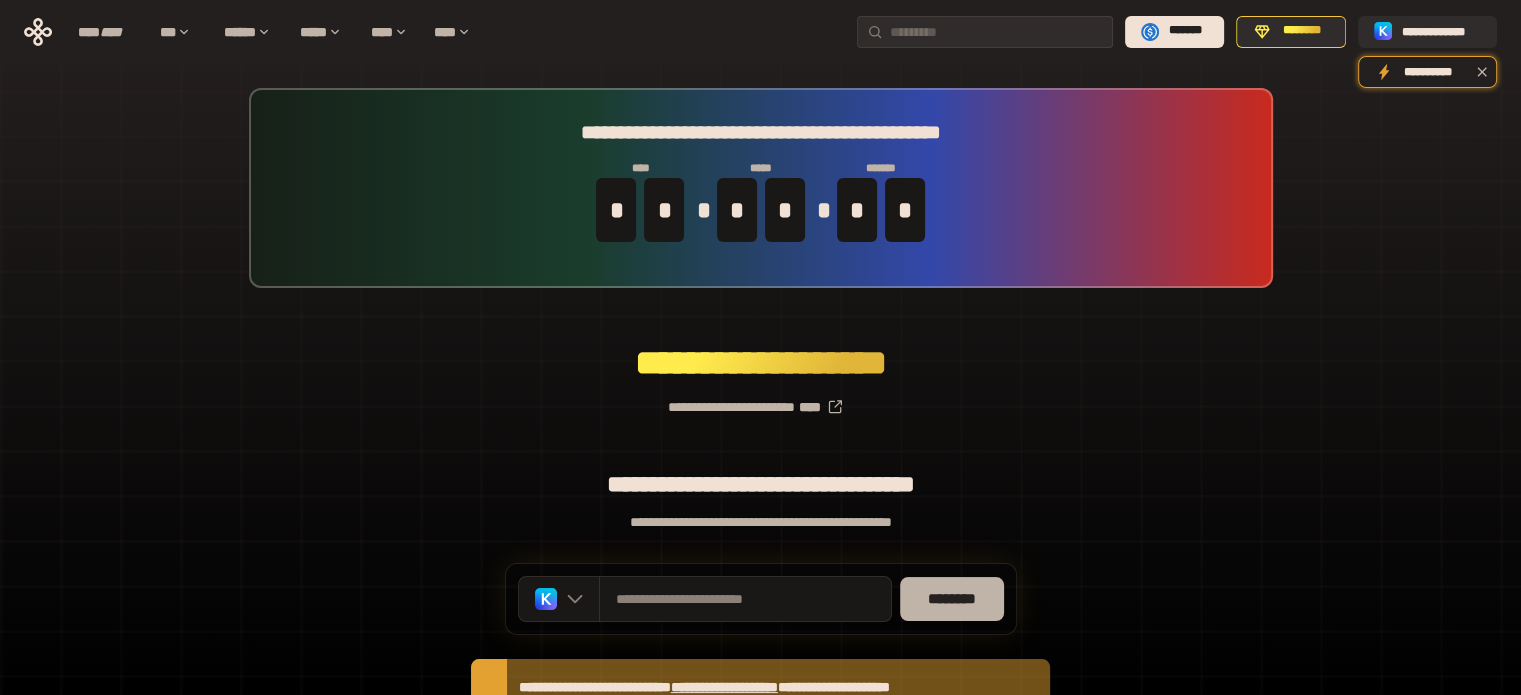 click on "********" at bounding box center [952, 599] 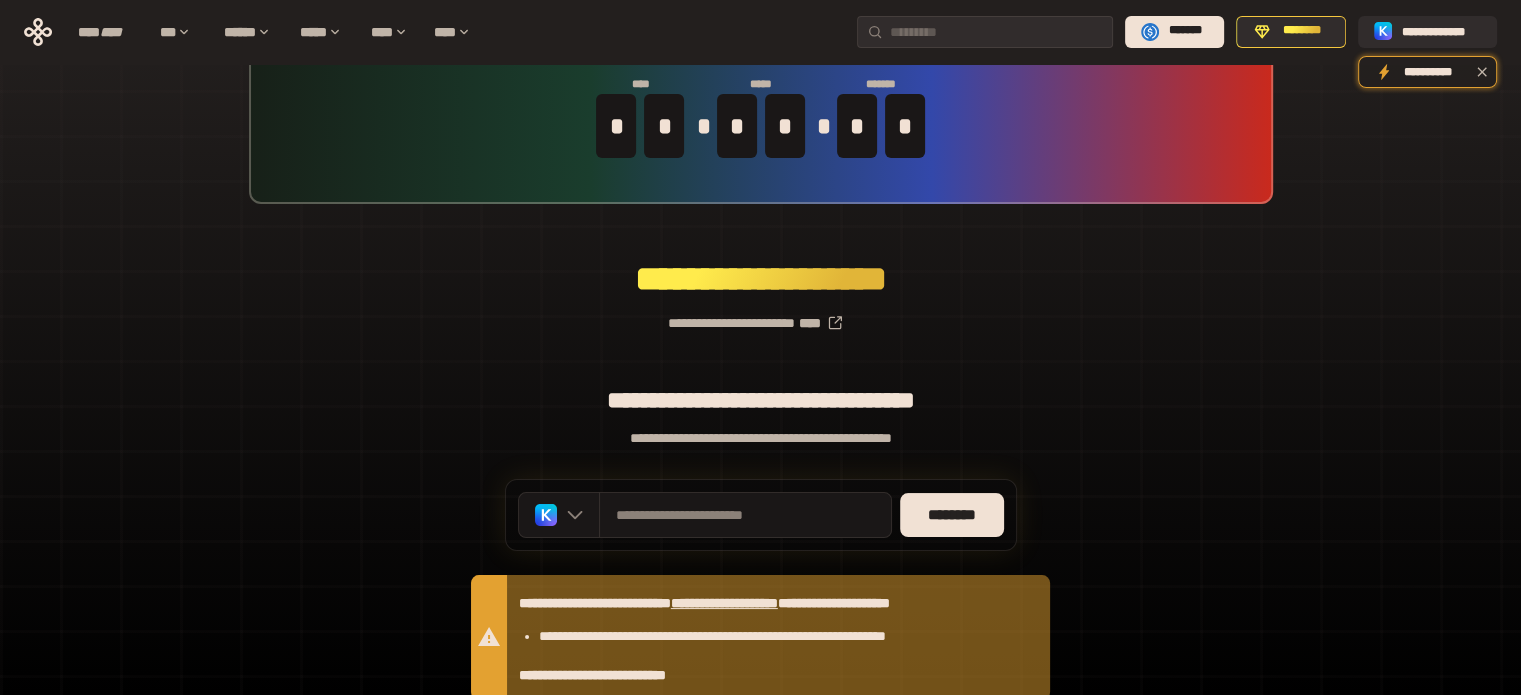 scroll, scrollTop: 236, scrollLeft: 0, axis: vertical 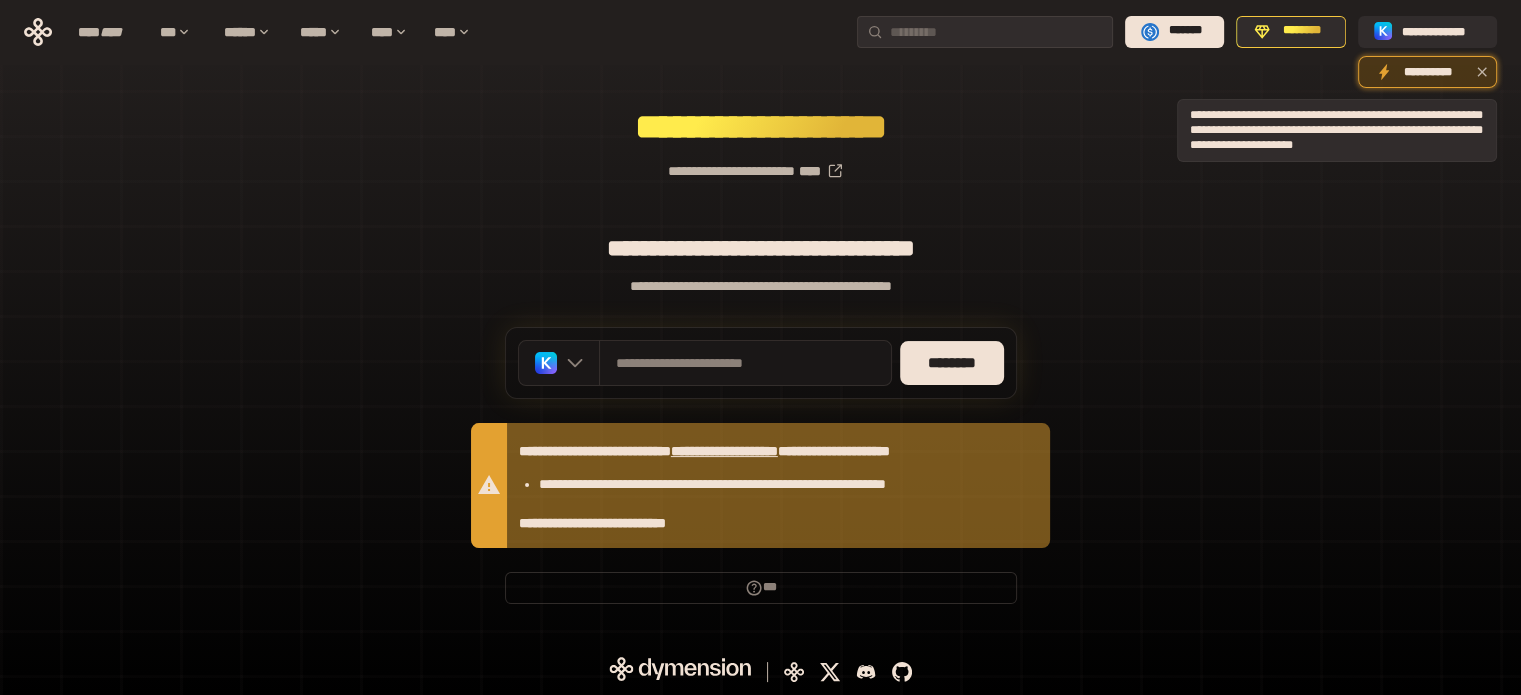 click 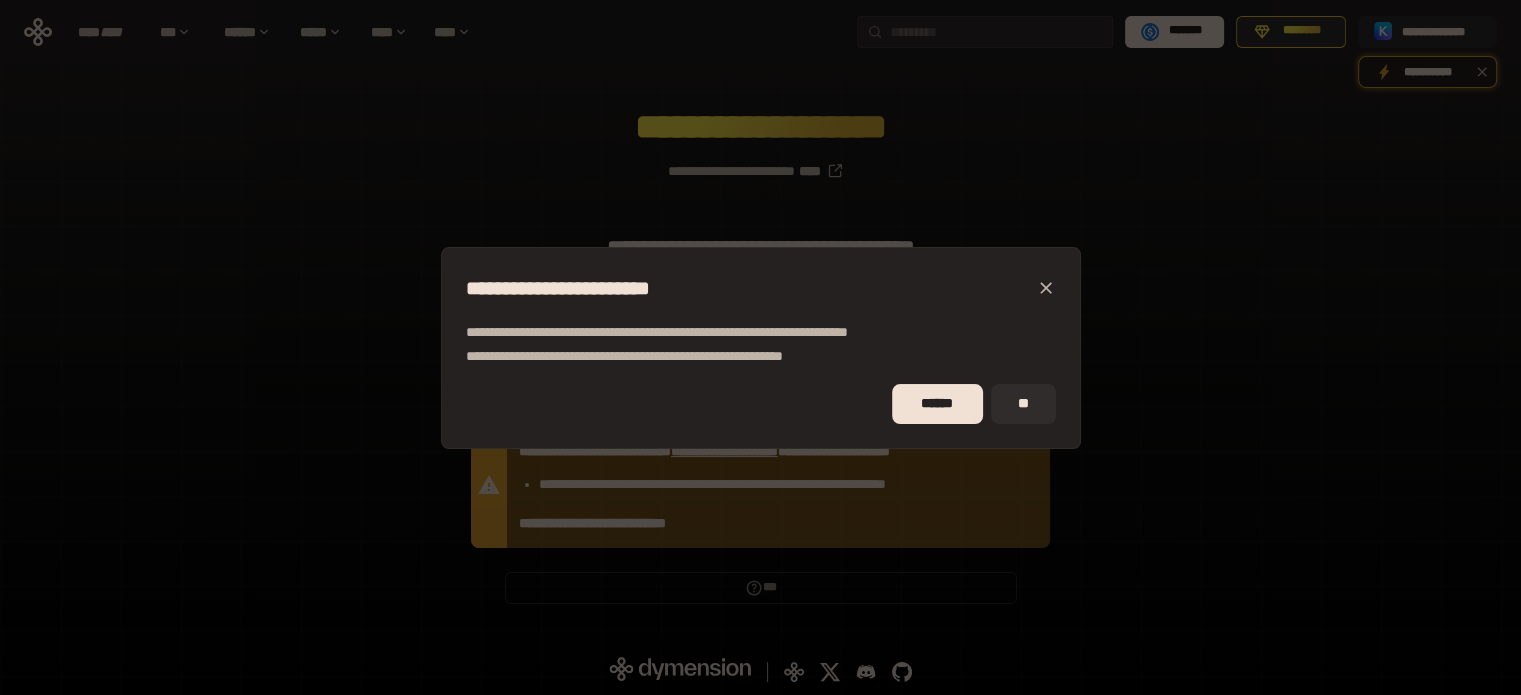 click 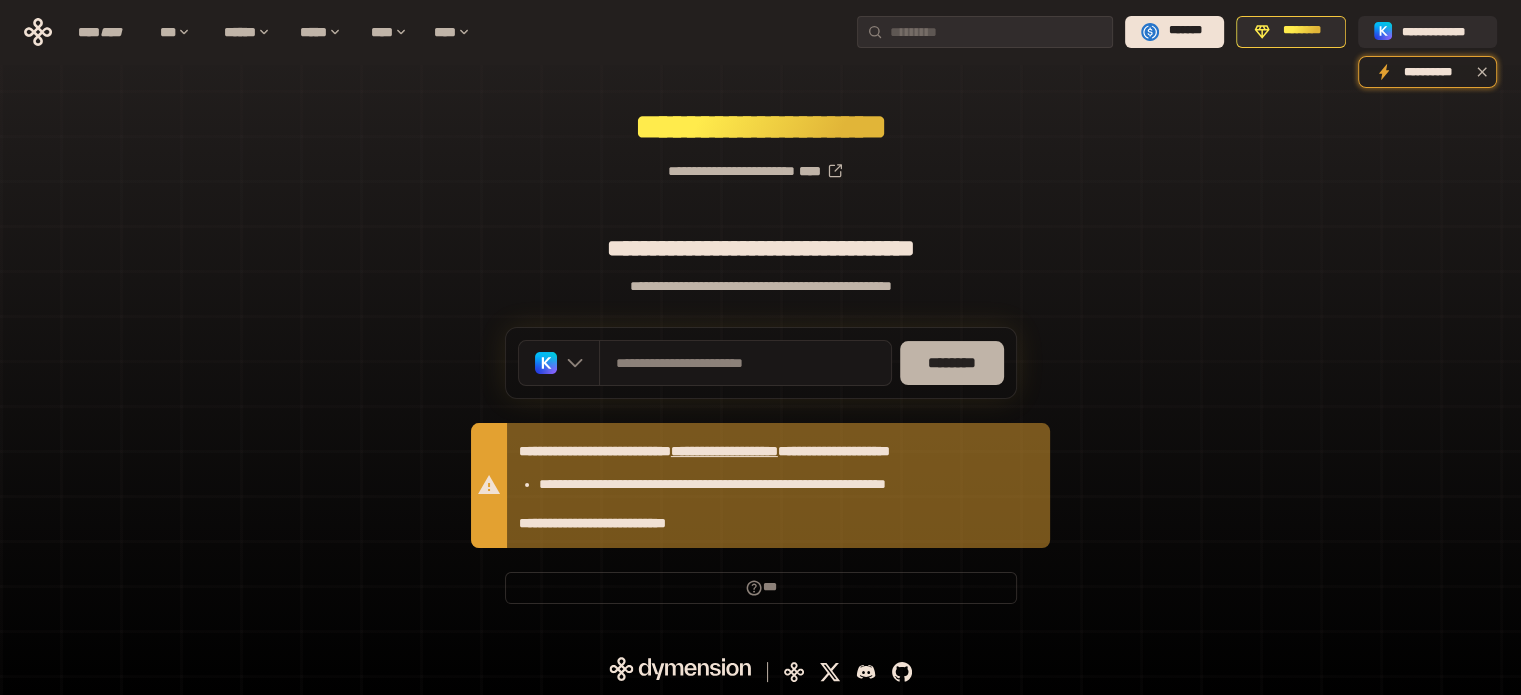 click on "********" at bounding box center [952, 363] 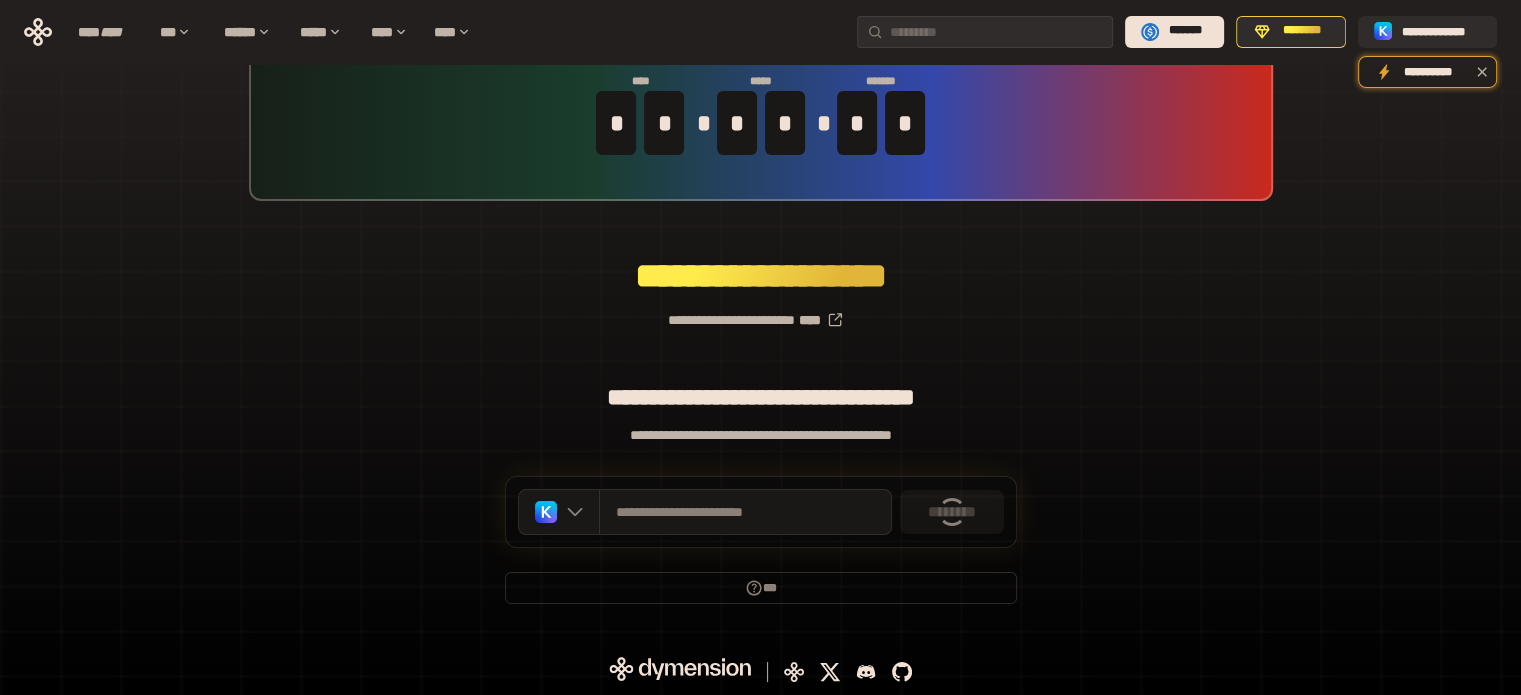 scroll, scrollTop: 236, scrollLeft: 0, axis: vertical 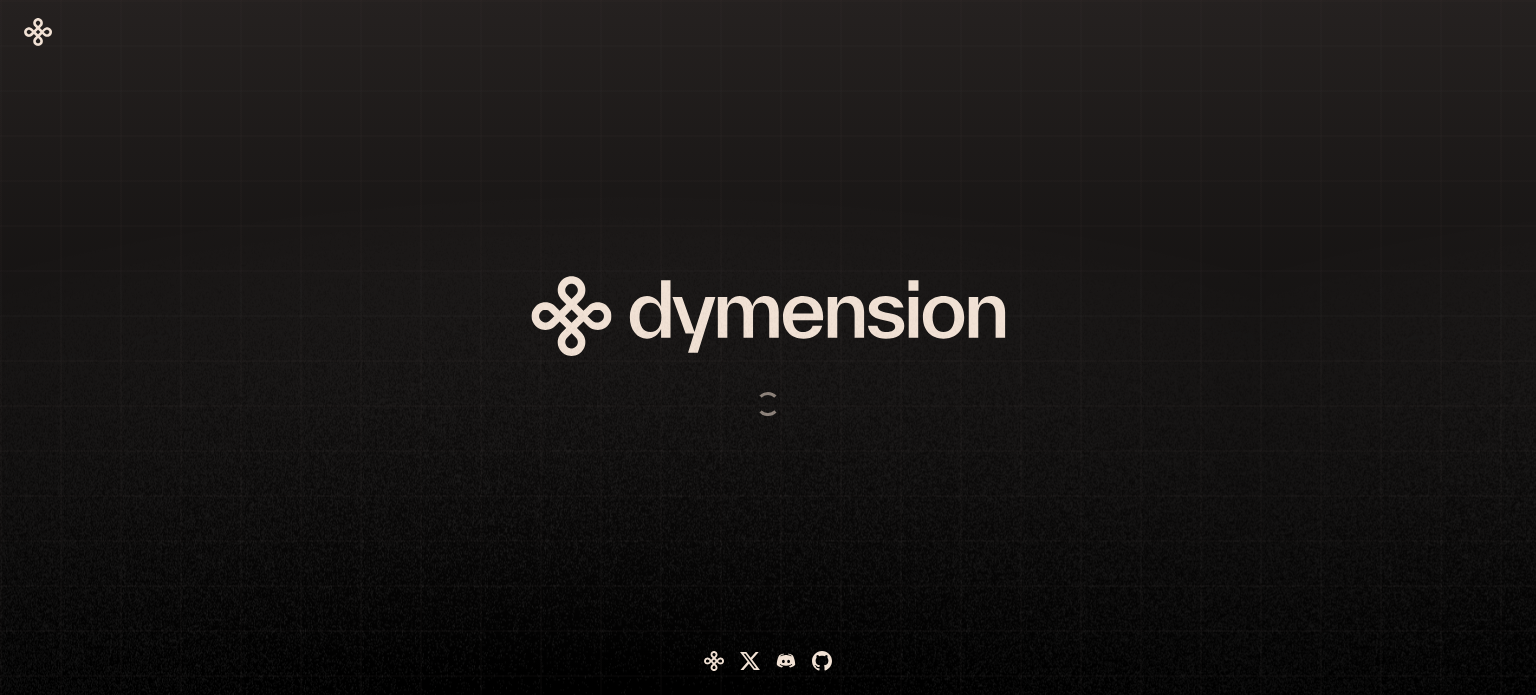 click at bounding box center [668, 347] 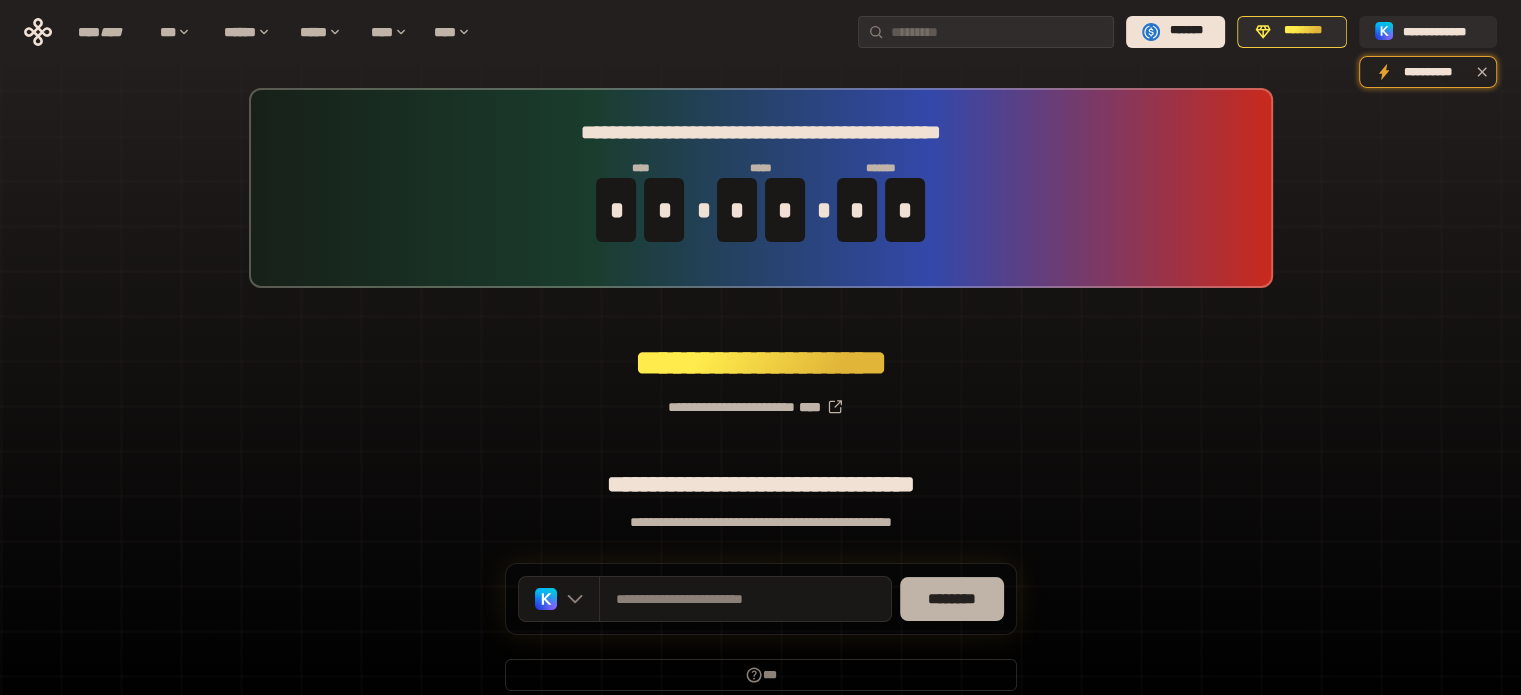 click on "********" at bounding box center [952, 599] 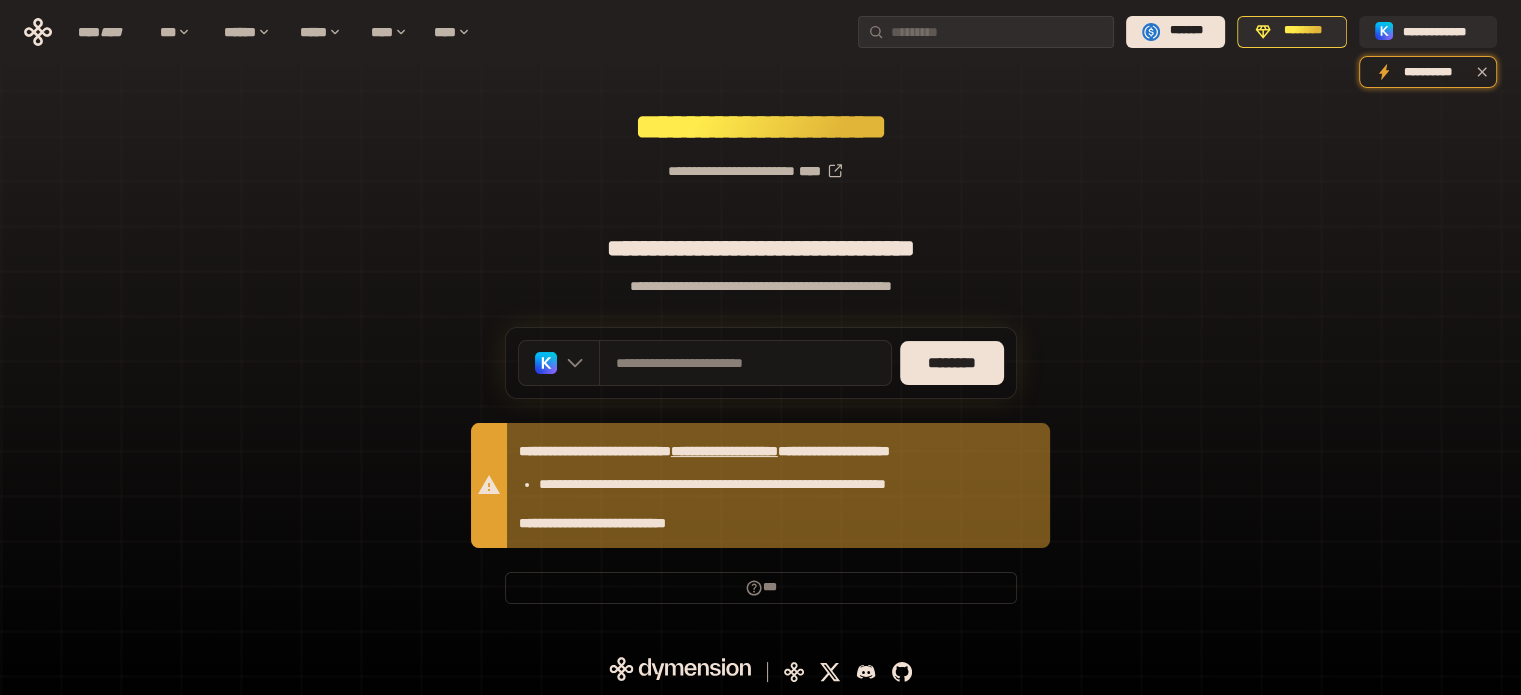 scroll, scrollTop: 0, scrollLeft: 0, axis: both 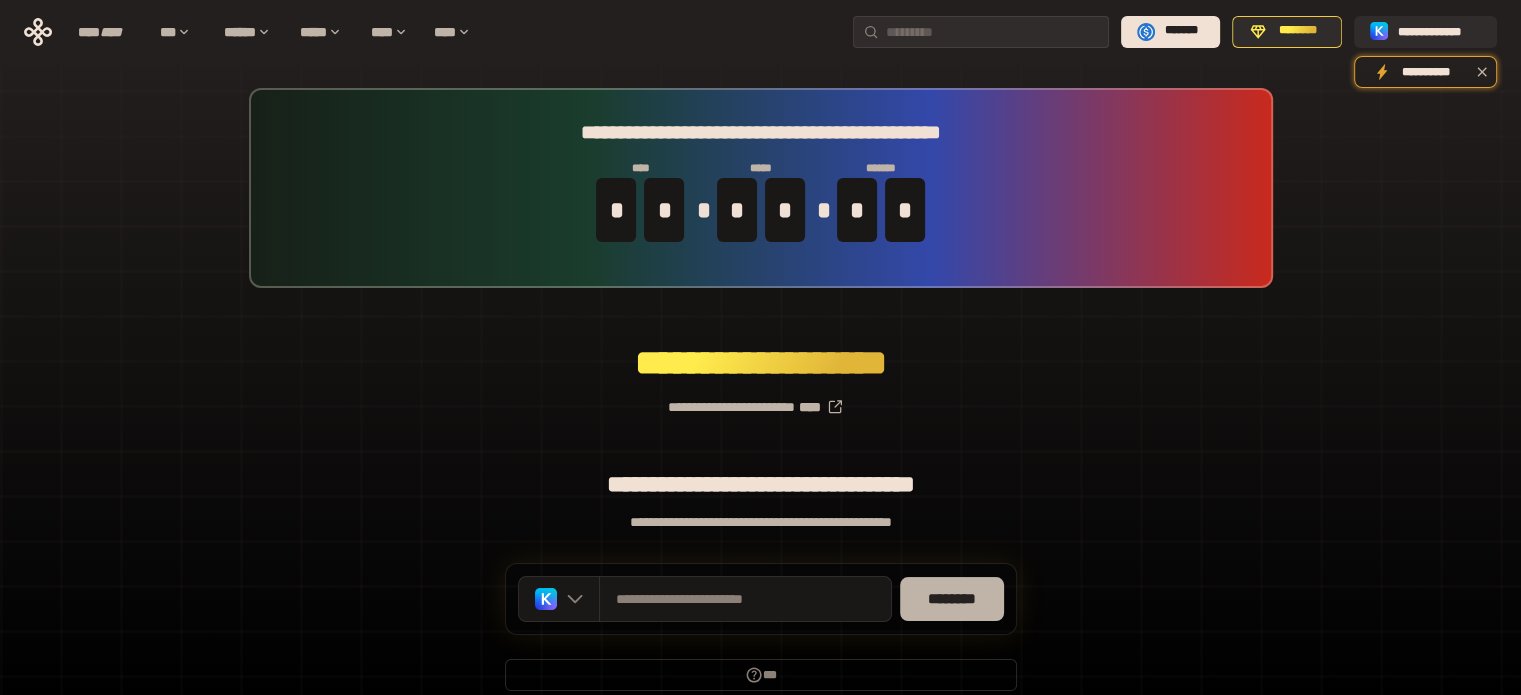 click on "********" at bounding box center (952, 599) 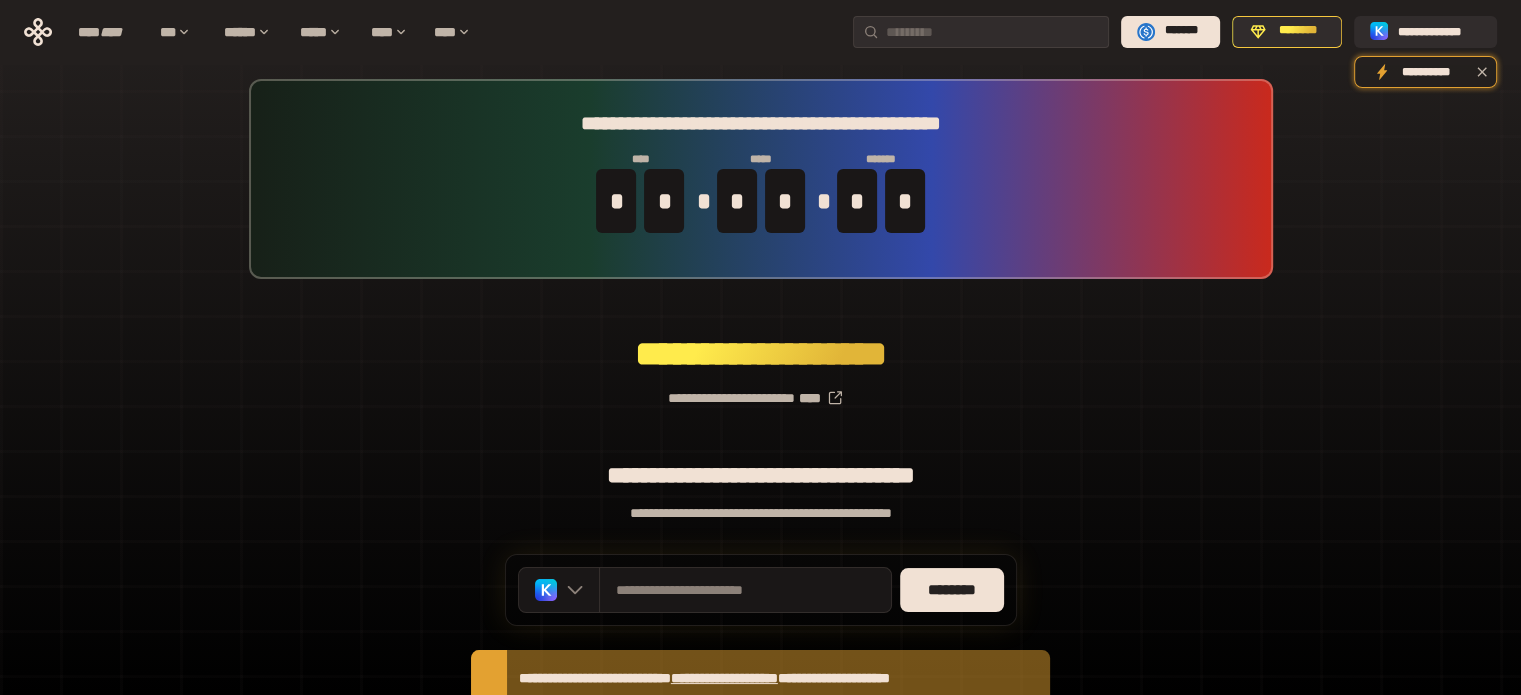 scroll, scrollTop: 0, scrollLeft: 0, axis: both 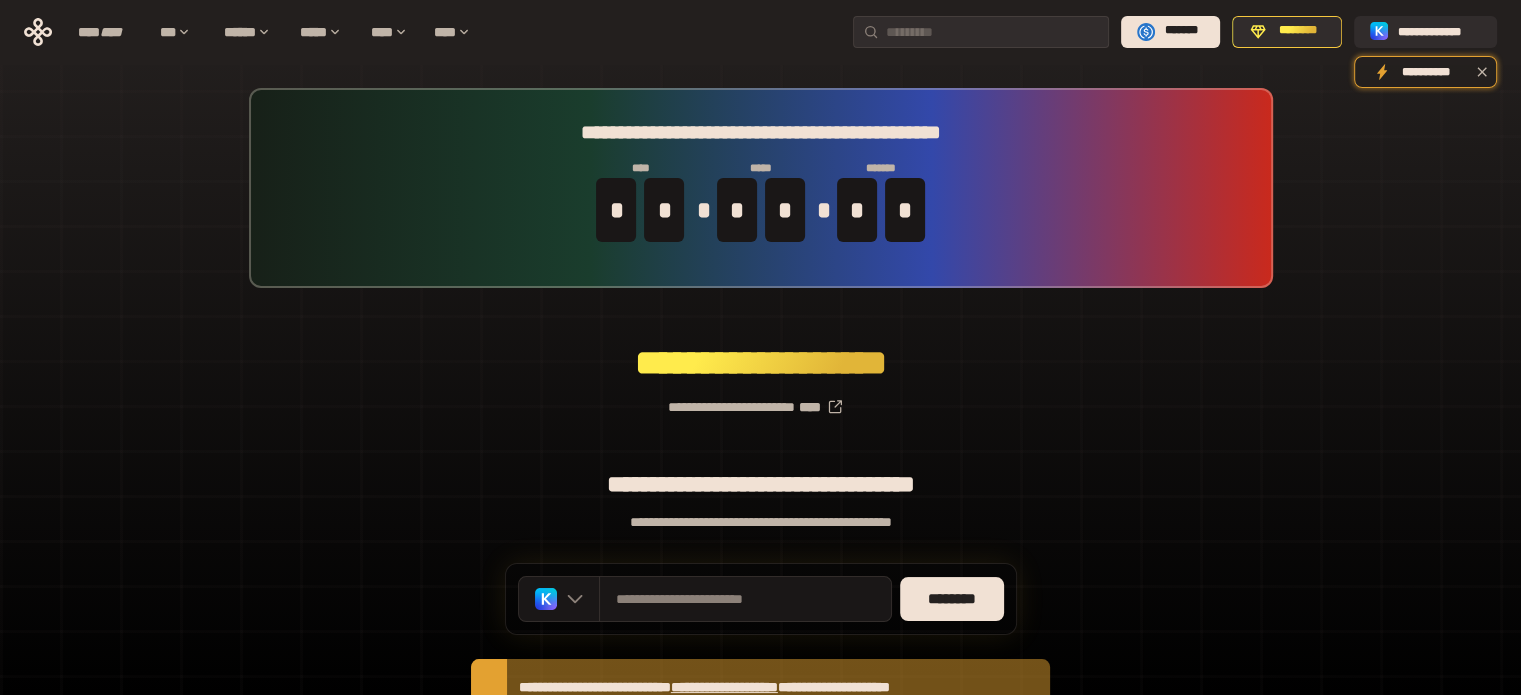 click on "**********" at bounding box center (760, 474) 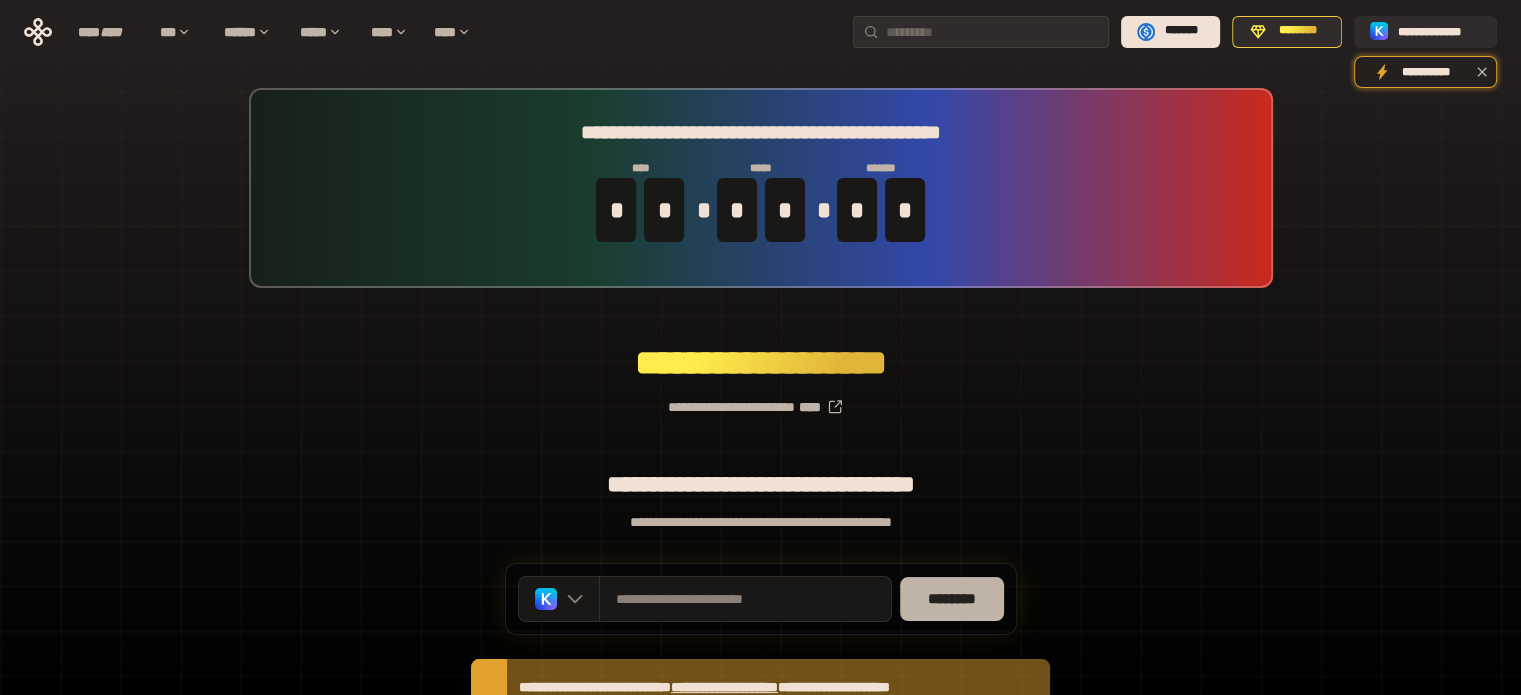 click on "********" at bounding box center [952, 599] 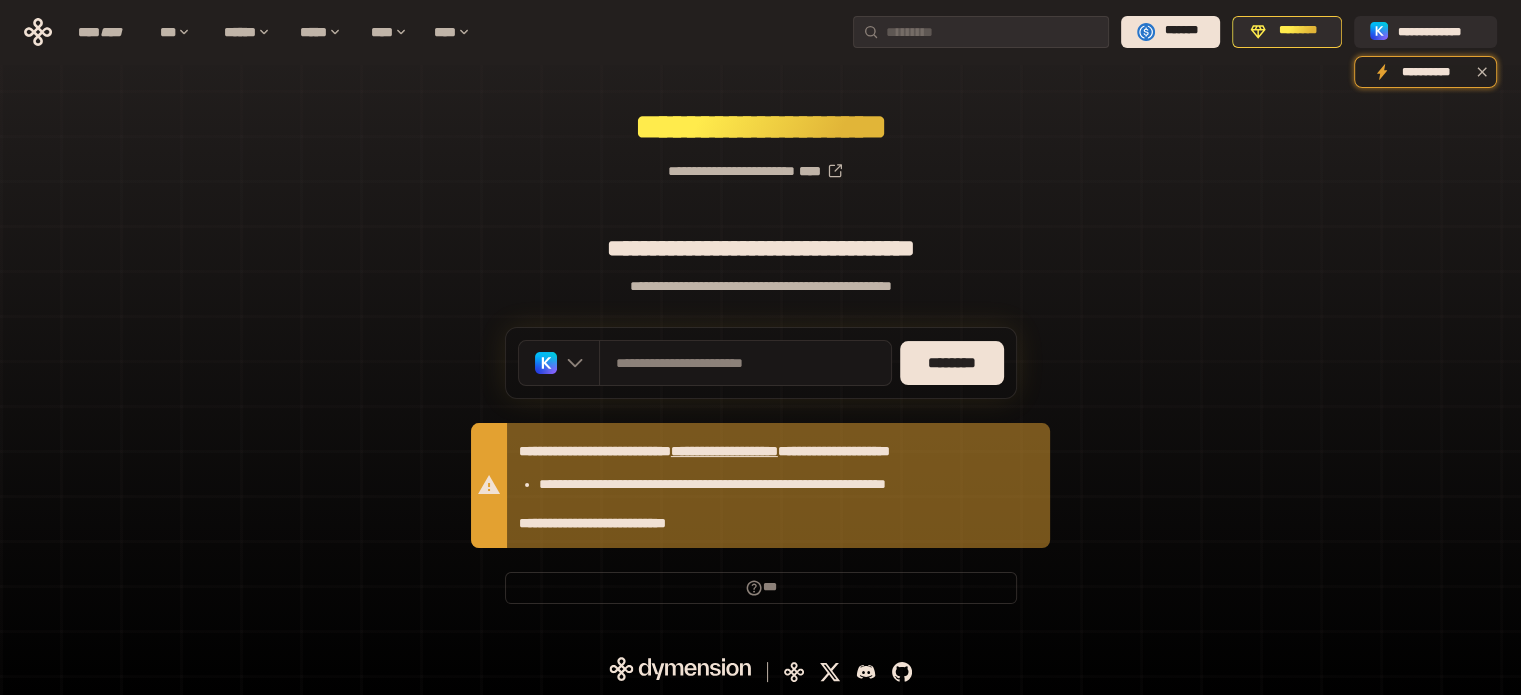 scroll, scrollTop: 0, scrollLeft: 0, axis: both 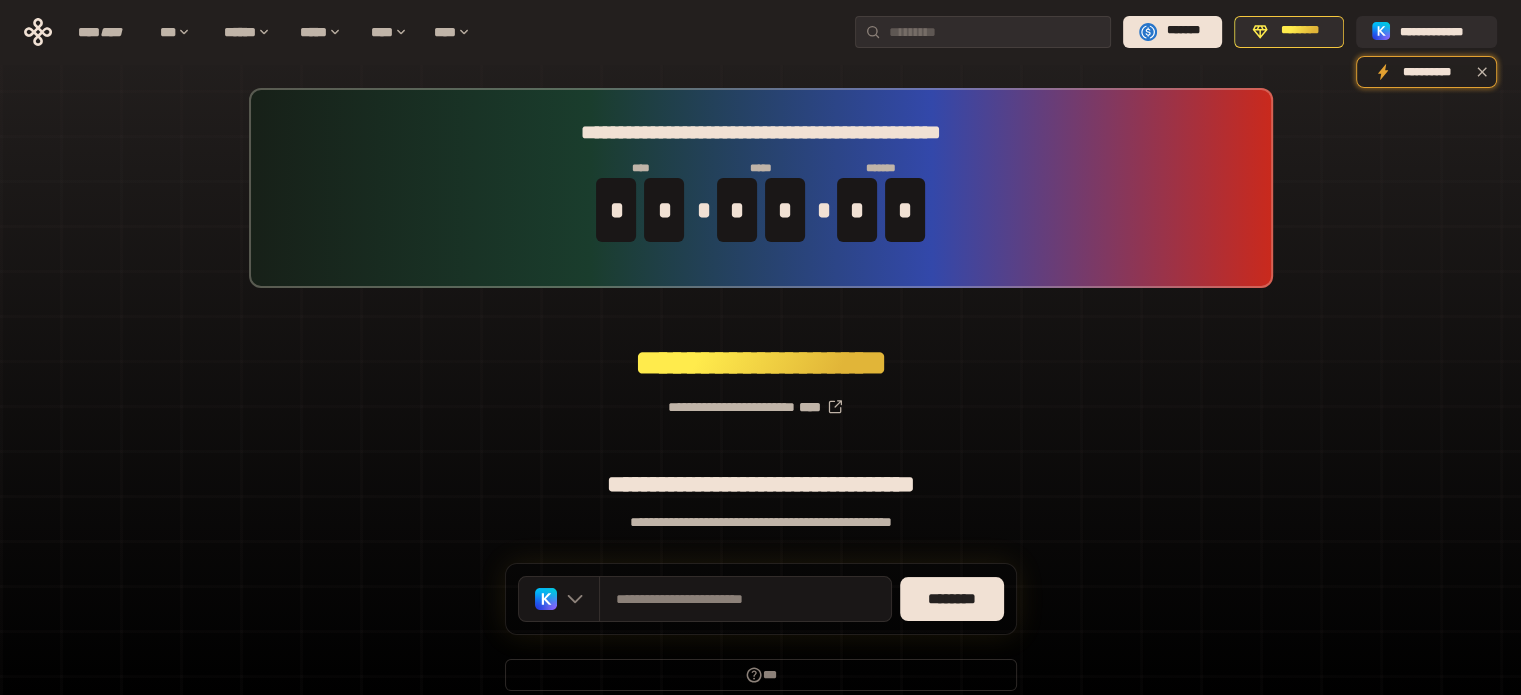 click on "**********" at bounding box center [760, 399] 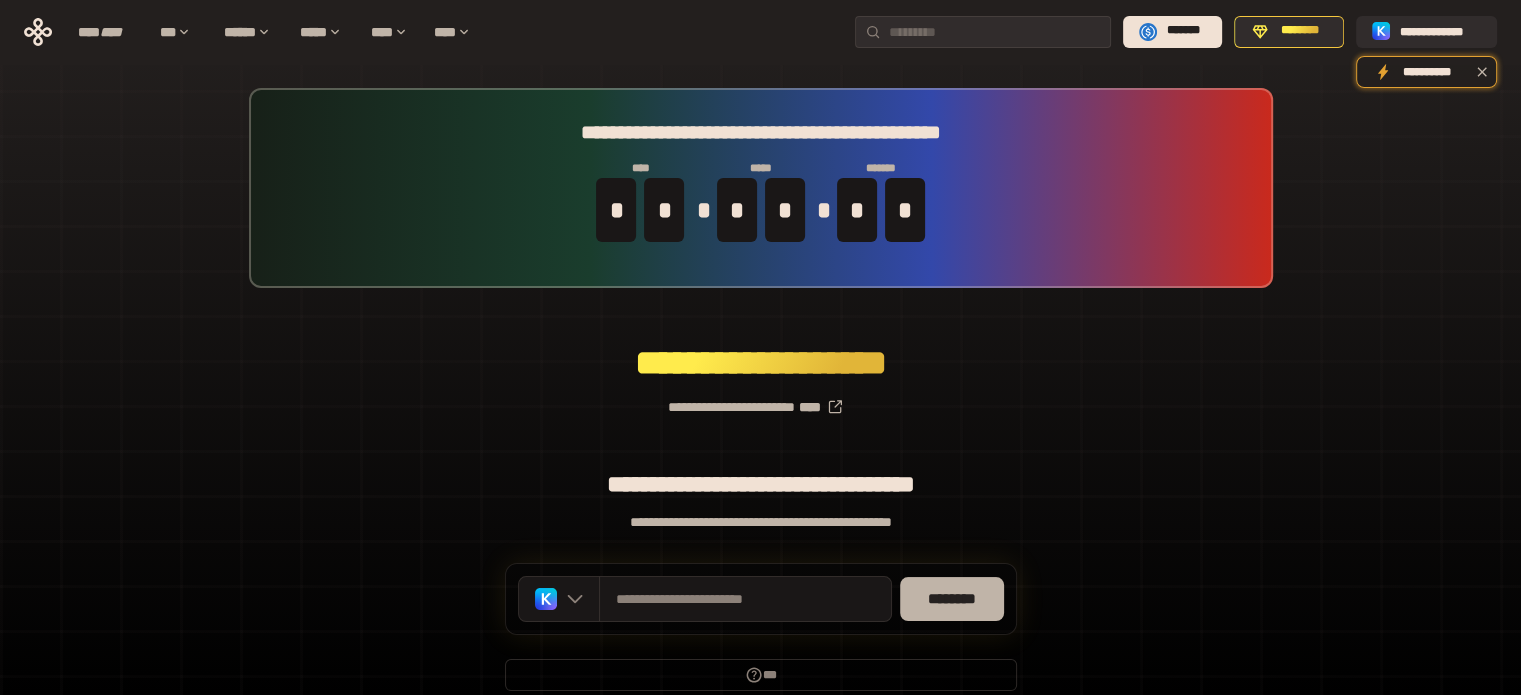 click on "********" at bounding box center (952, 599) 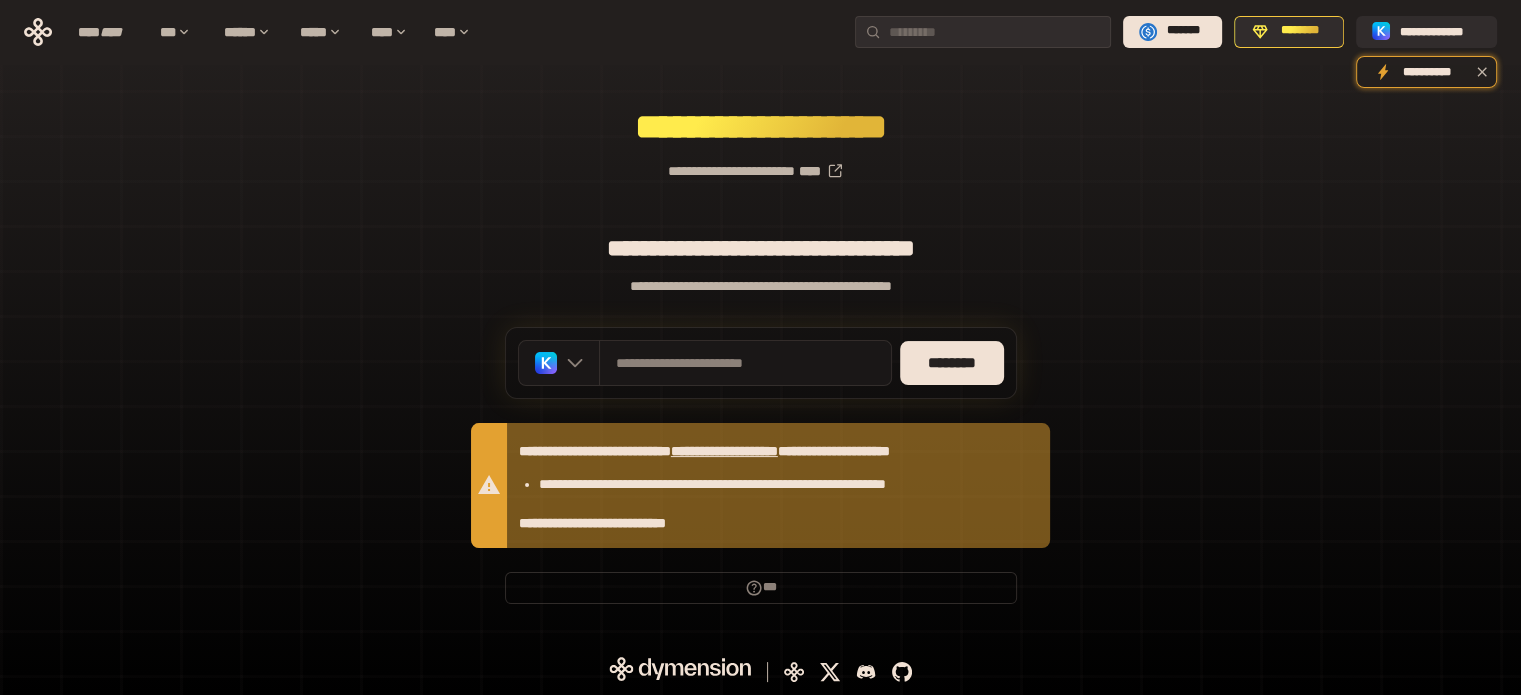 scroll, scrollTop: 0, scrollLeft: 0, axis: both 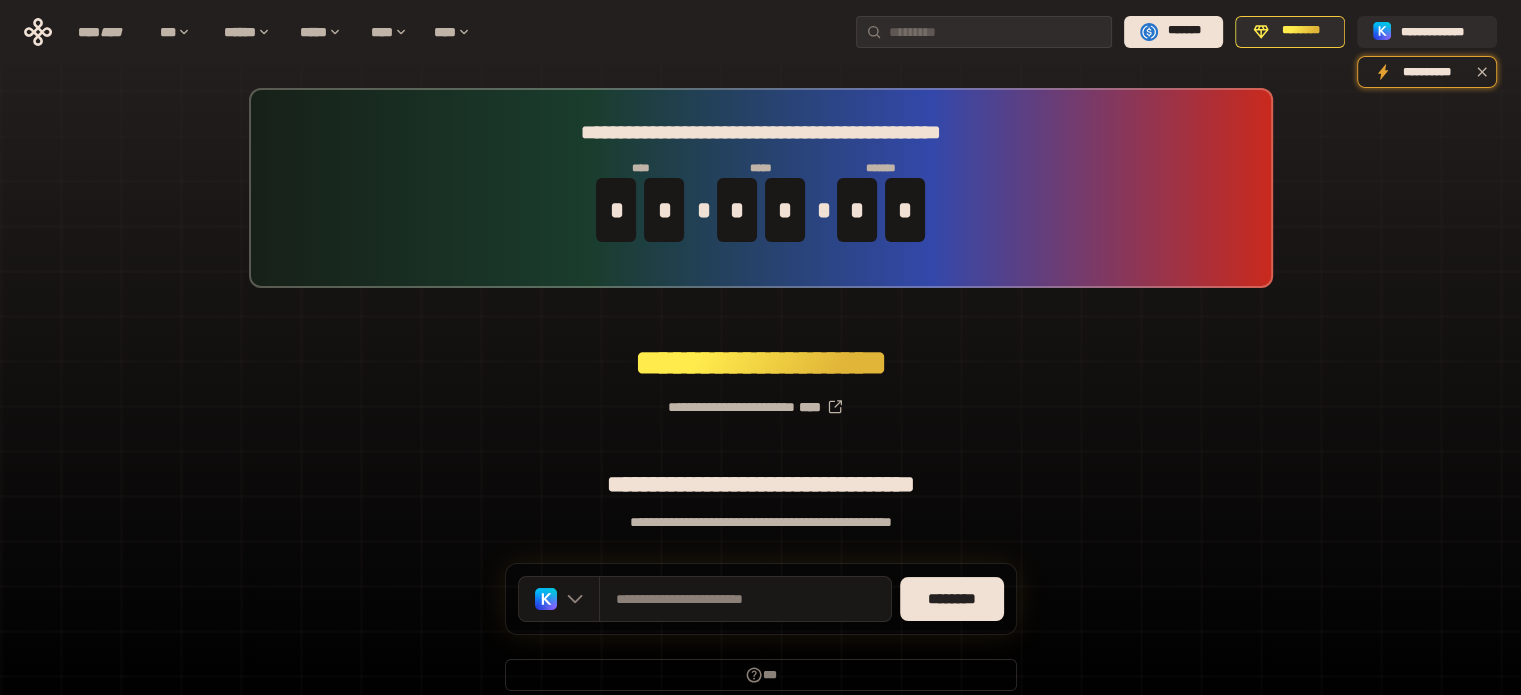 click on "**********" at bounding box center (760, 399) 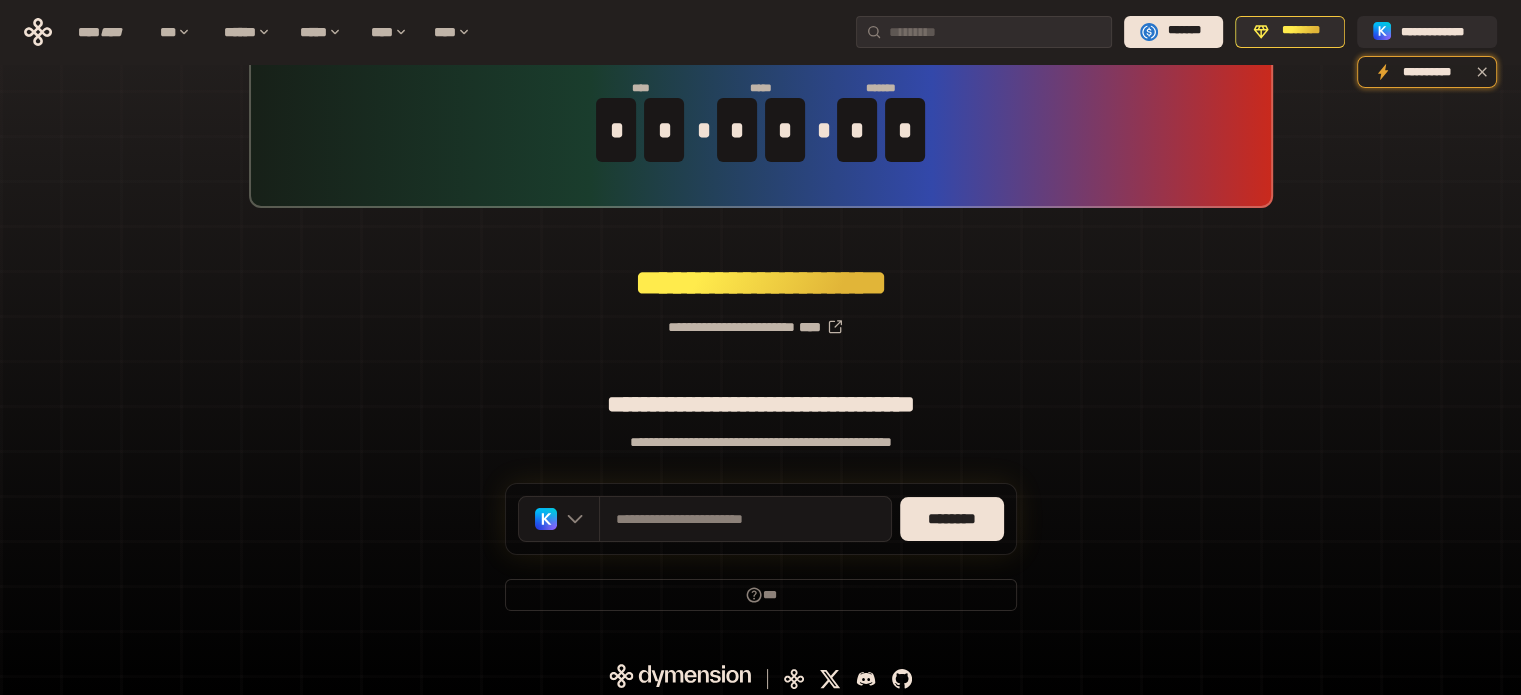 scroll, scrollTop: 87, scrollLeft: 0, axis: vertical 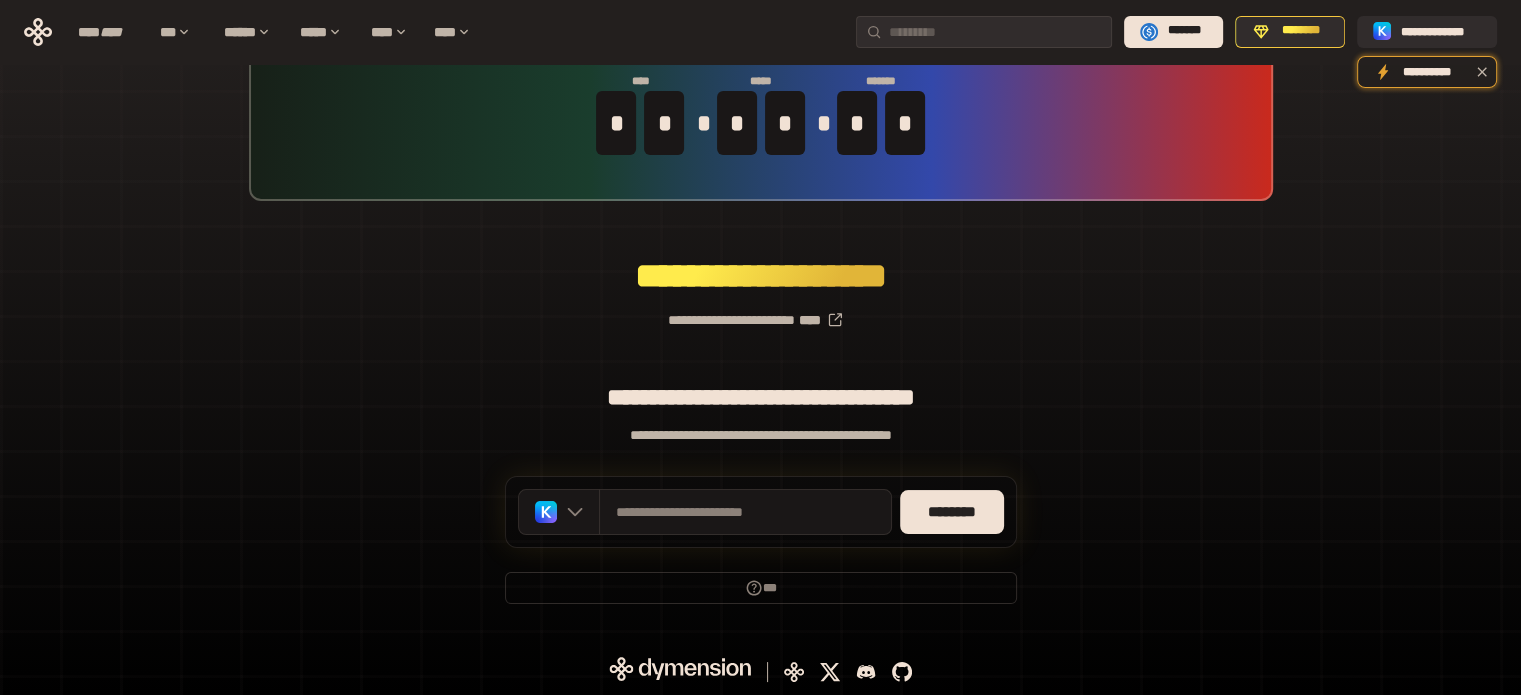 click on "**********" at bounding box center (761, 512) 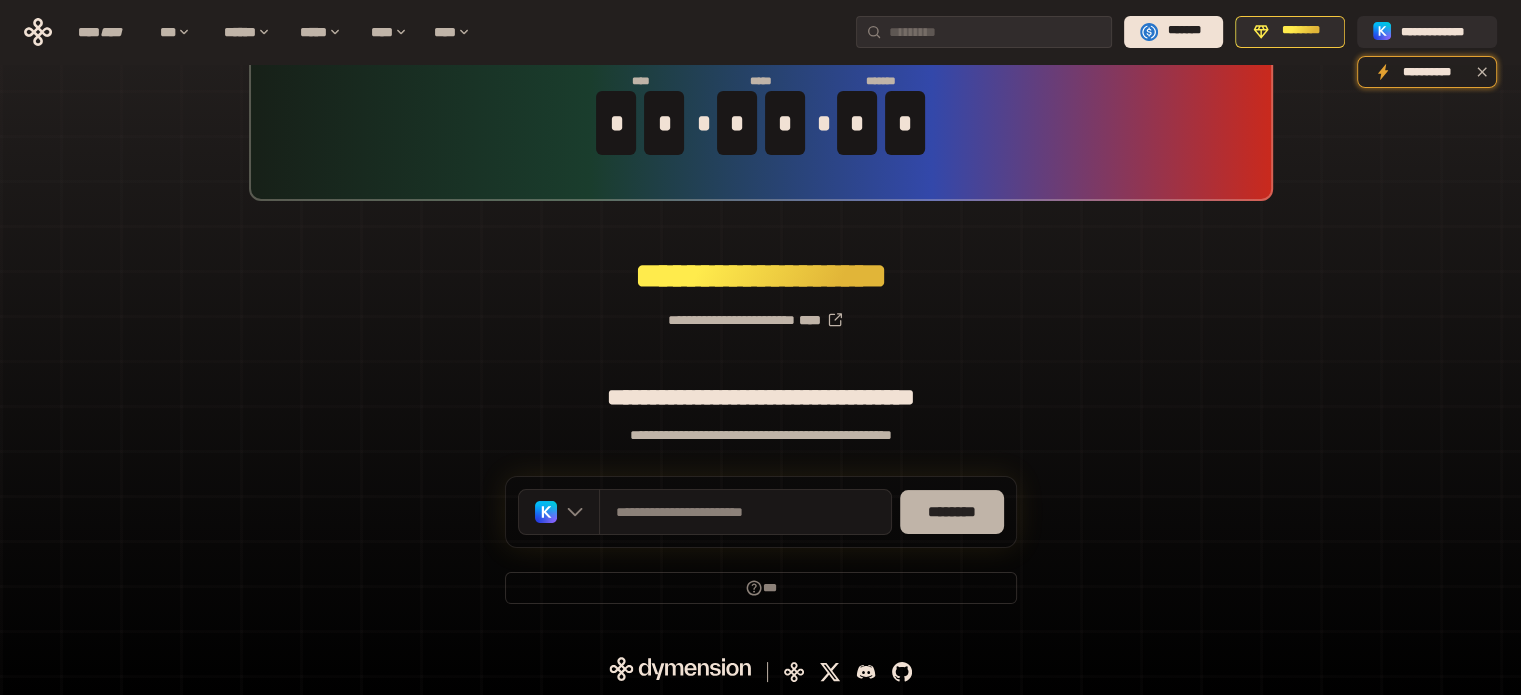 click on "********" at bounding box center (952, 512) 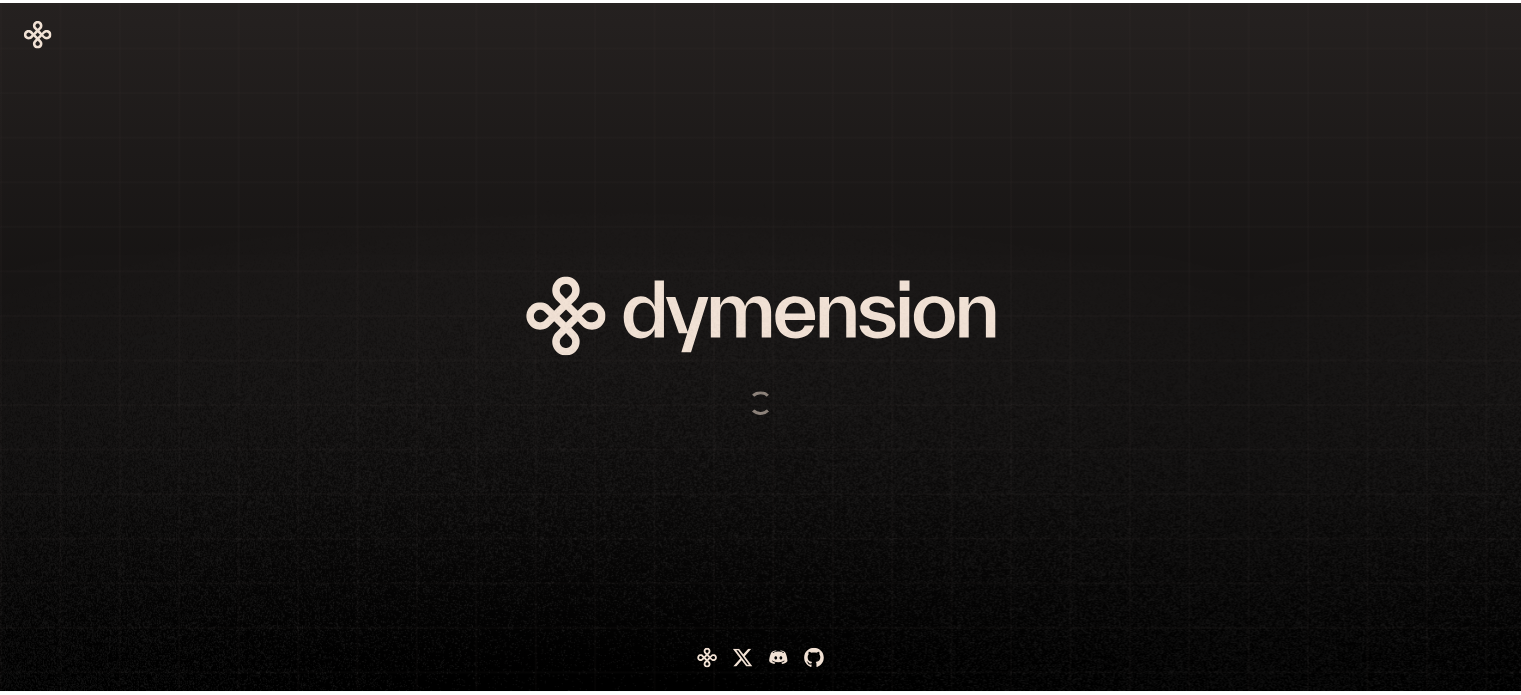 scroll, scrollTop: 0, scrollLeft: 0, axis: both 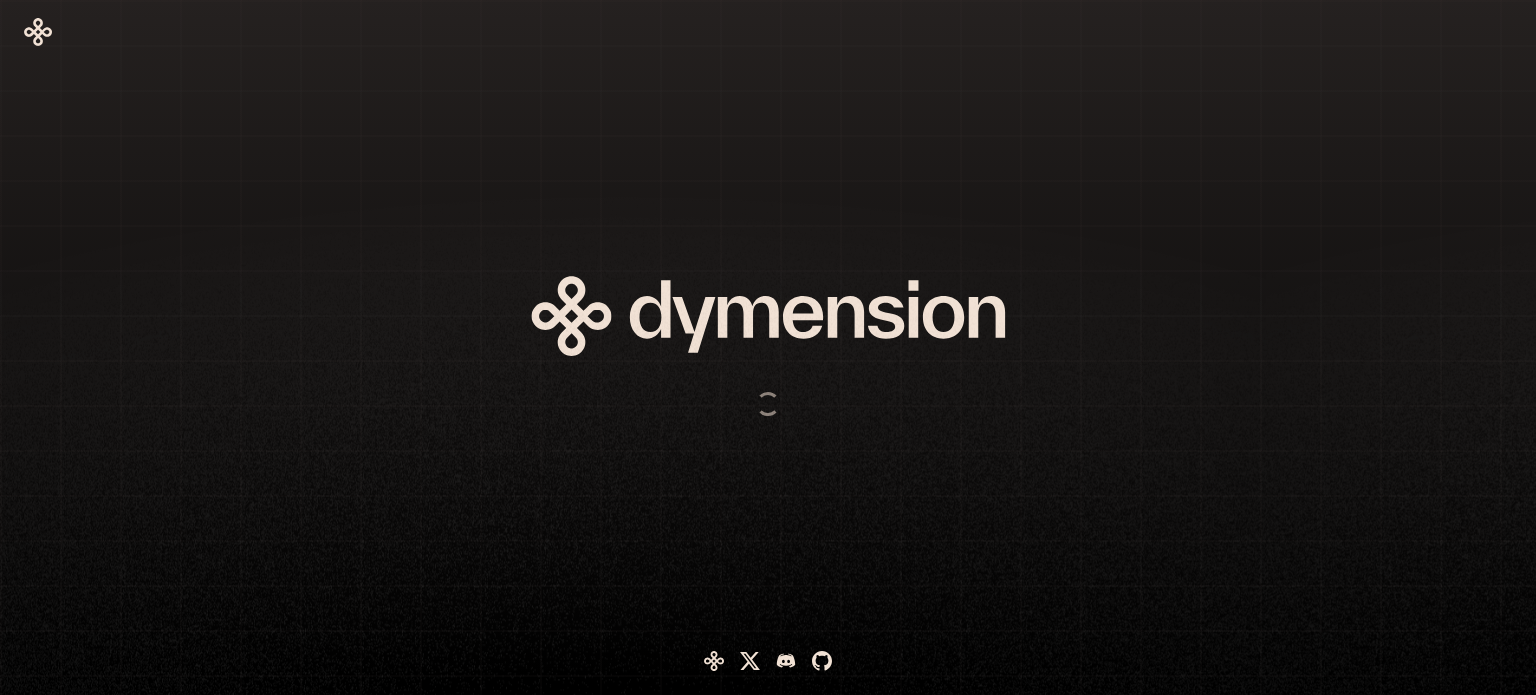 click at bounding box center [668, 347] 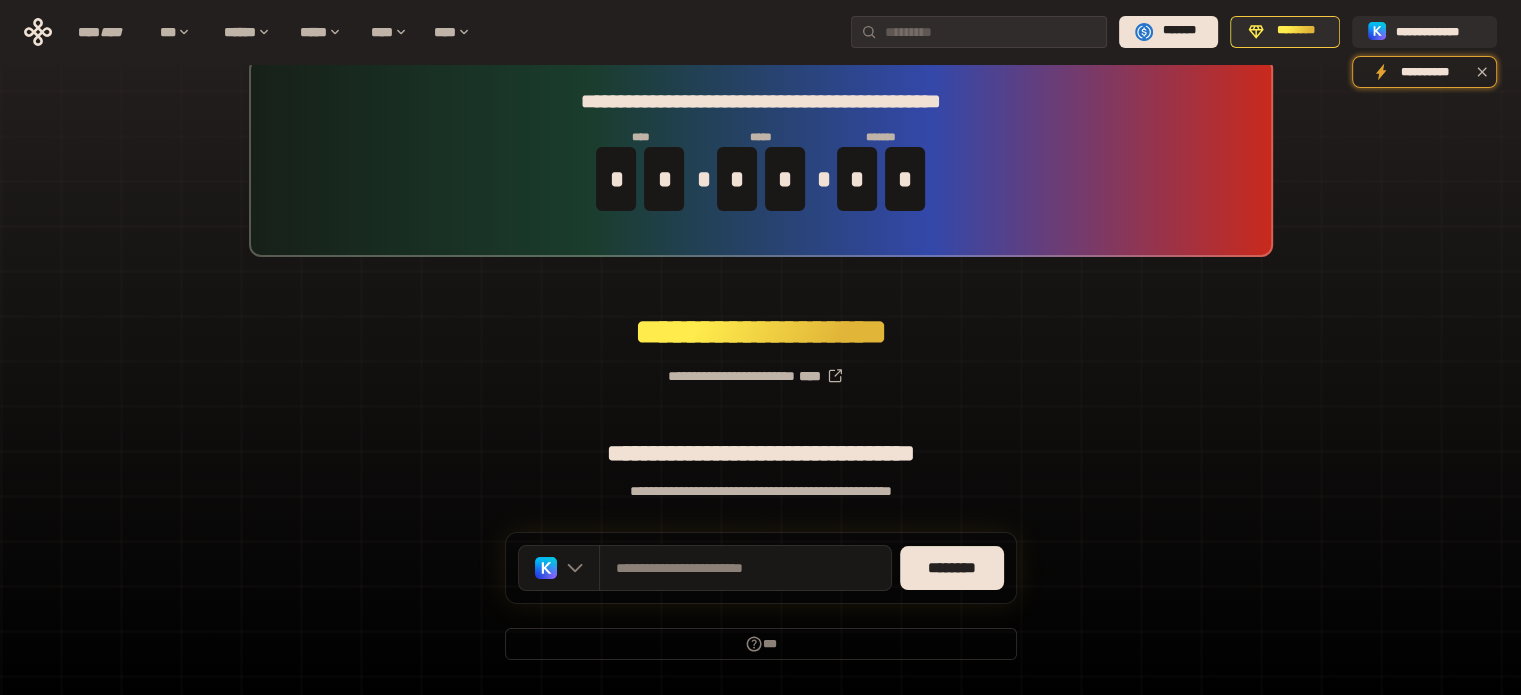 scroll, scrollTop: 87, scrollLeft: 0, axis: vertical 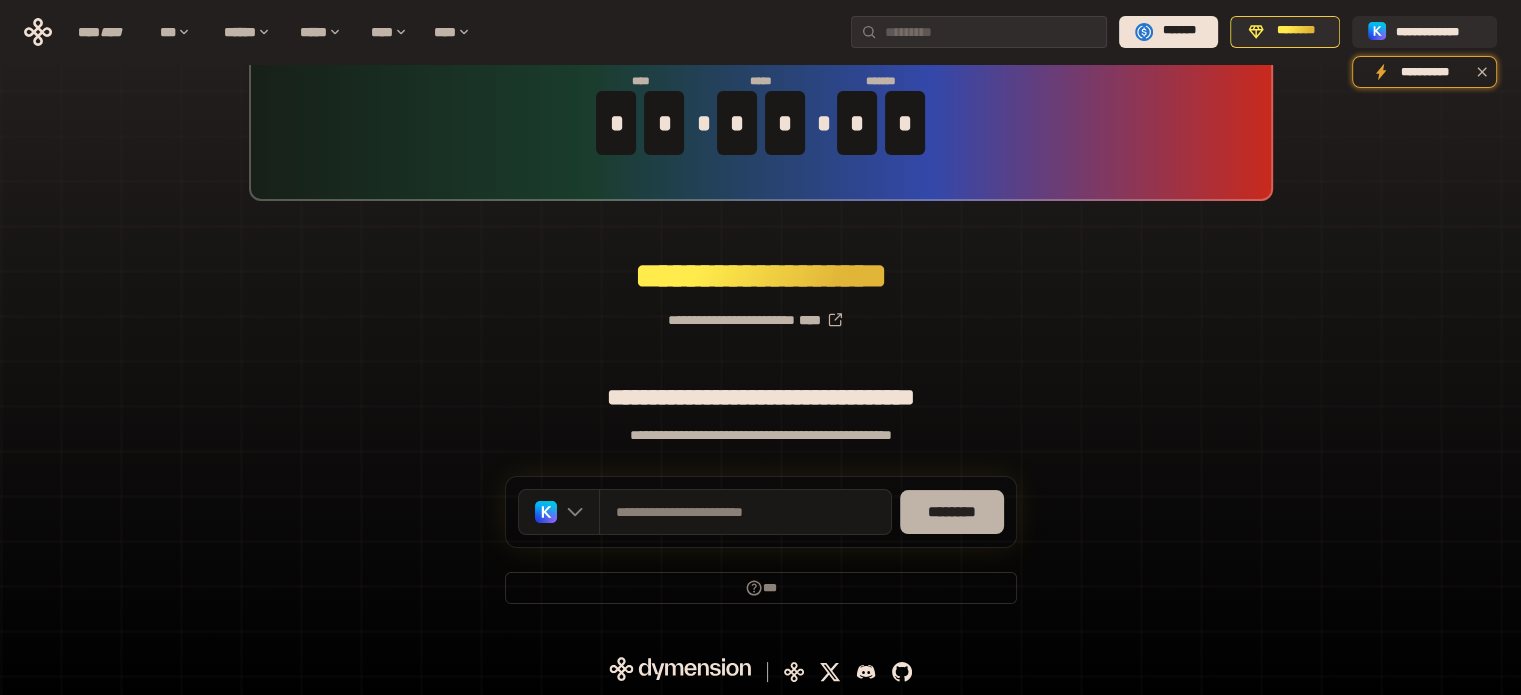 click on "********" at bounding box center (952, 512) 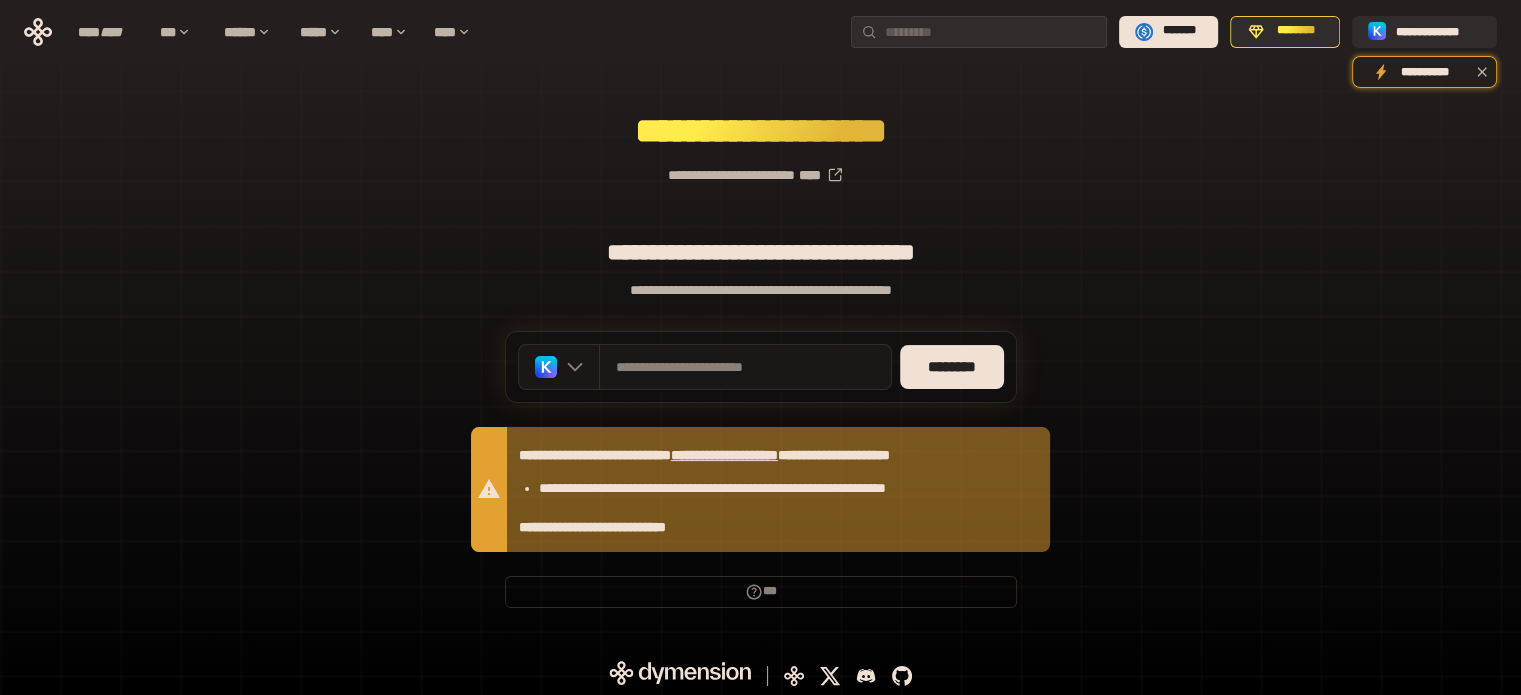 scroll, scrollTop: 236, scrollLeft: 0, axis: vertical 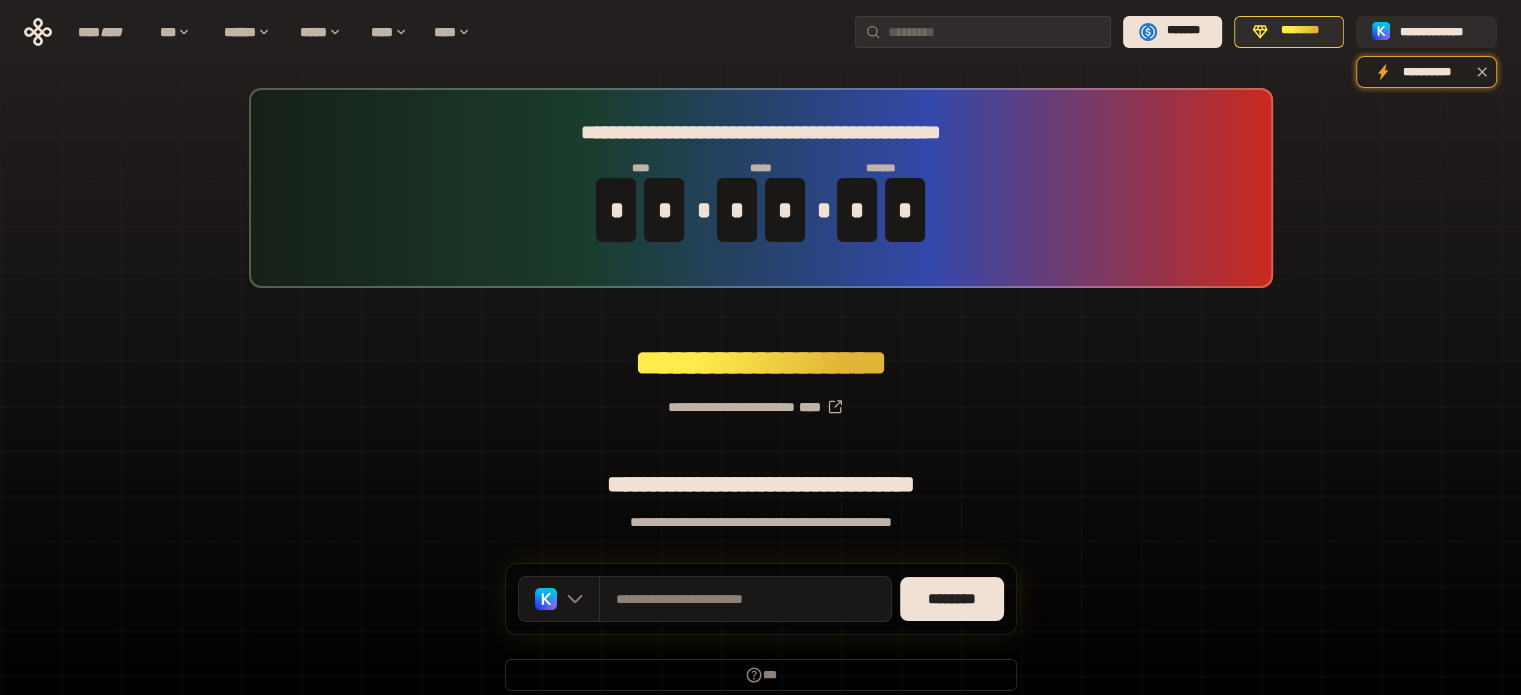 drag, startPoint x: 1381, startPoint y: 447, endPoint x: 1370, endPoint y: 451, distance: 11.7046995 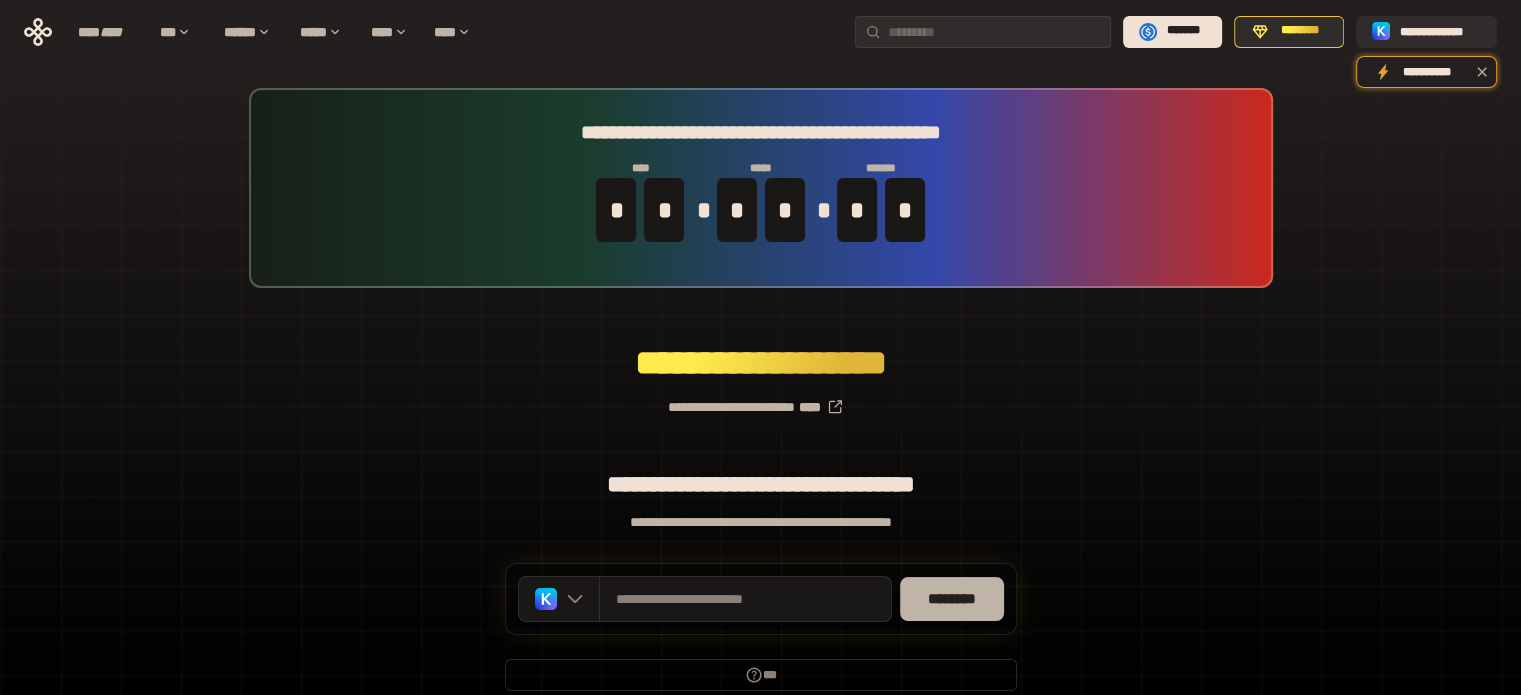 click on "********" at bounding box center [952, 599] 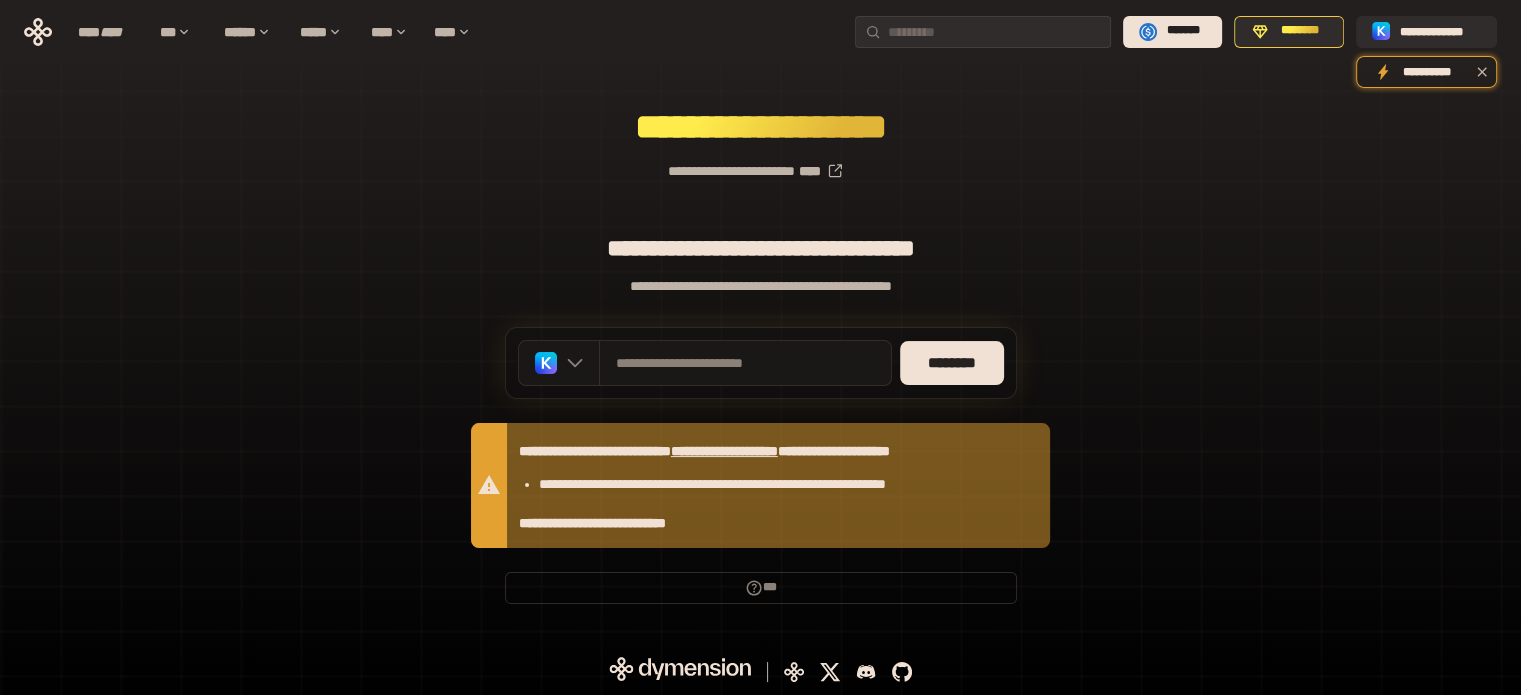 scroll, scrollTop: 0, scrollLeft: 0, axis: both 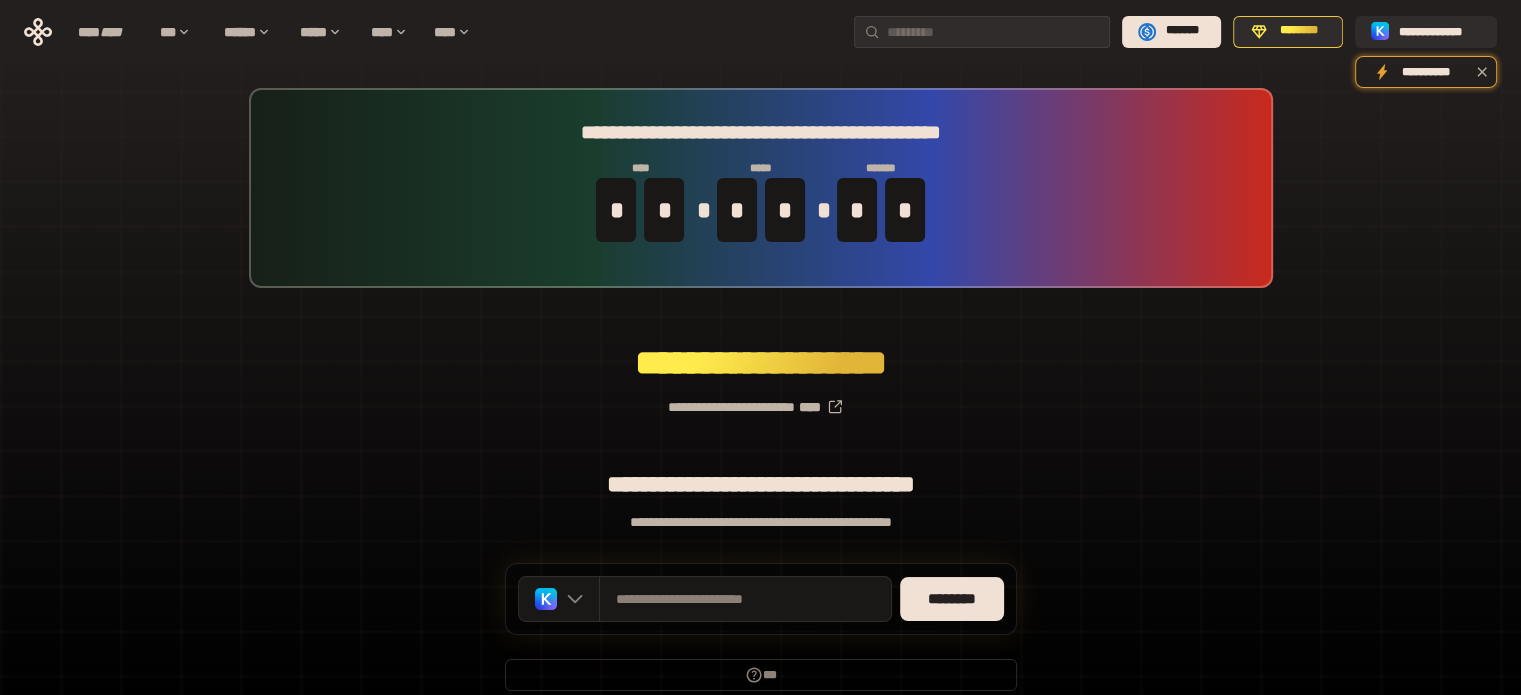 click on "**********" at bounding box center [760, 399] 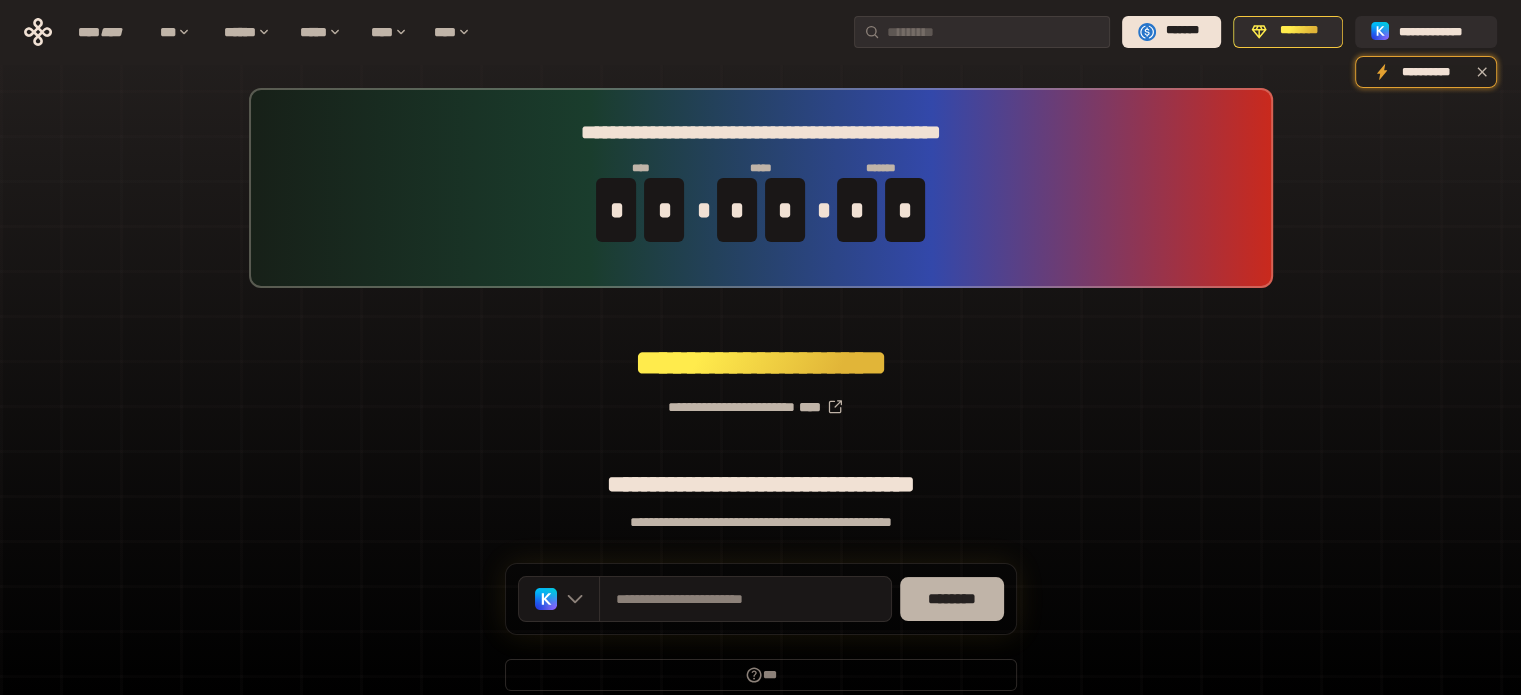 click on "********" at bounding box center (952, 599) 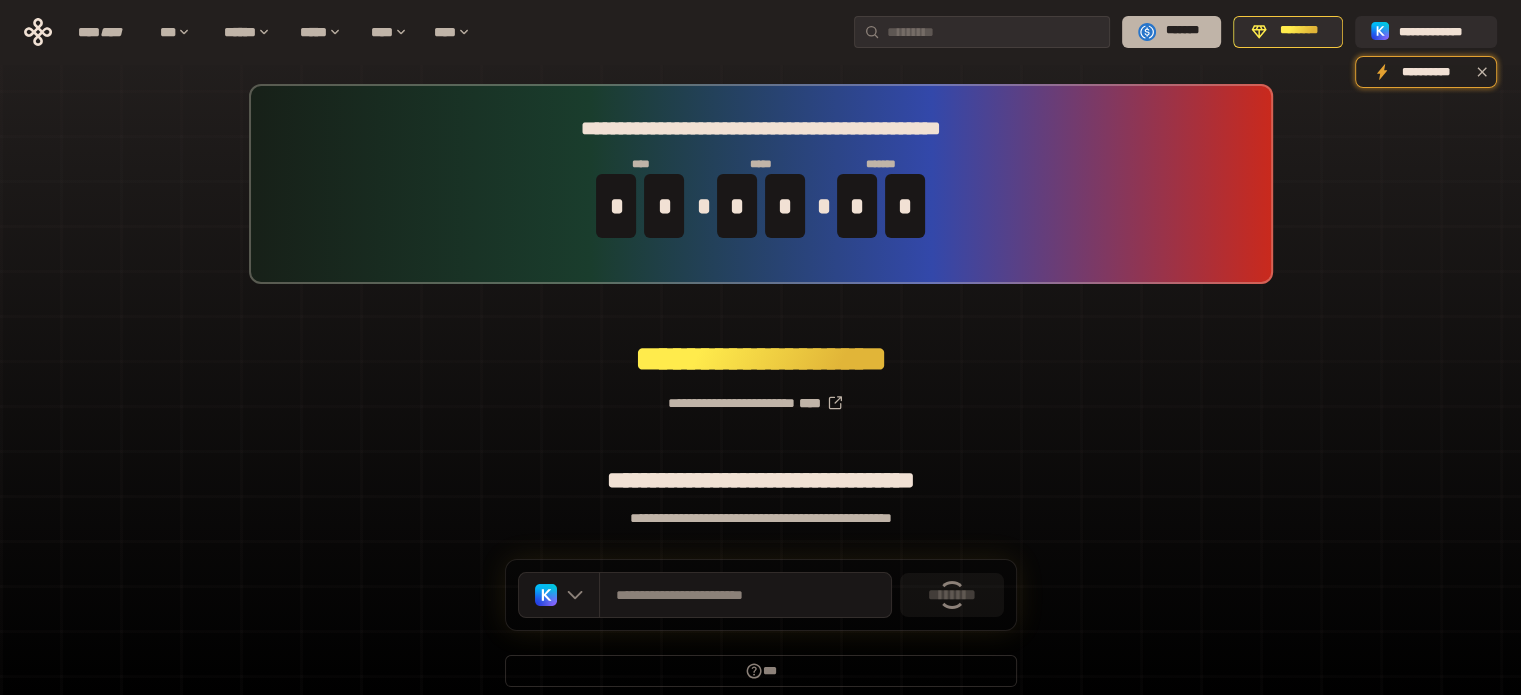 scroll, scrollTop: 0, scrollLeft: 0, axis: both 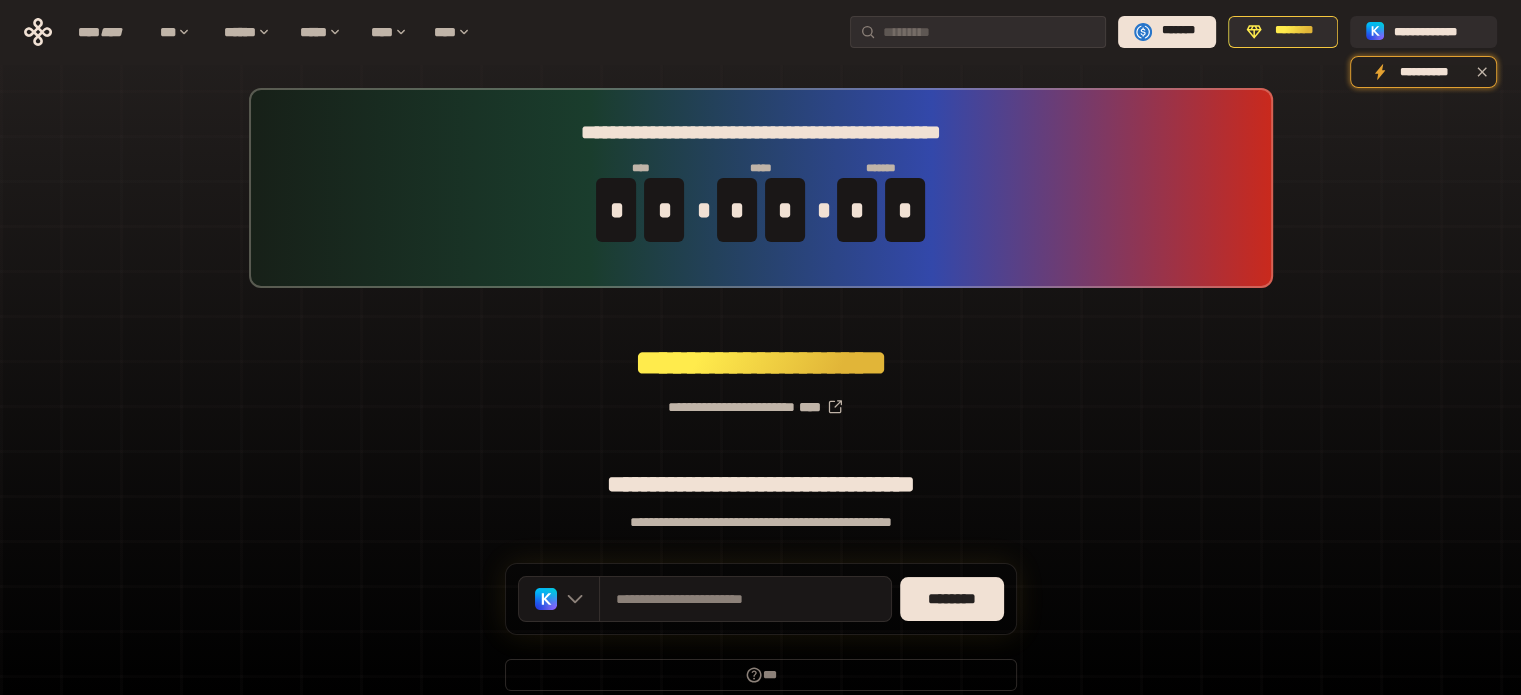 click on "**********" at bounding box center (760, 399) 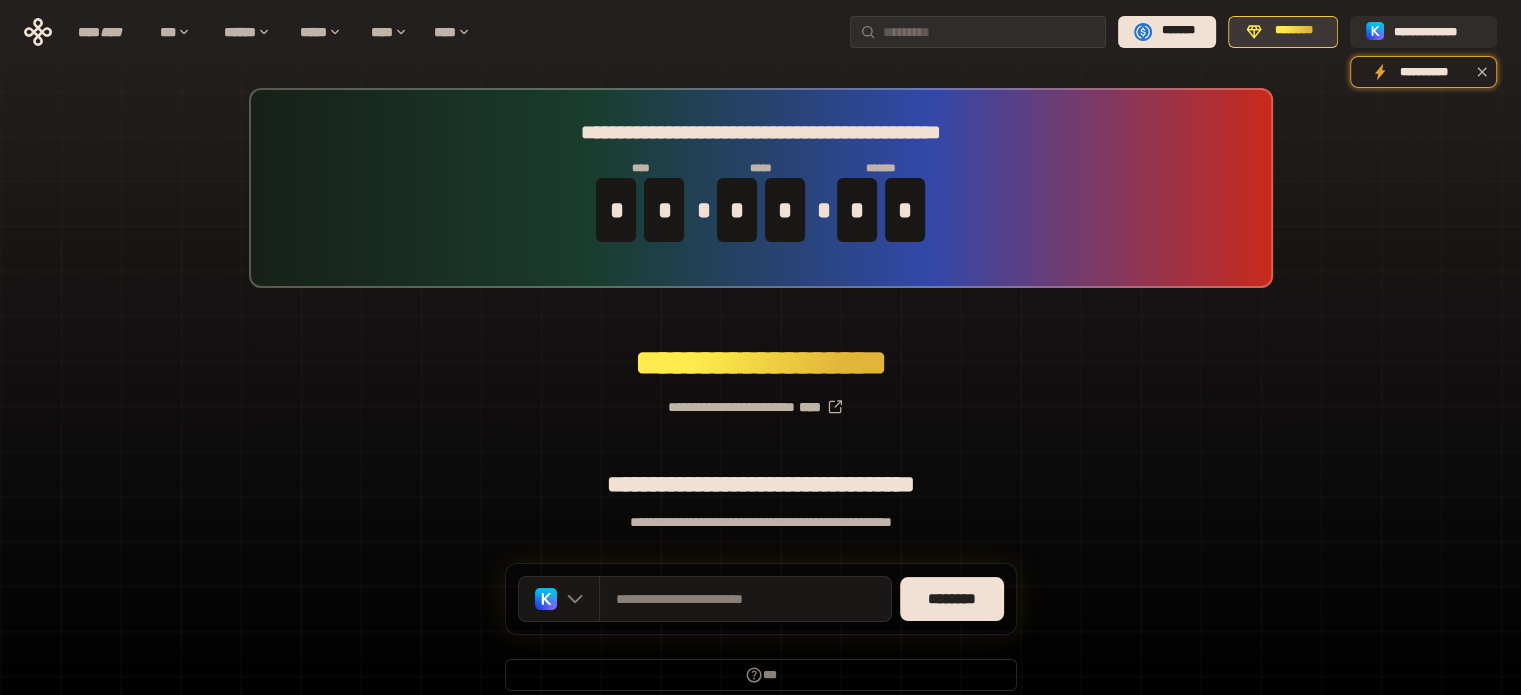 click on "********" at bounding box center [1294, 31] 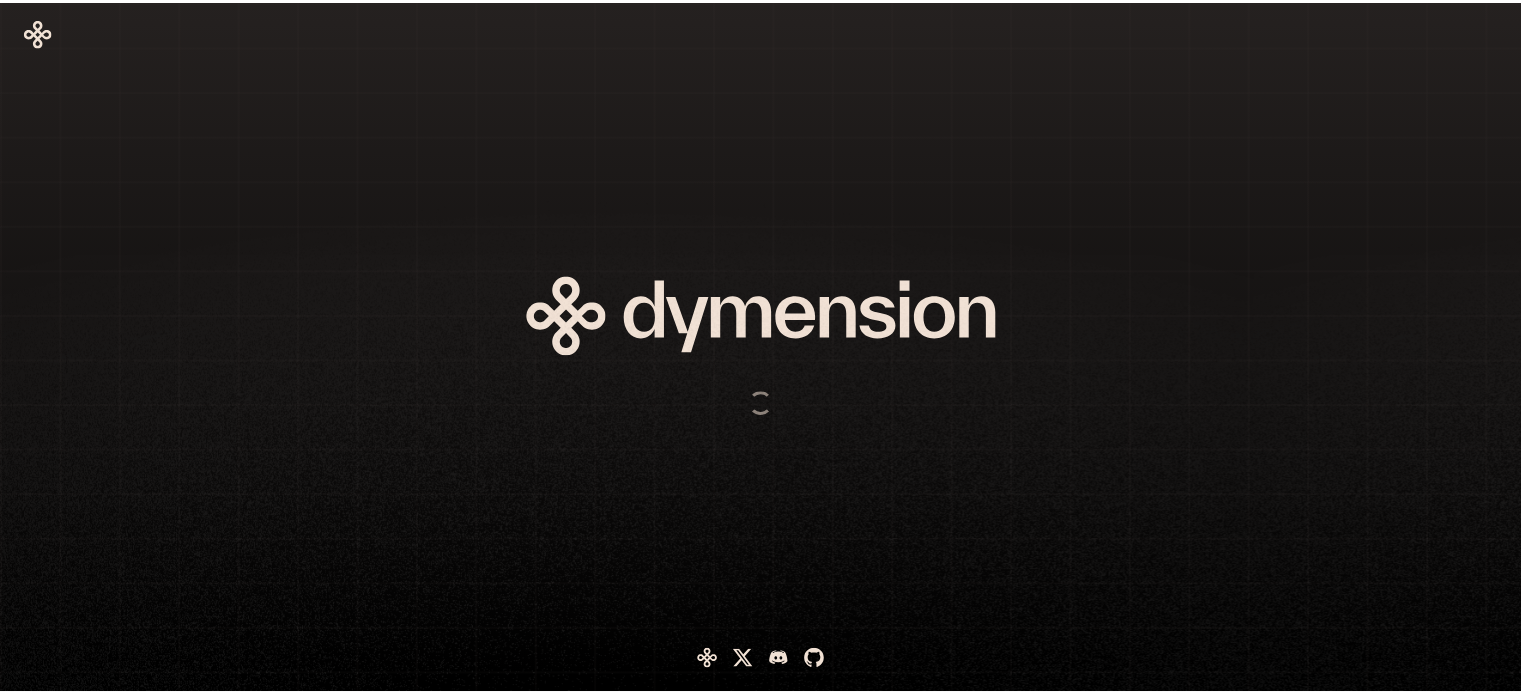 scroll, scrollTop: 0, scrollLeft: 0, axis: both 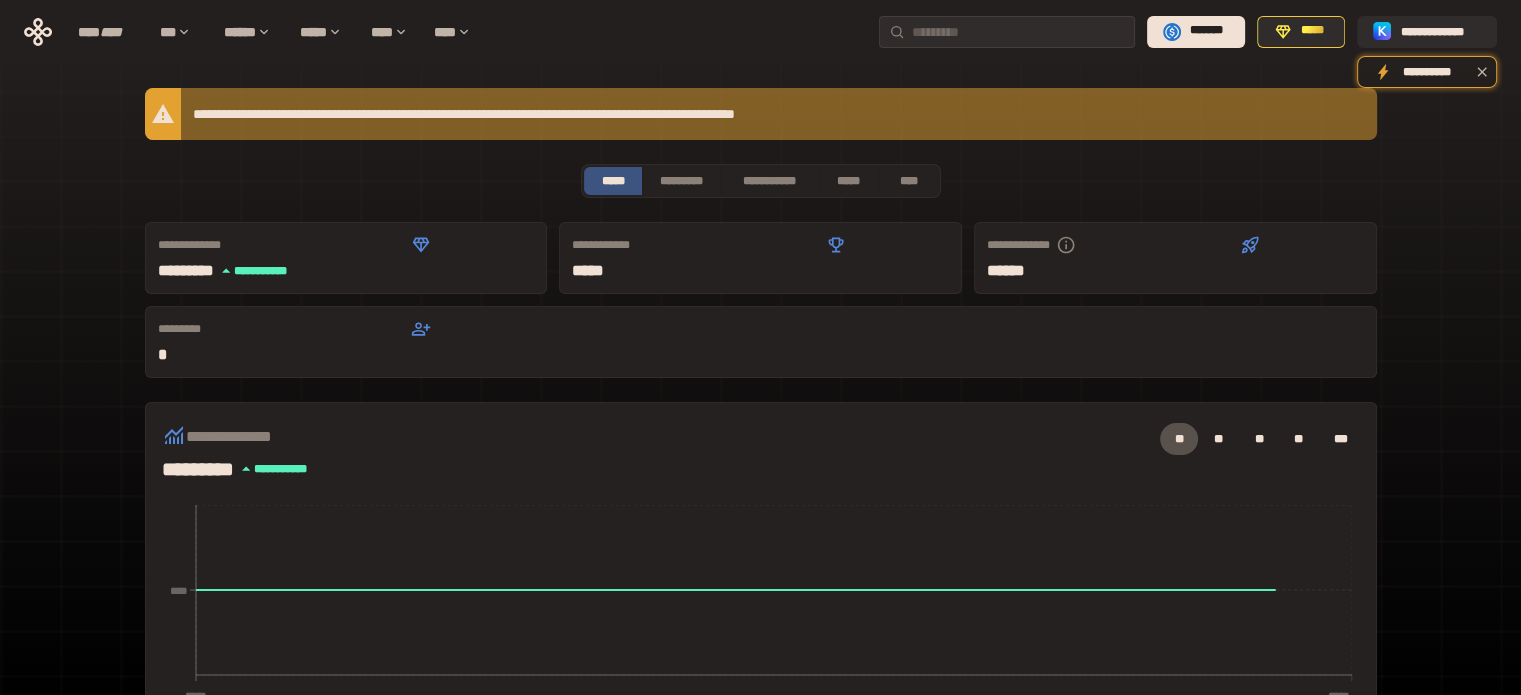 click on "**********" at bounding box center [760, 651] 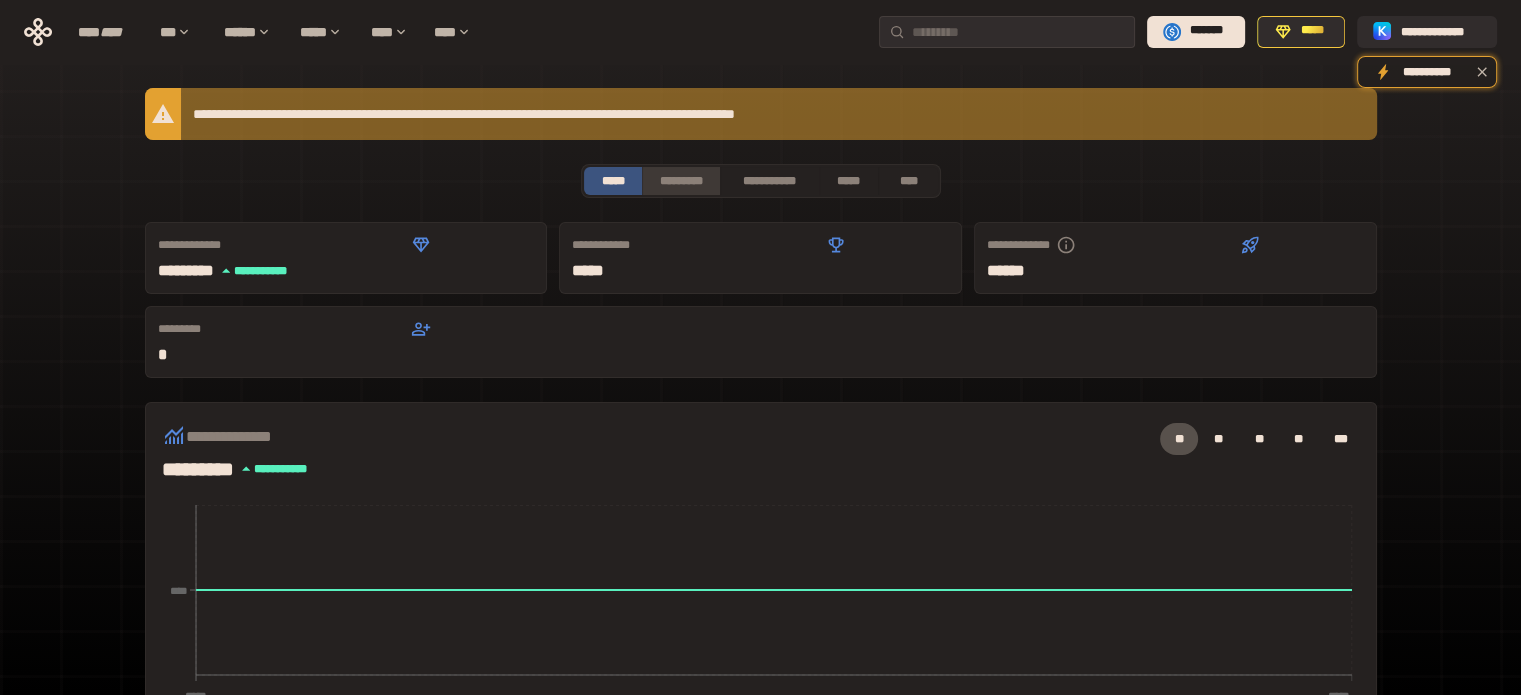 click on "*********" at bounding box center [680, 181] 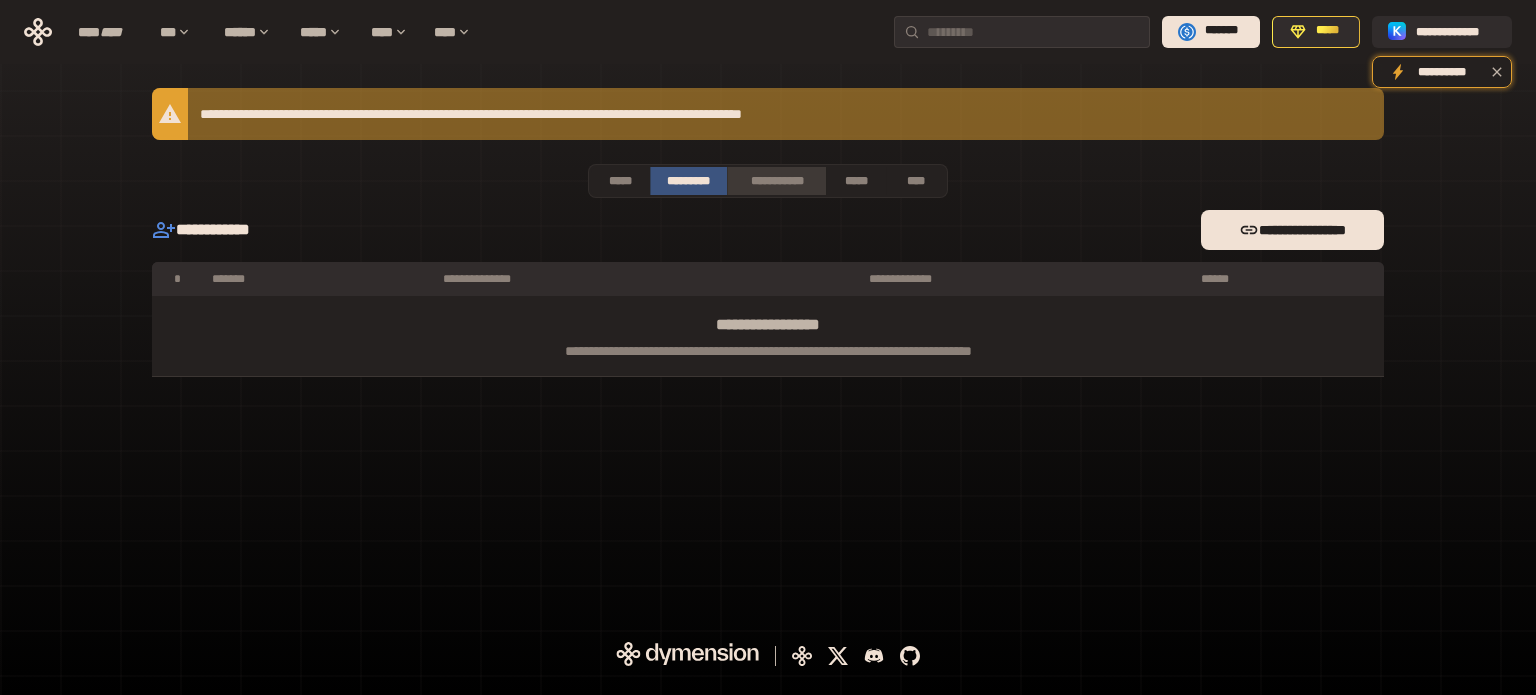 click on "**********" at bounding box center [776, 181] 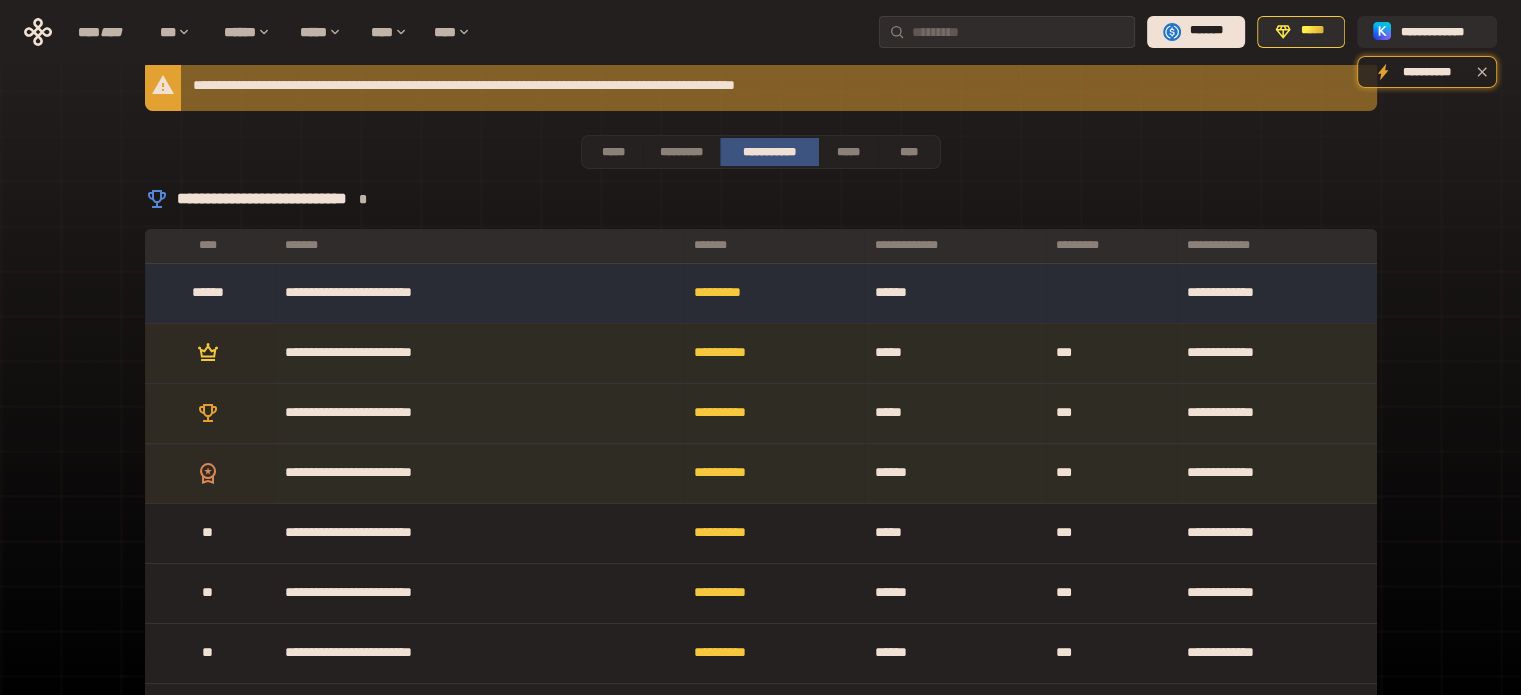 scroll, scrollTop: 0, scrollLeft: 0, axis: both 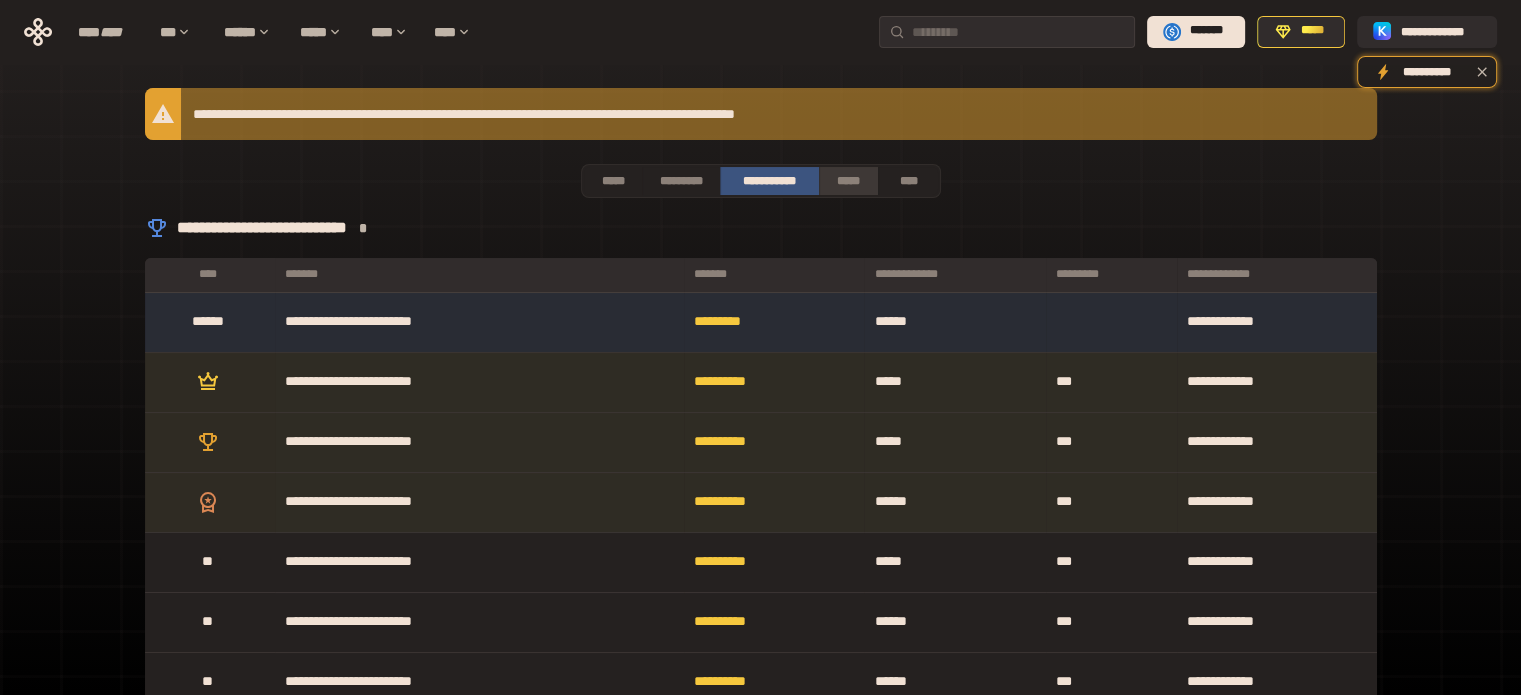 click on "*****" at bounding box center (849, 181) 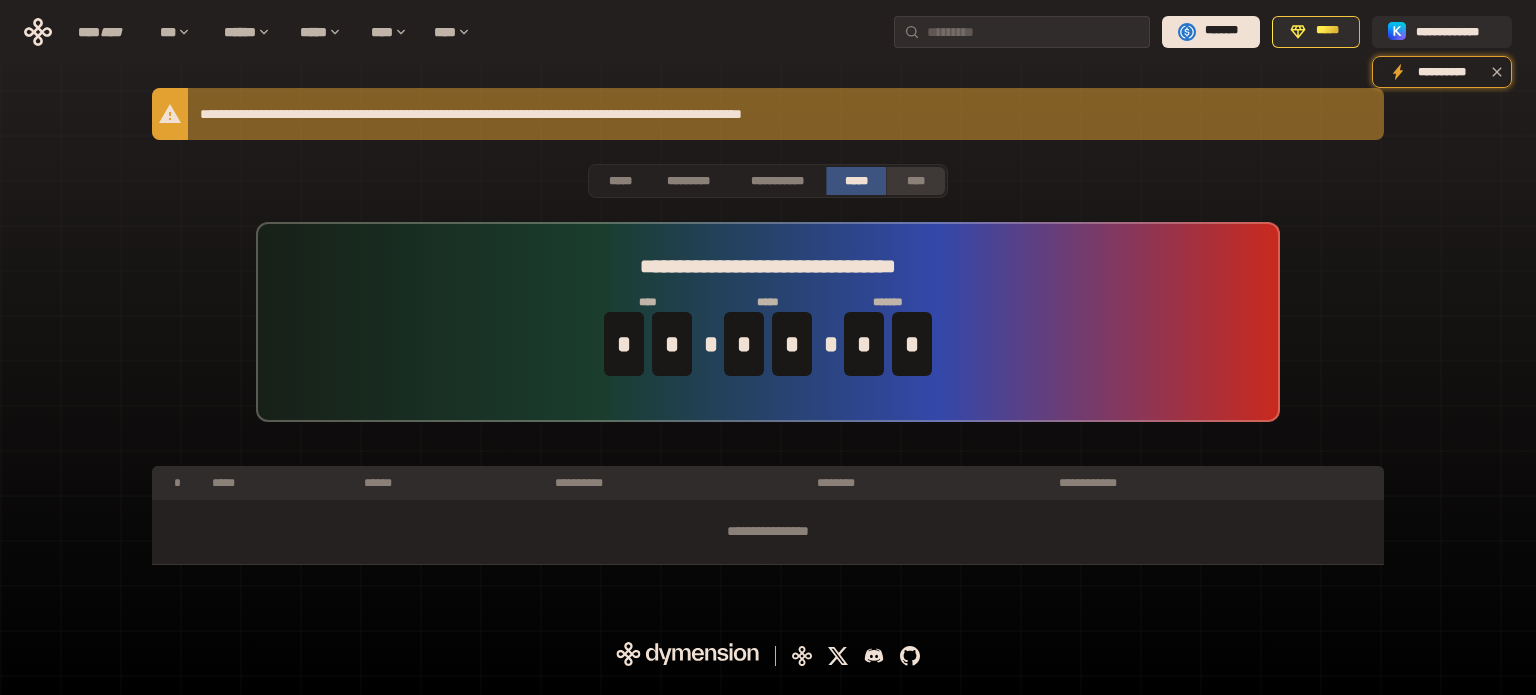 click on "****" at bounding box center [916, 181] 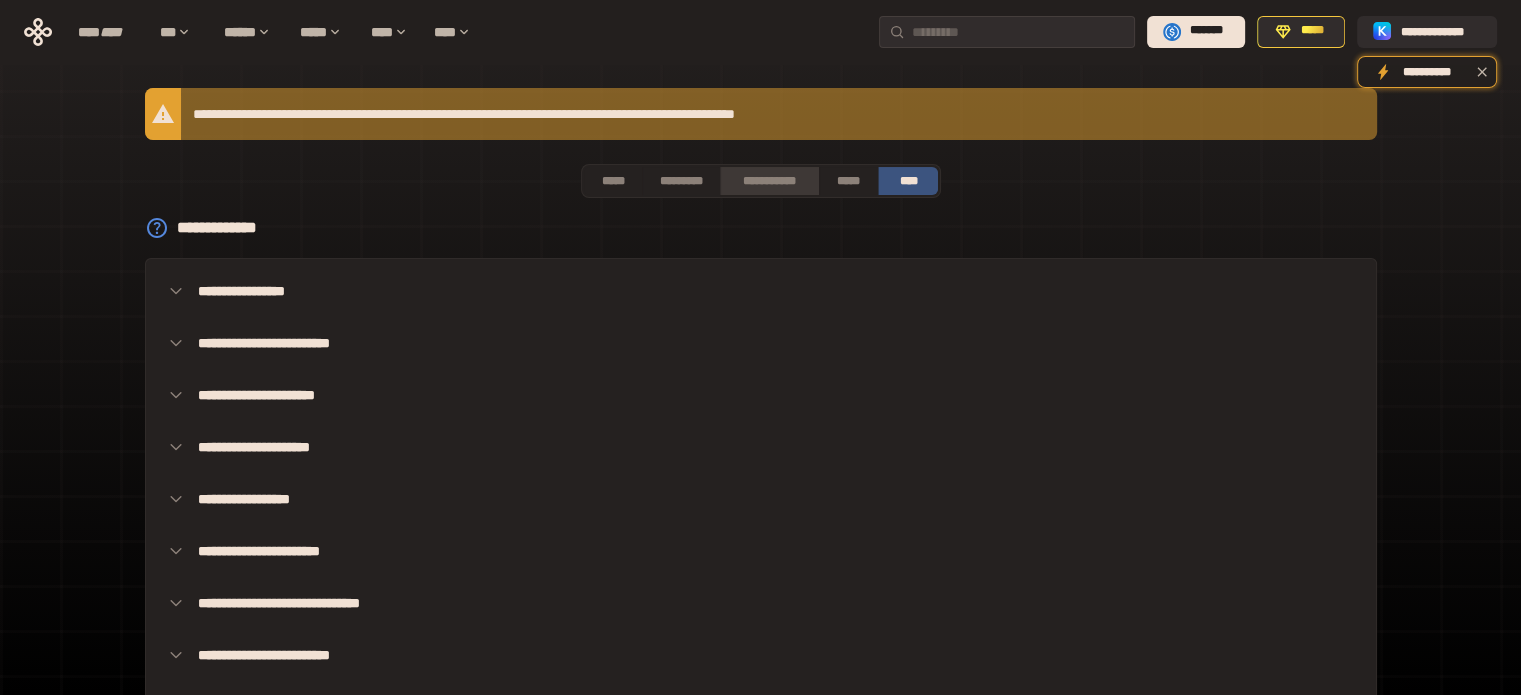 click on "**********" at bounding box center (769, 181) 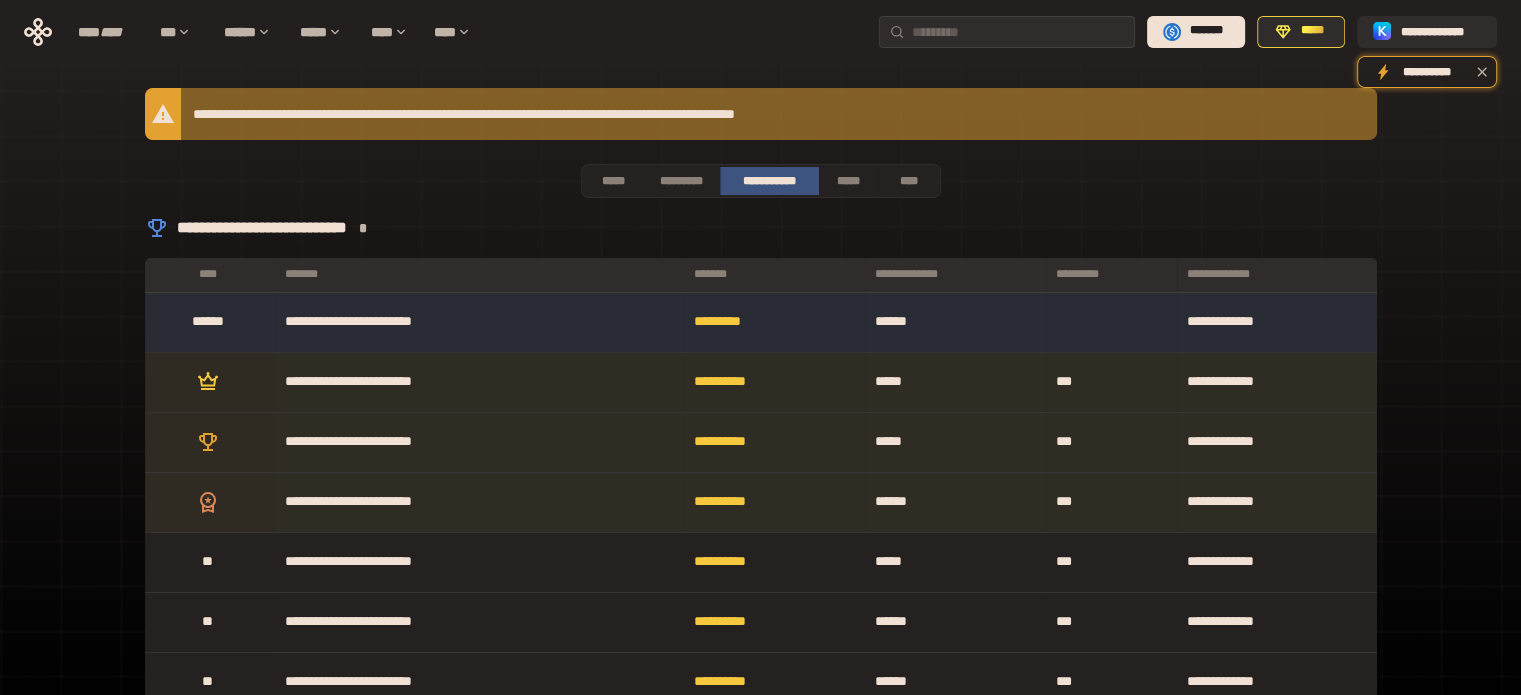 click on "**********" at bounding box center (761, 181) 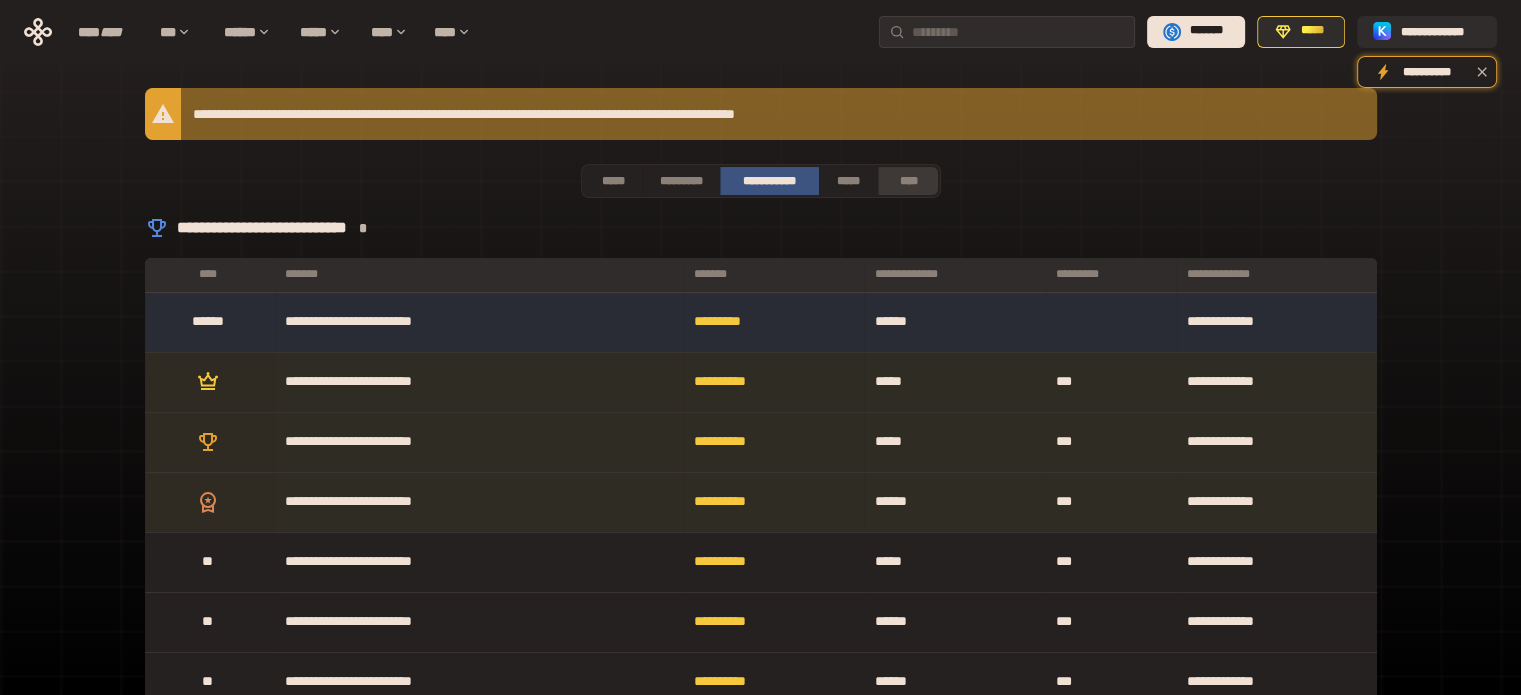 click on "****" at bounding box center [908, 181] 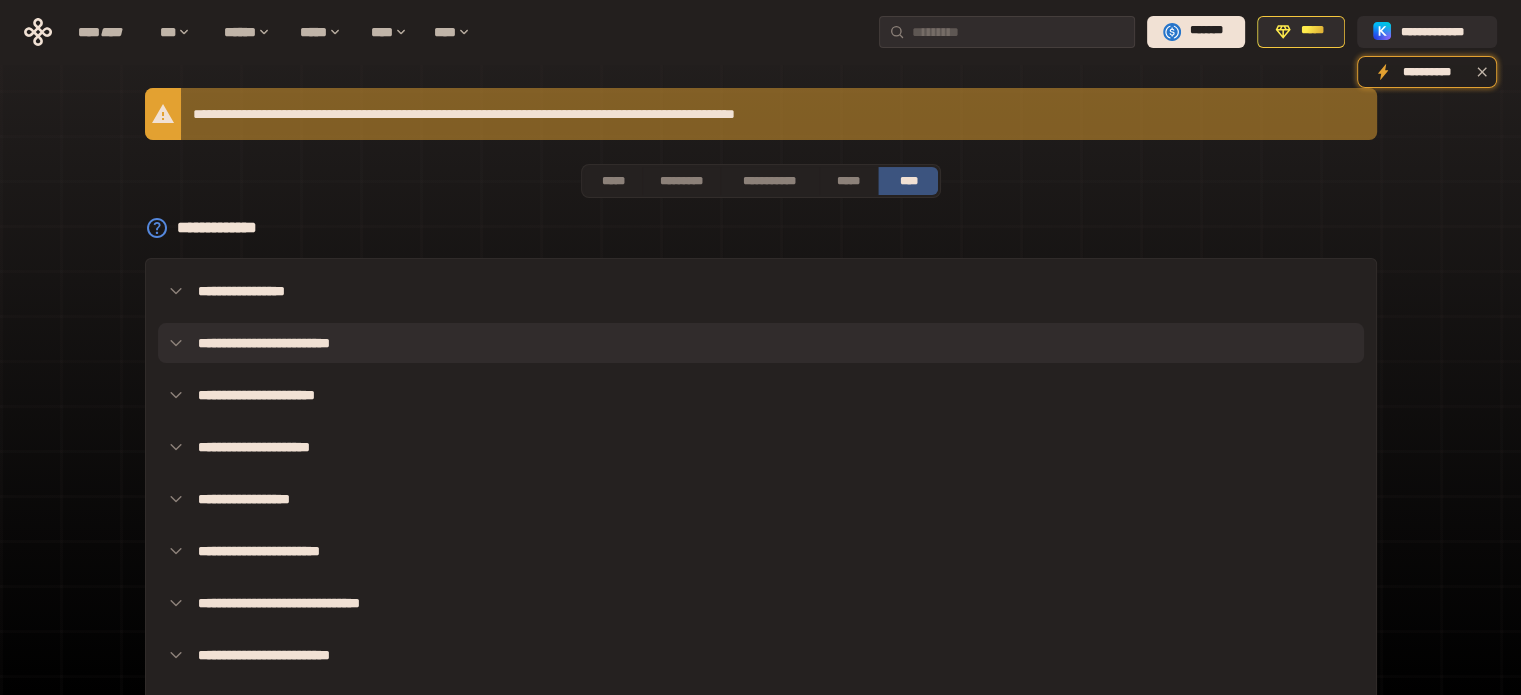 click on "**********" at bounding box center (761, 343) 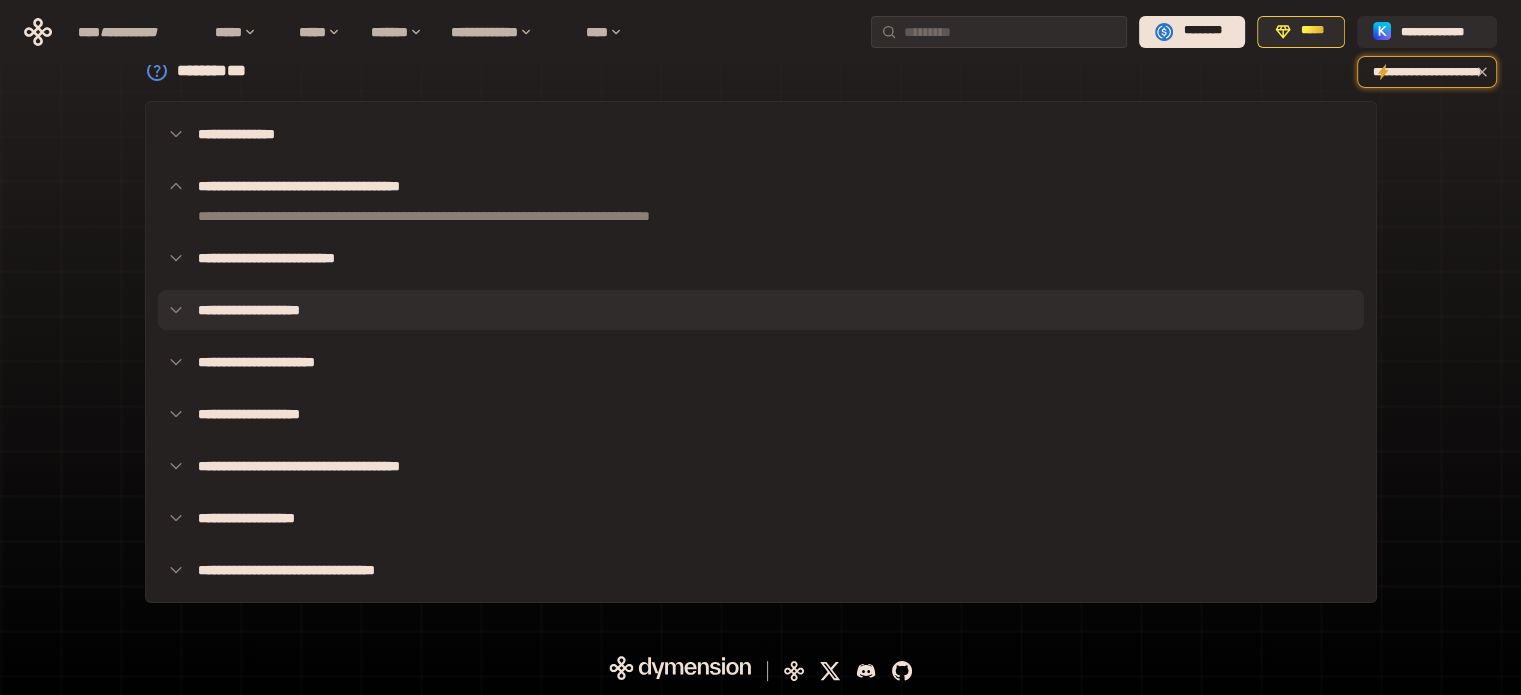 scroll, scrollTop: 171, scrollLeft: 0, axis: vertical 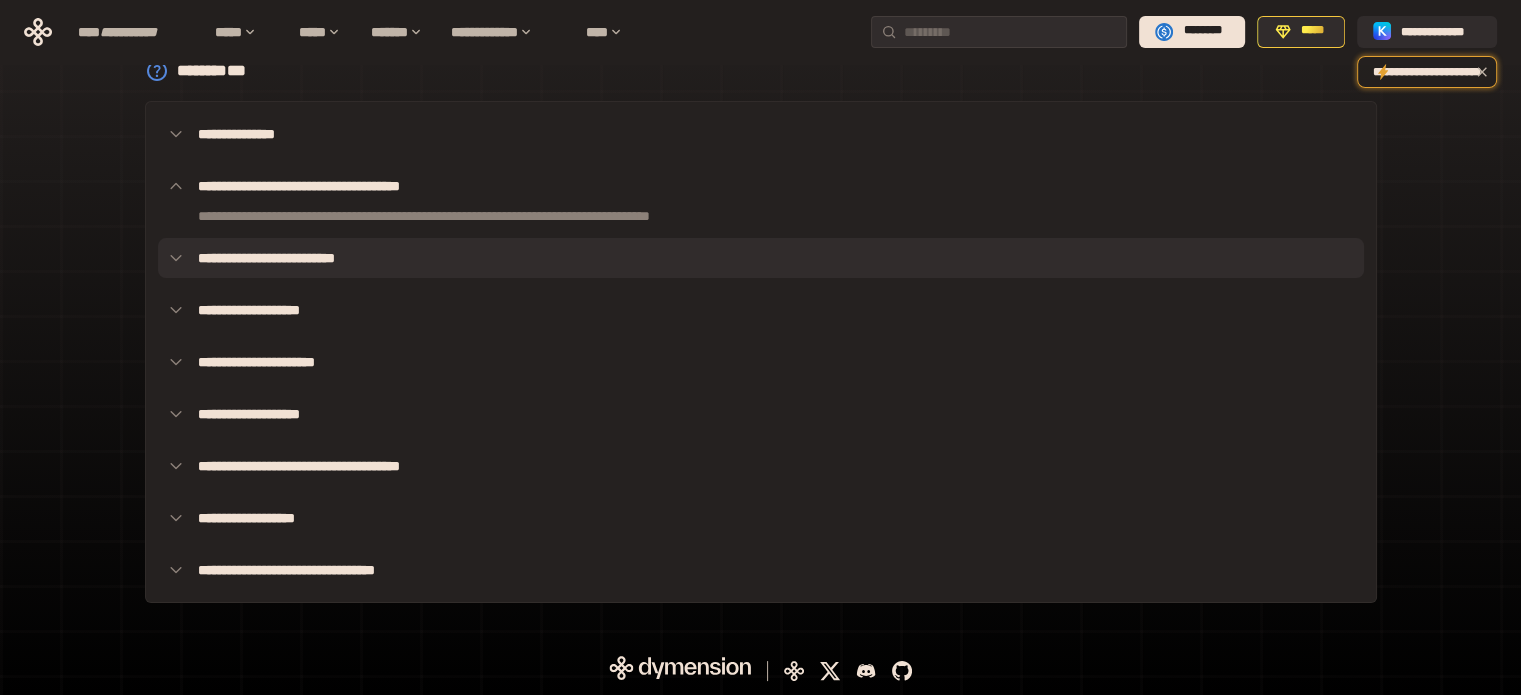 click on "**********" at bounding box center (761, 258) 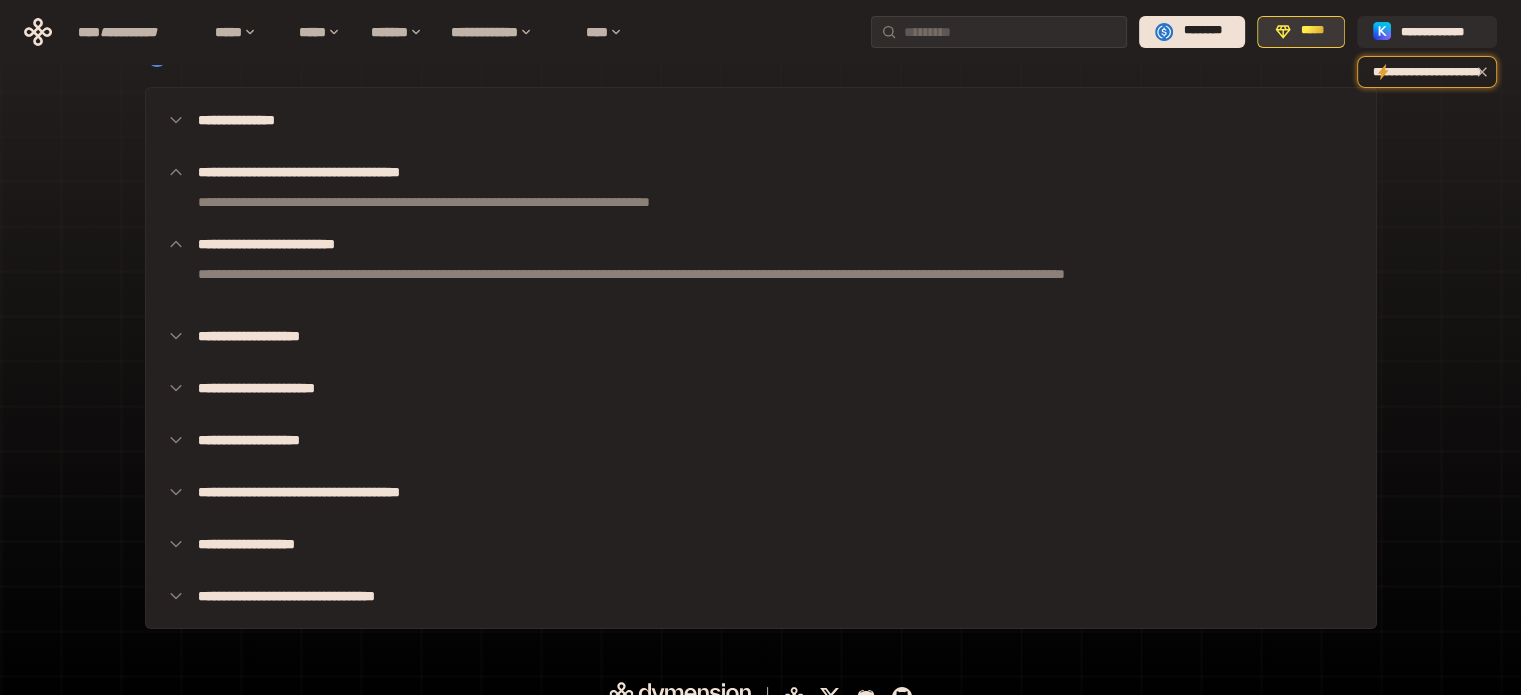 click 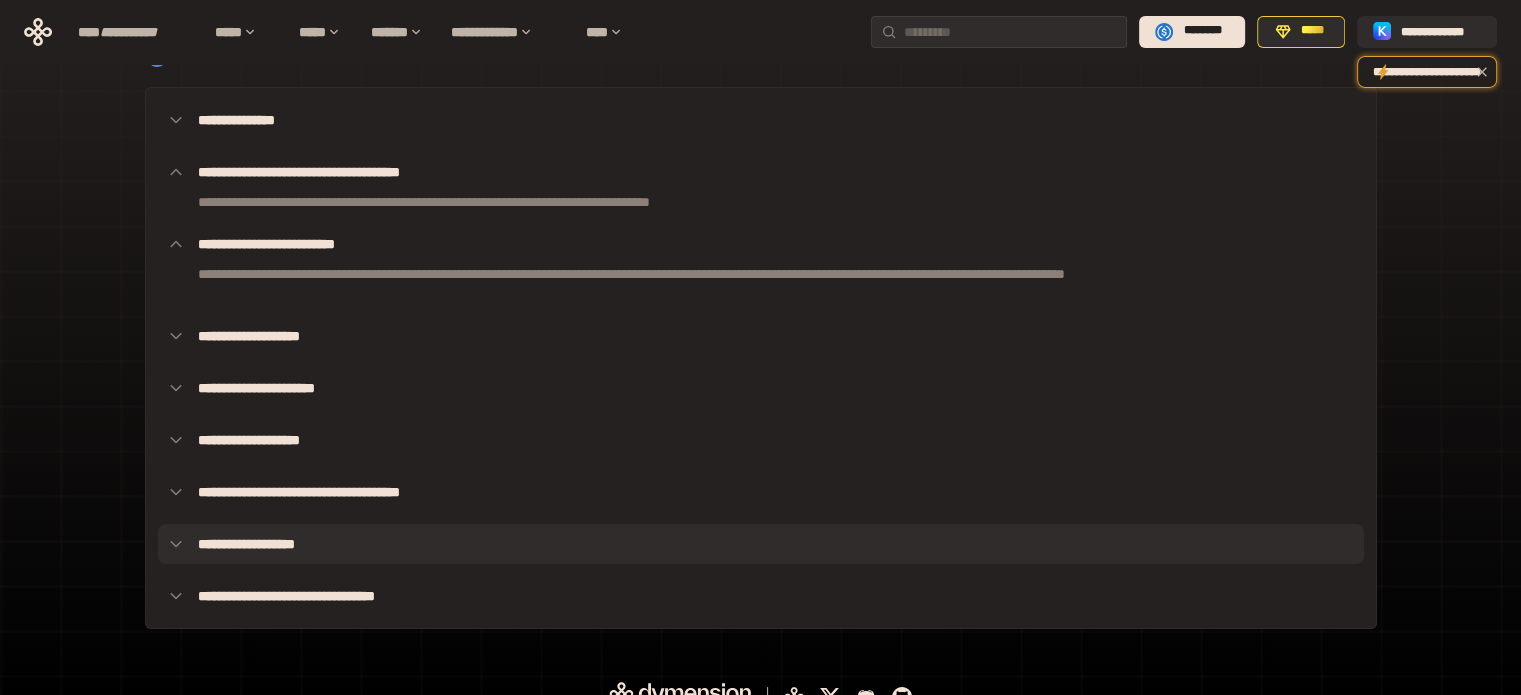 click on "**********" at bounding box center [761, 544] 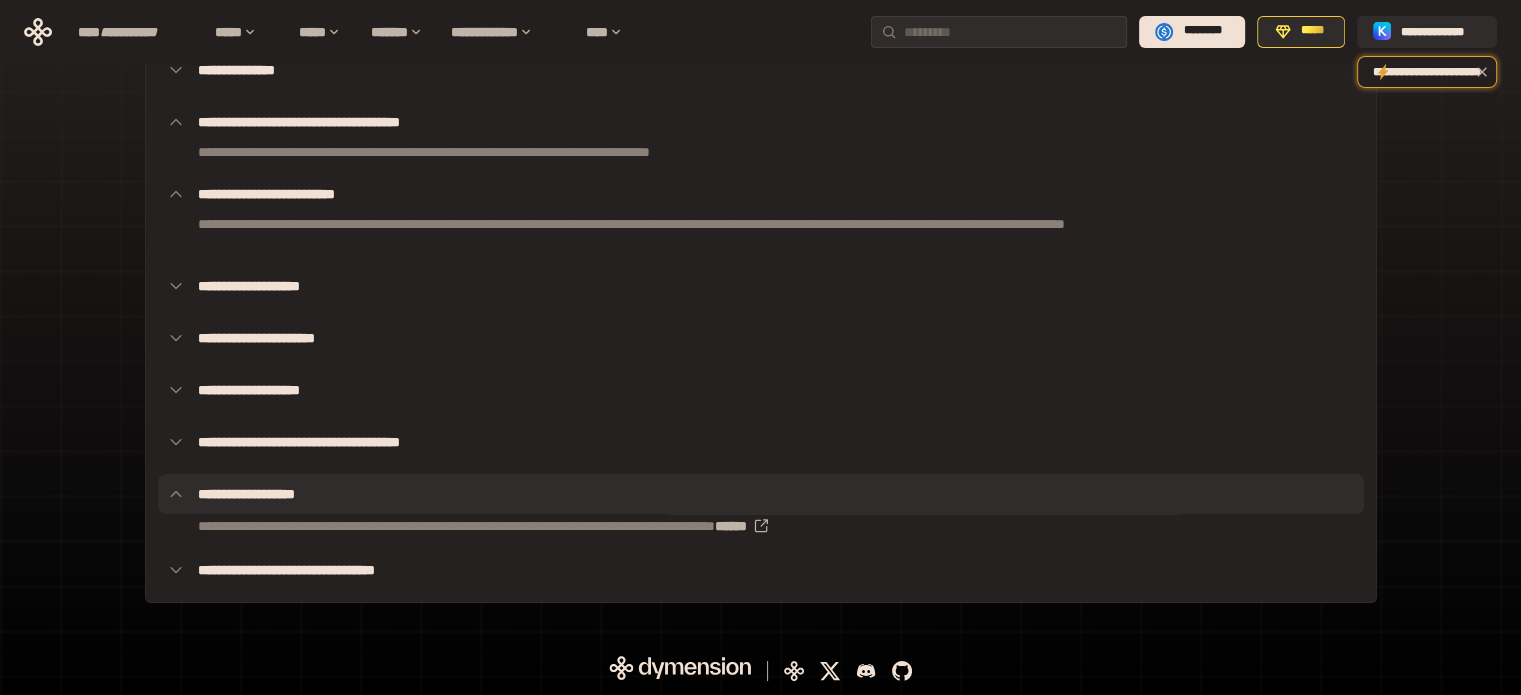 scroll, scrollTop: 235, scrollLeft: 0, axis: vertical 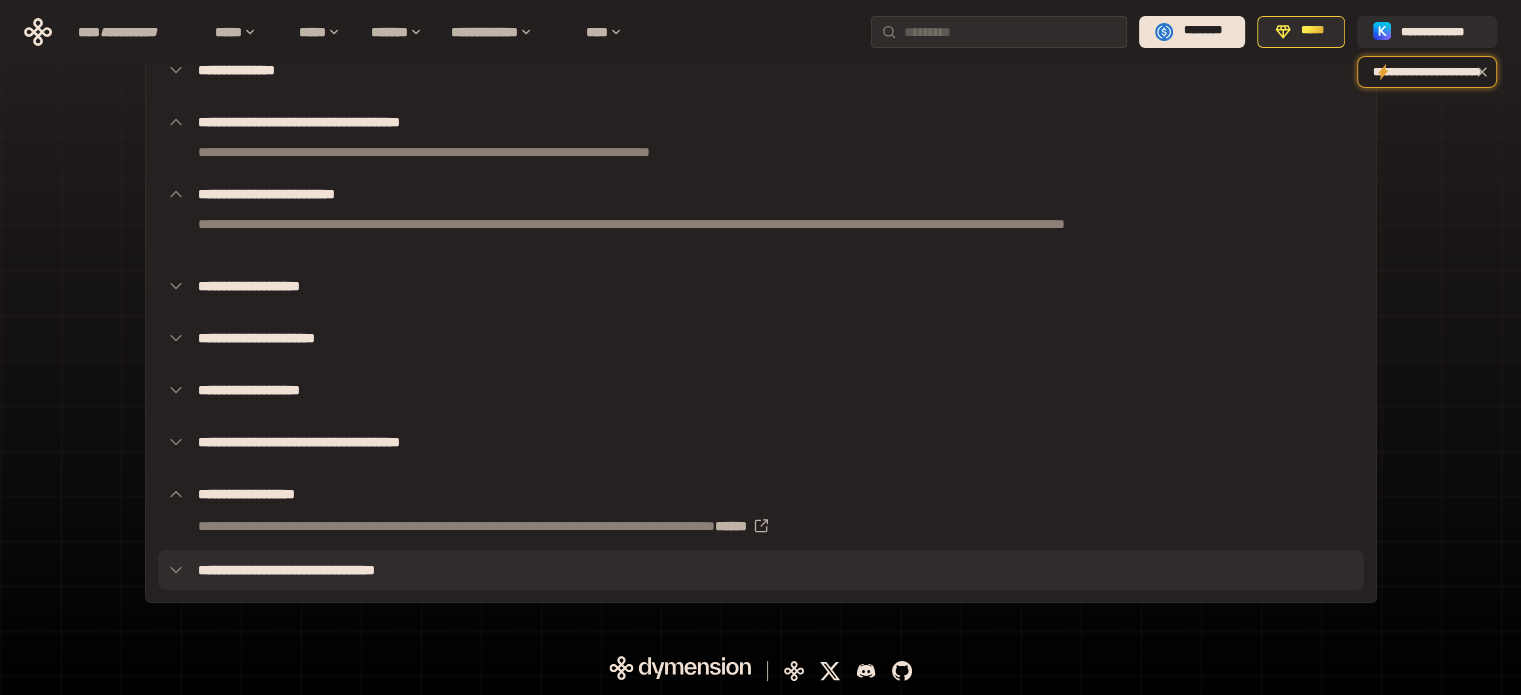 click on "**********" at bounding box center (761, 570) 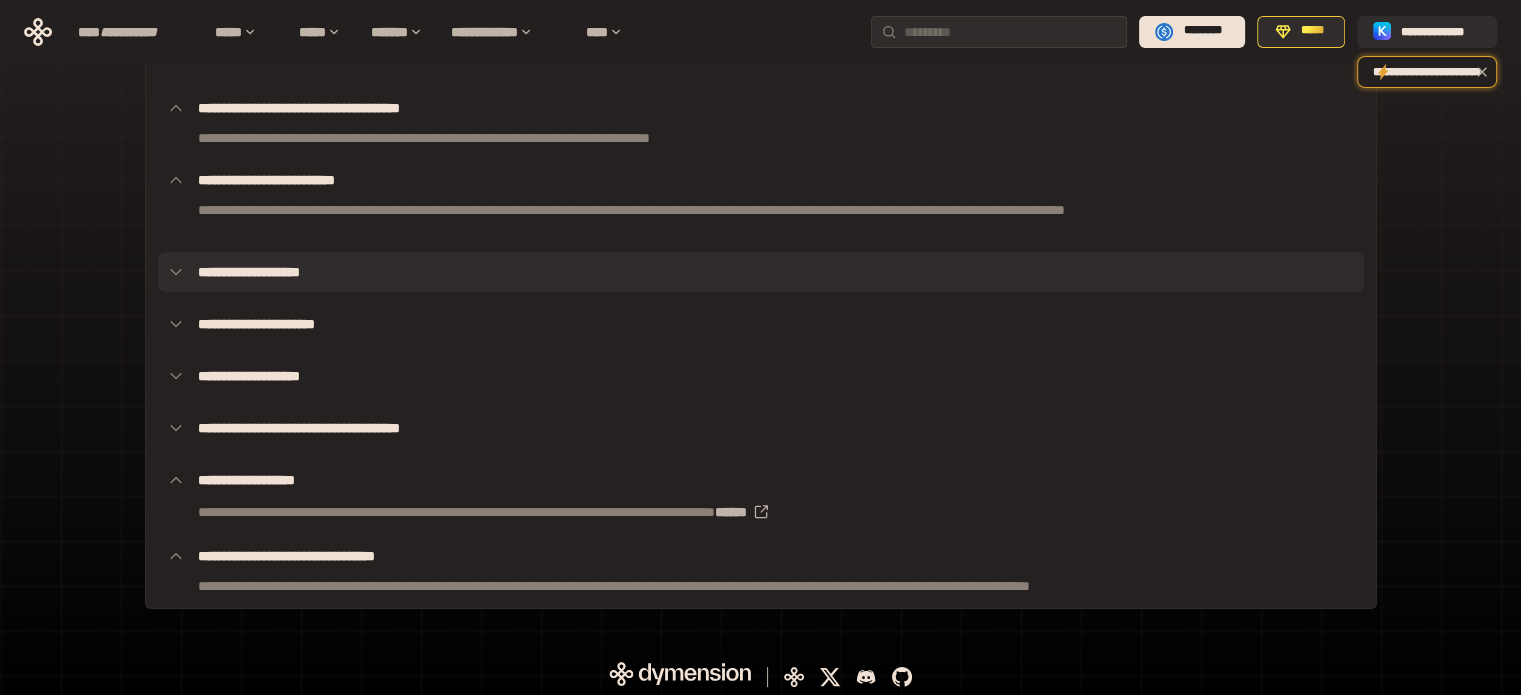 click on "**********" at bounding box center [761, 272] 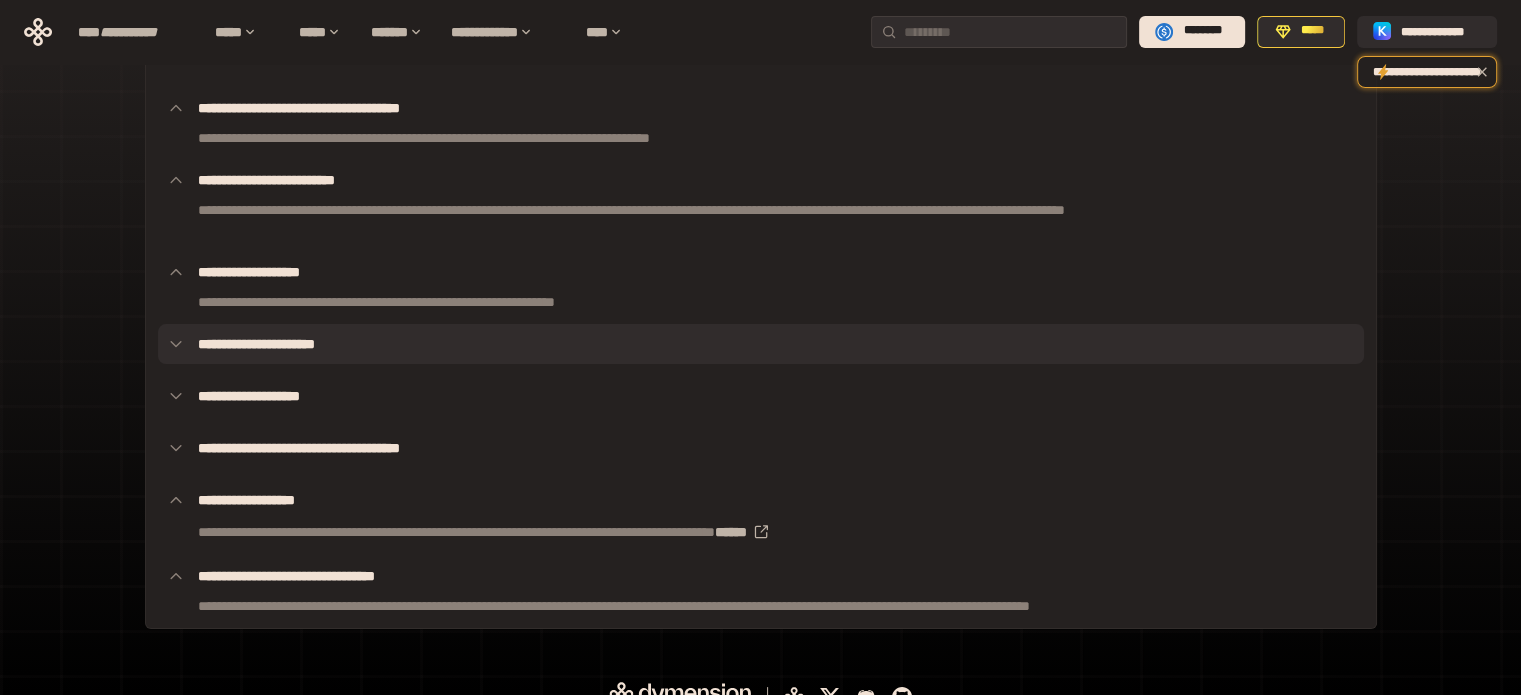 click on "**********" at bounding box center [761, 344] 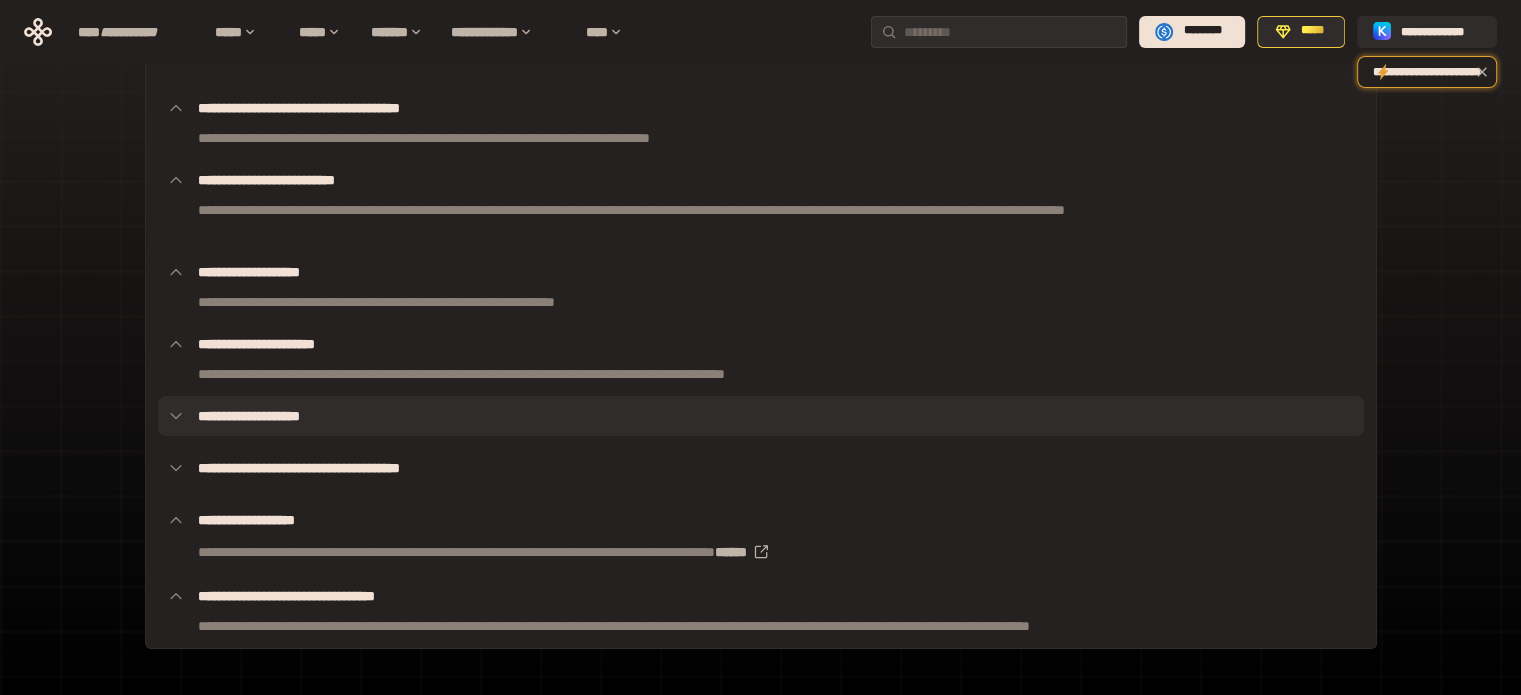 click on "**********" at bounding box center [761, 416] 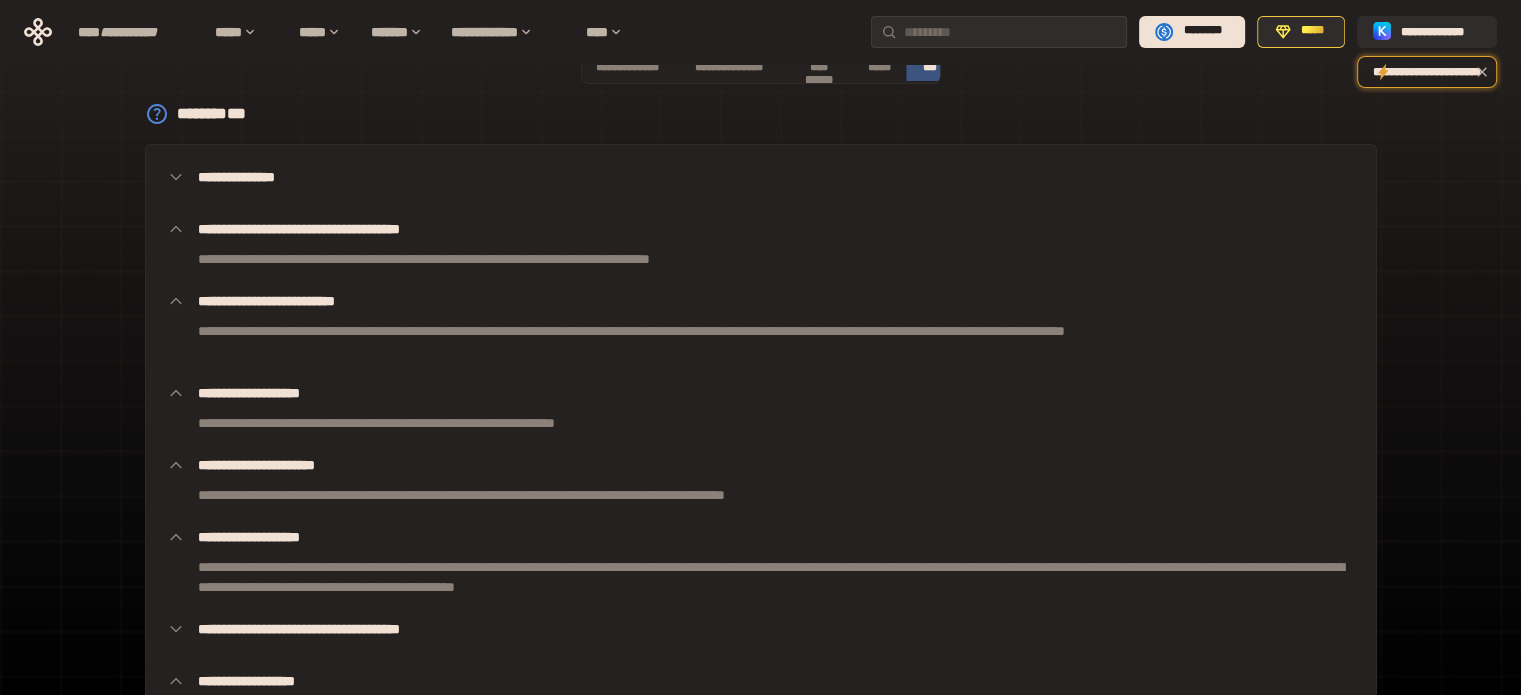 scroll, scrollTop: 0, scrollLeft: 0, axis: both 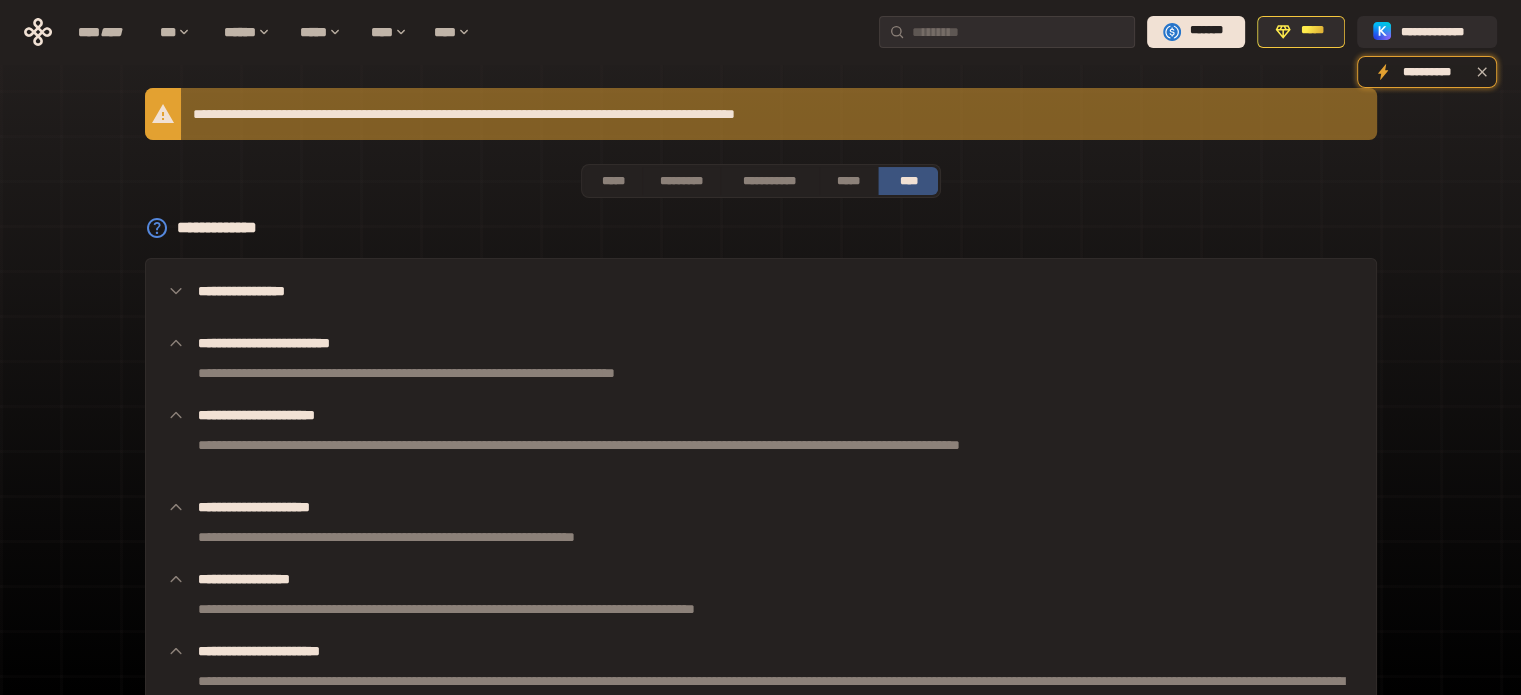 click on "**********" at bounding box center (761, 445) 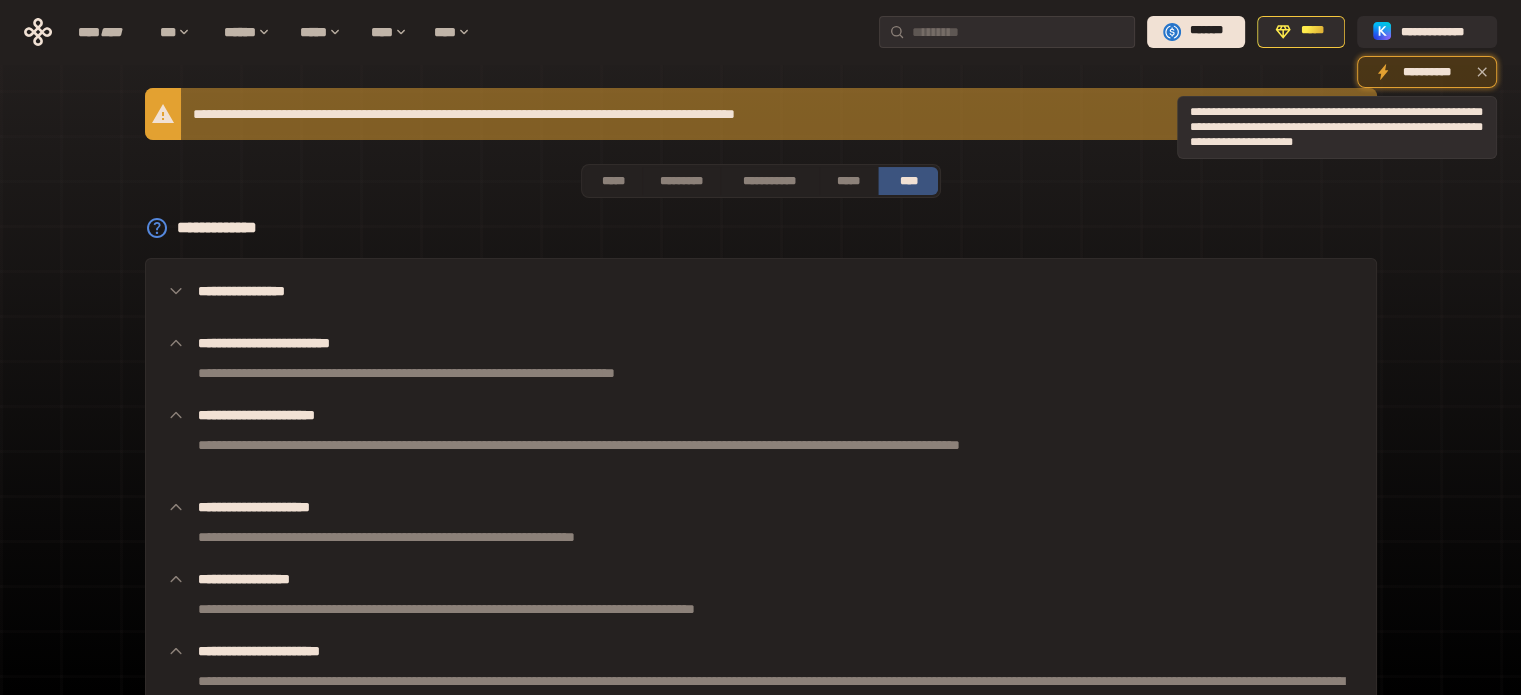 click on "**********" at bounding box center (1427, 72) 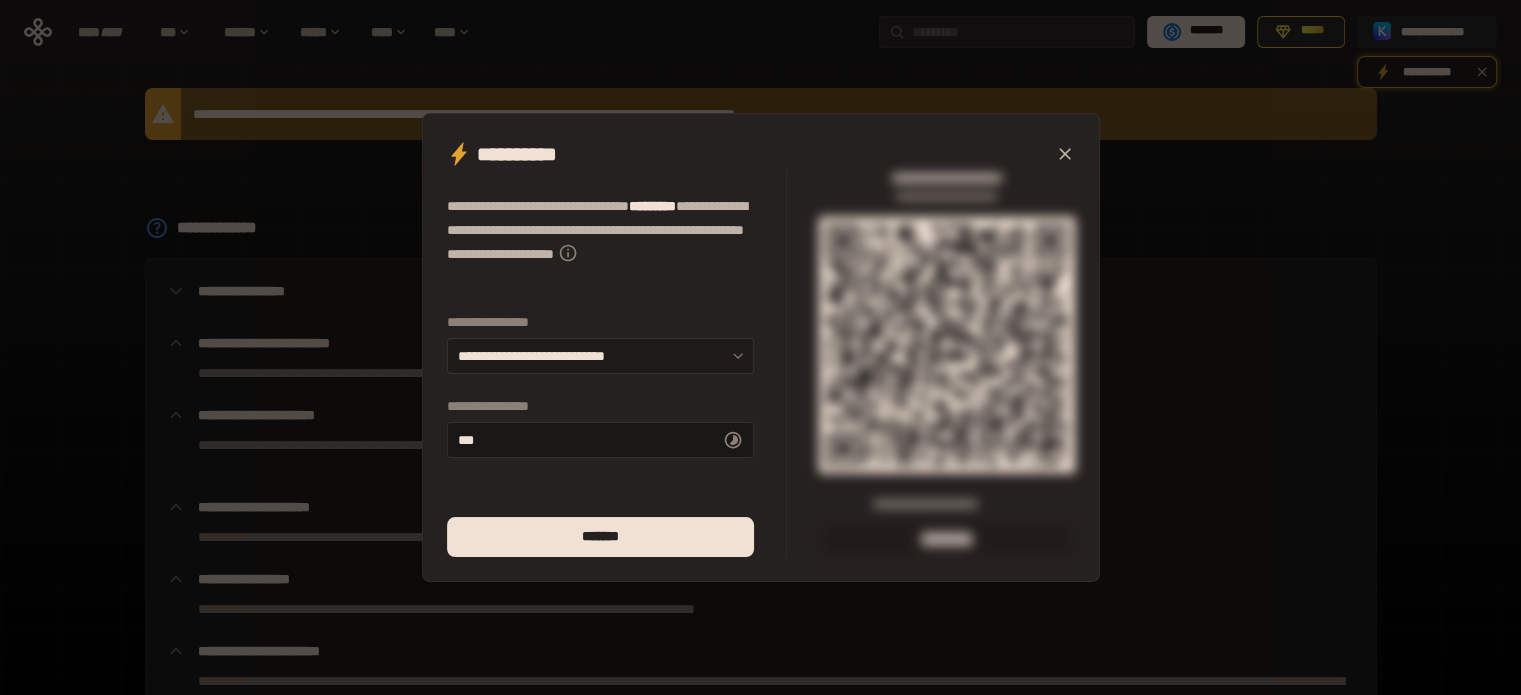 click on "**********" at bounding box center [600, 356] 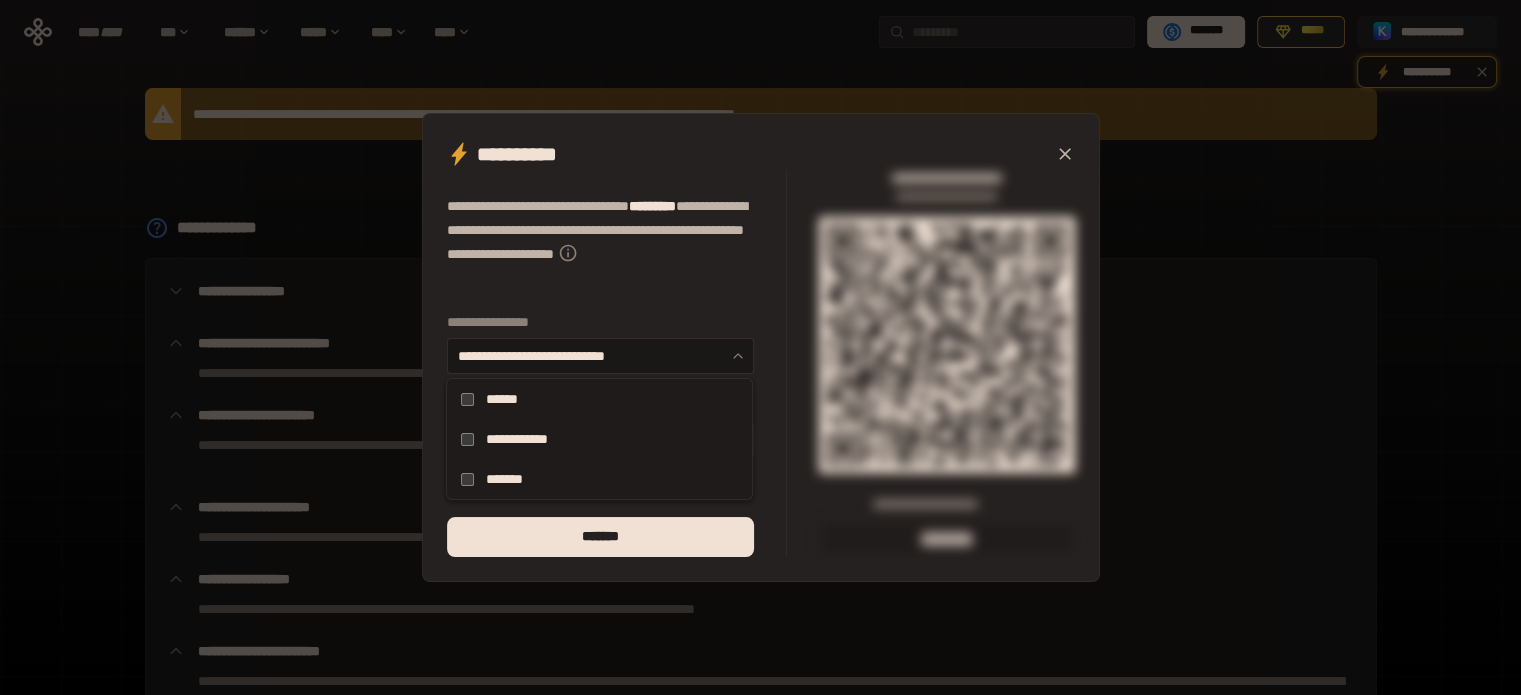 click on "**********" at bounding box center [600, 242] 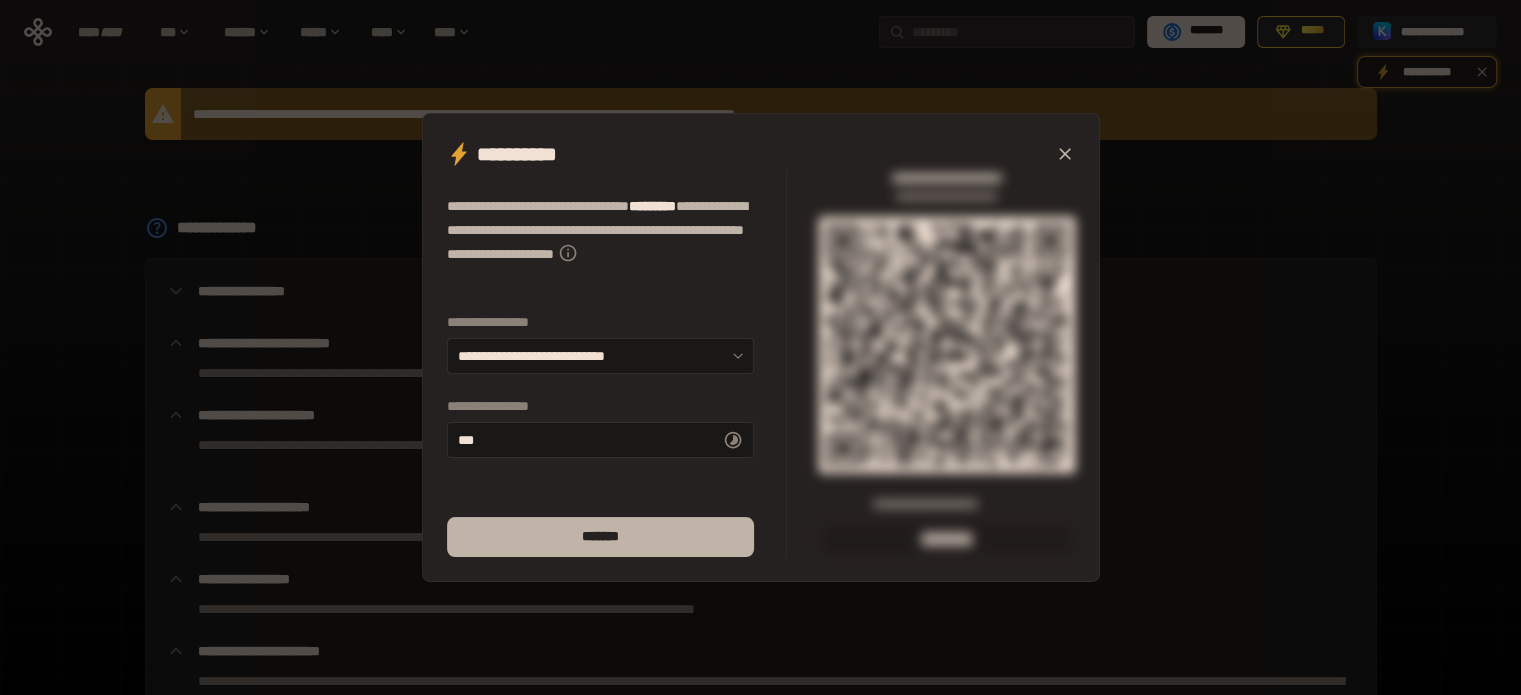 click on "*******" at bounding box center (600, 537) 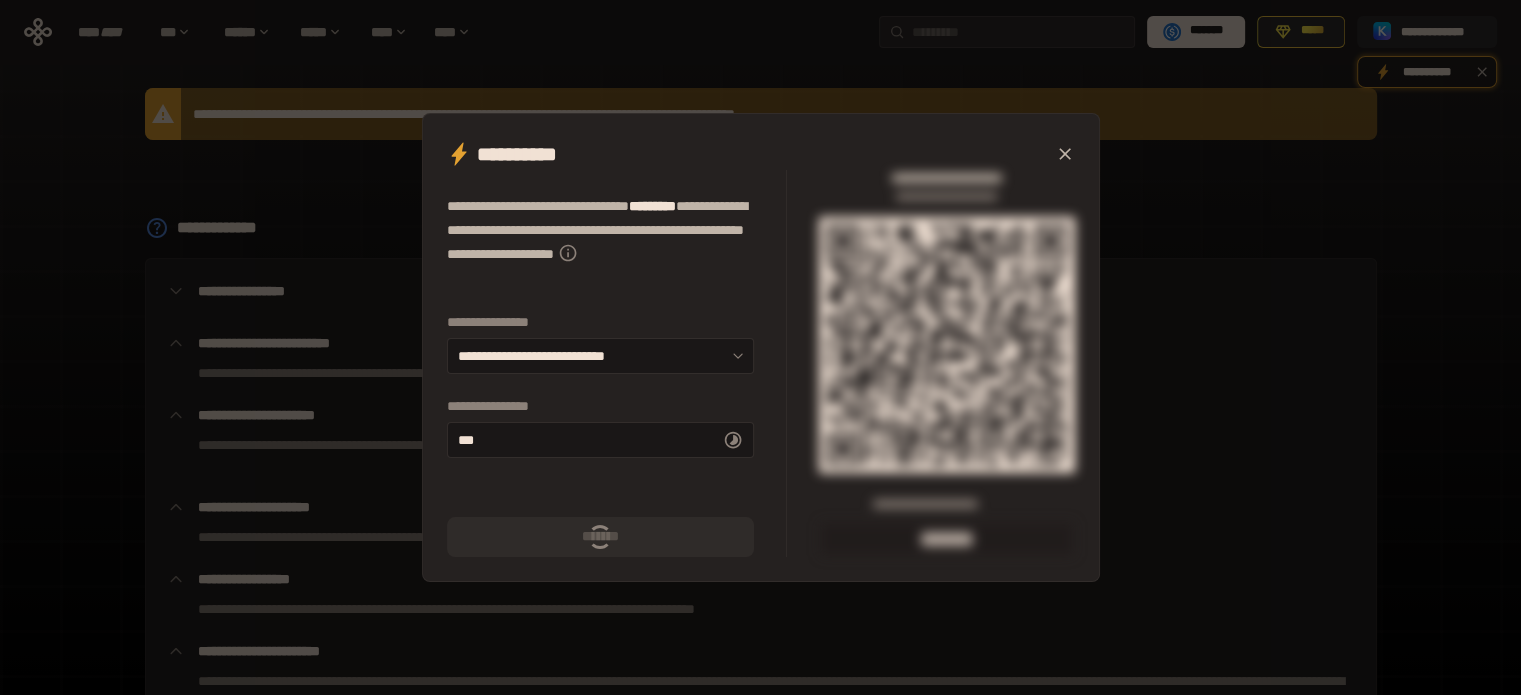 type on "******" 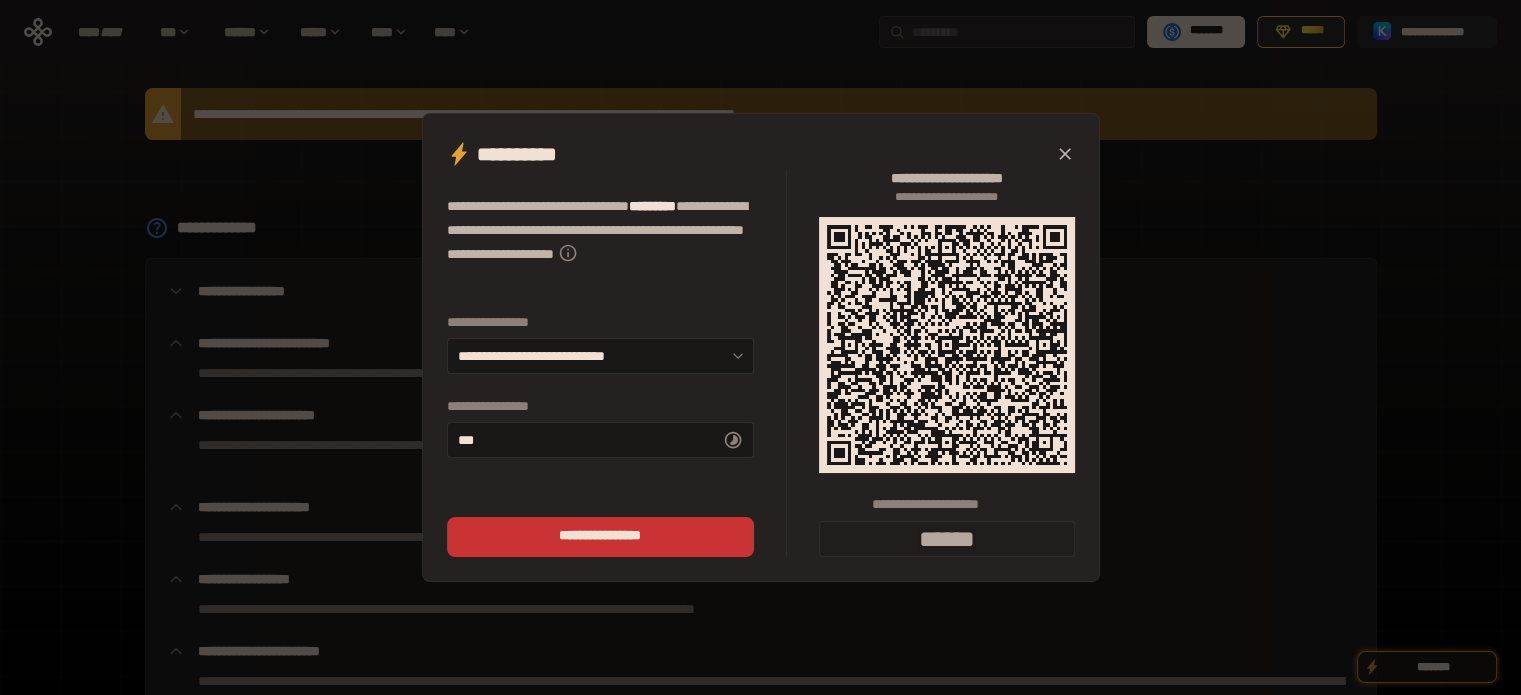 click 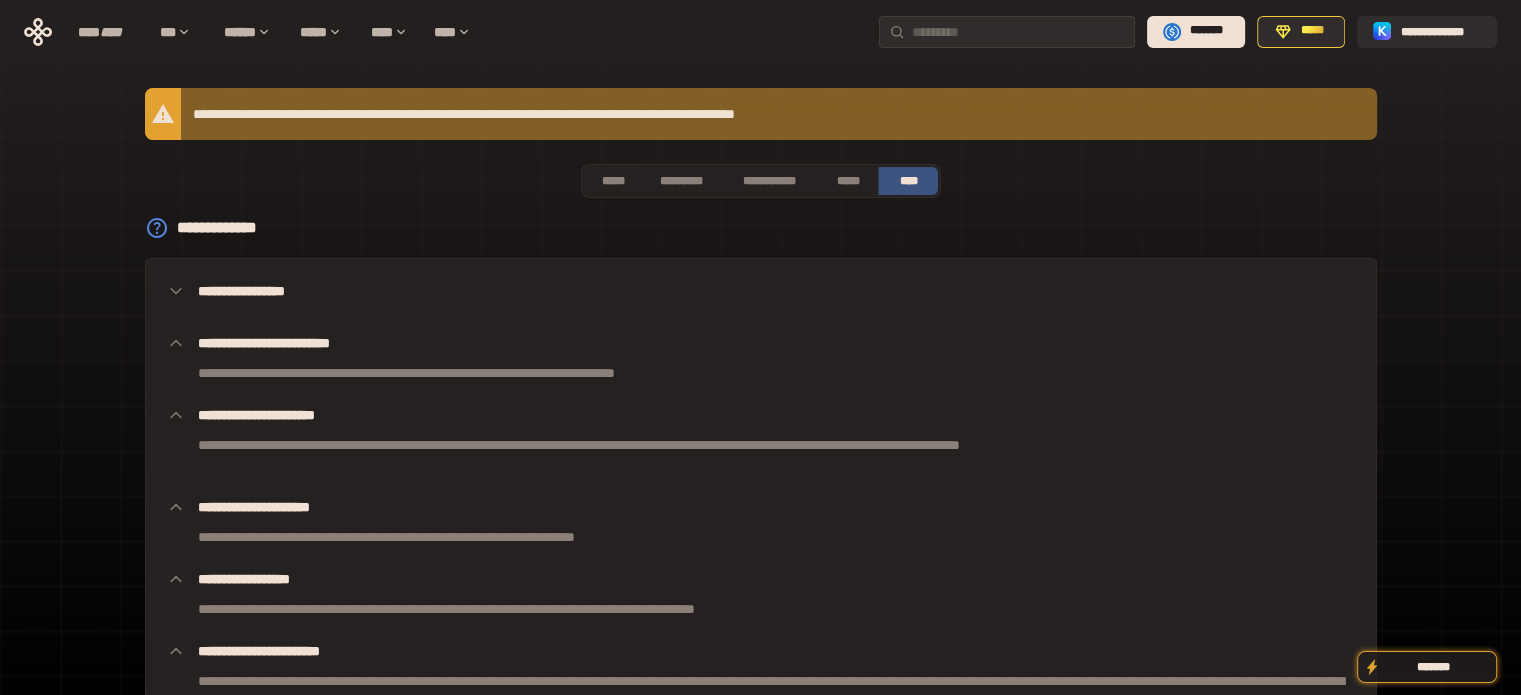 click on "**********" at bounding box center [761, 373] 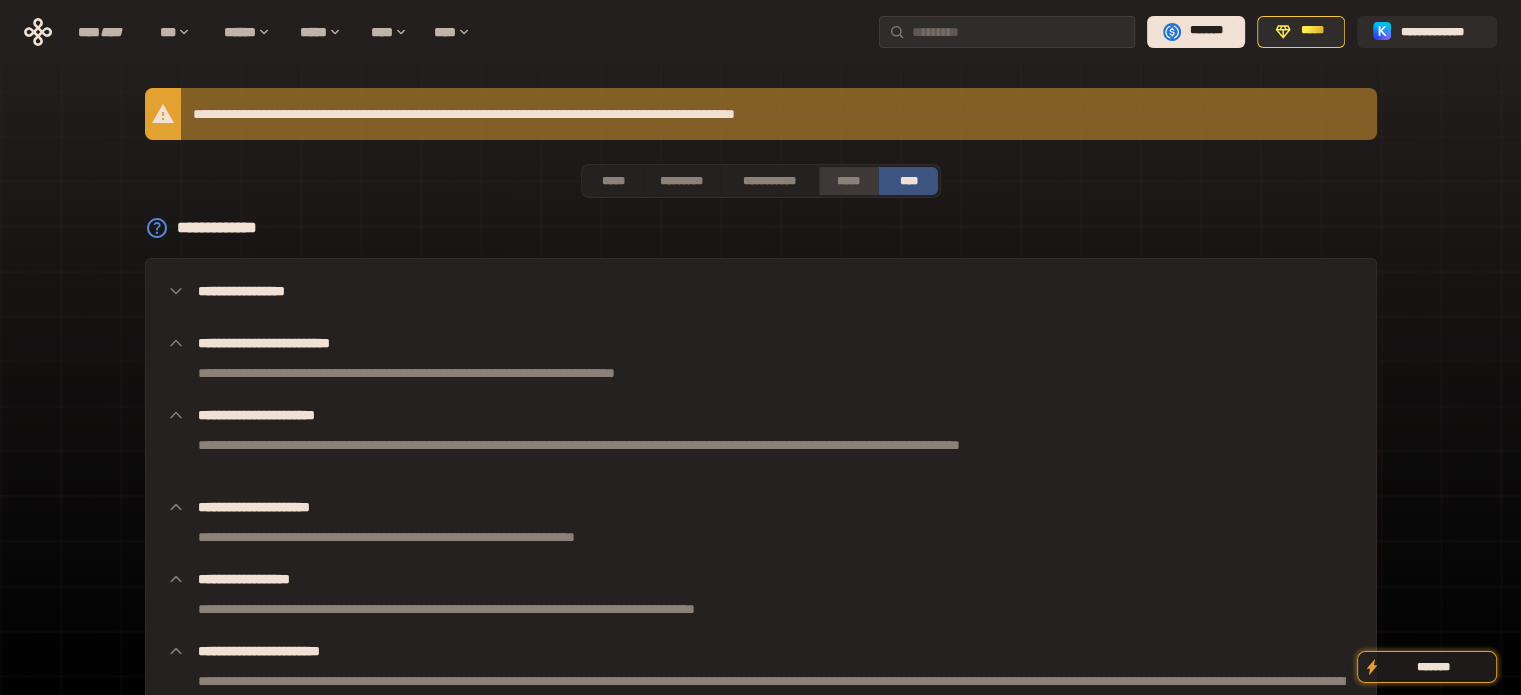 click on "*****" at bounding box center (849, 181) 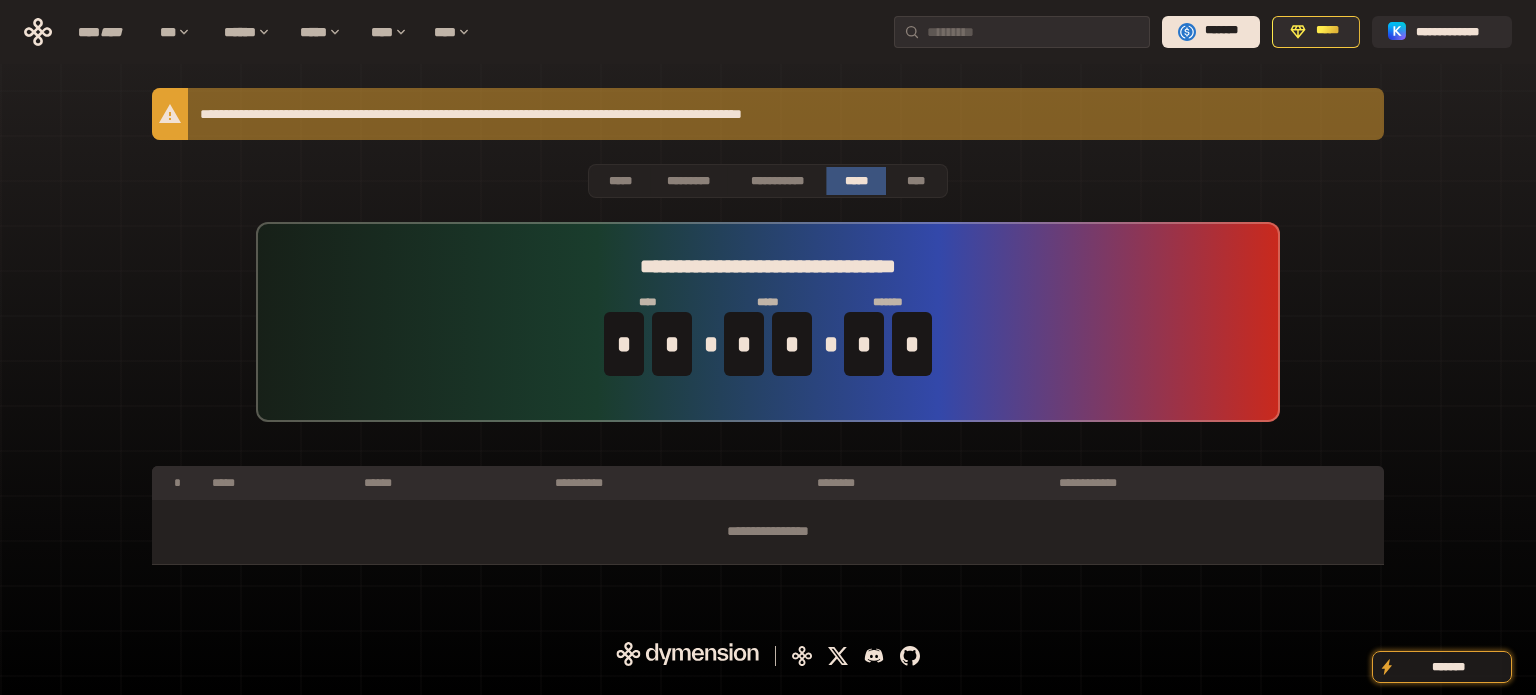 click on "**********" at bounding box center (768, 322) 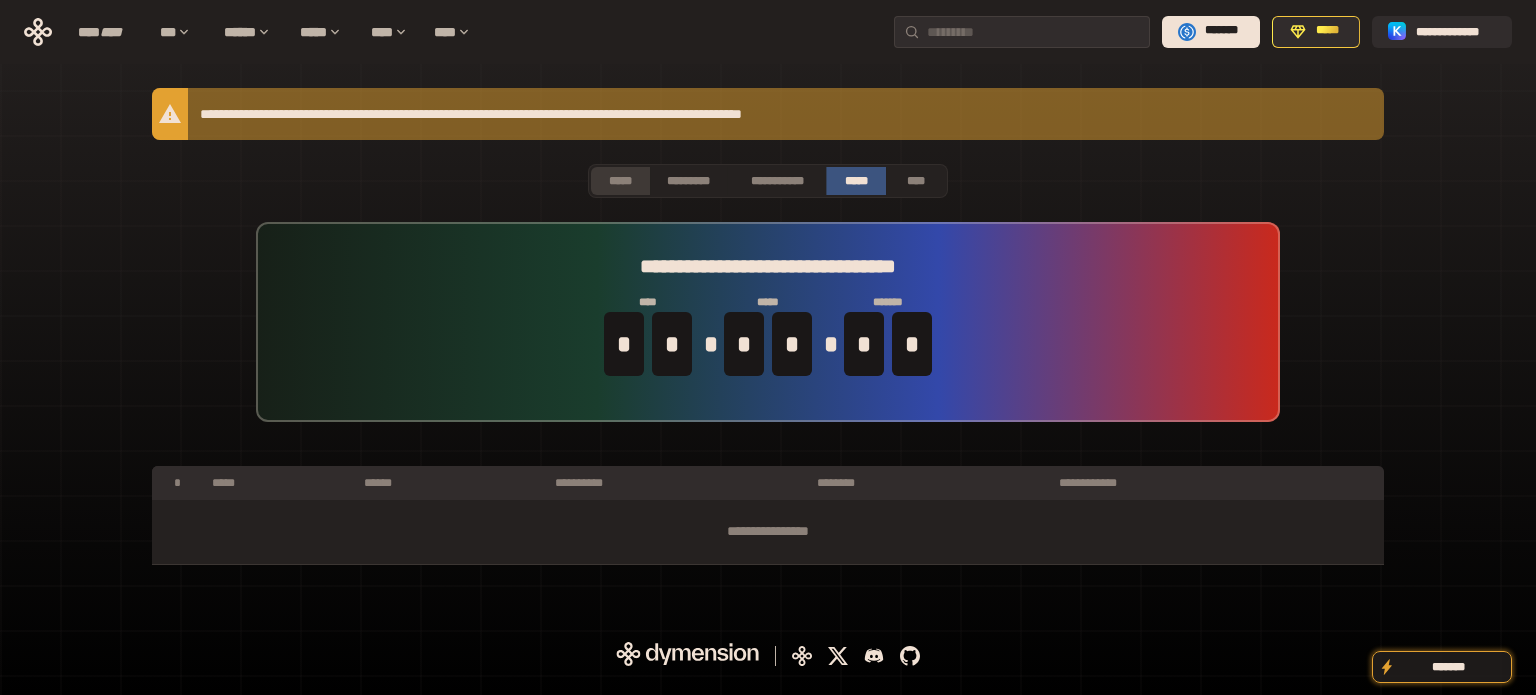 click on "*****" at bounding box center [620, 181] 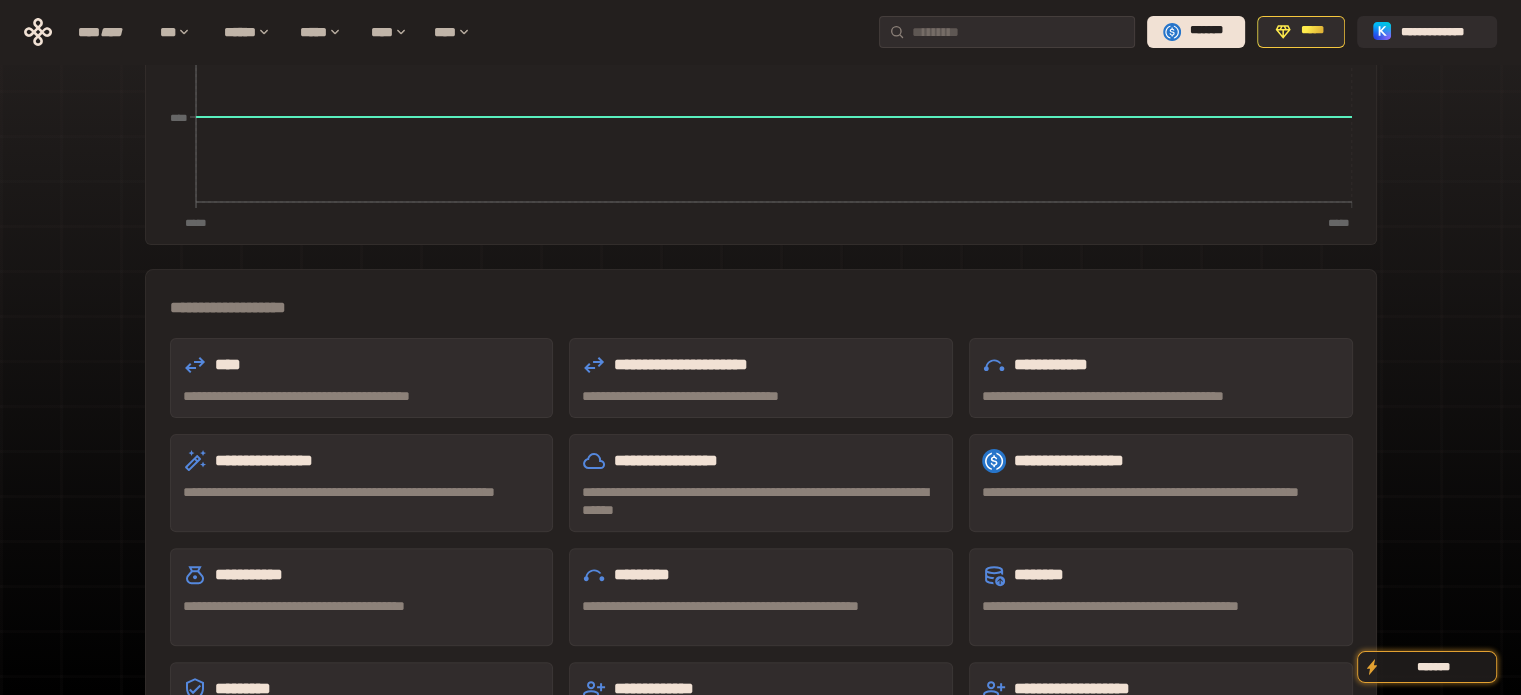 scroll, scrollTop: 568, scrollLeft: 0, axis: vertical 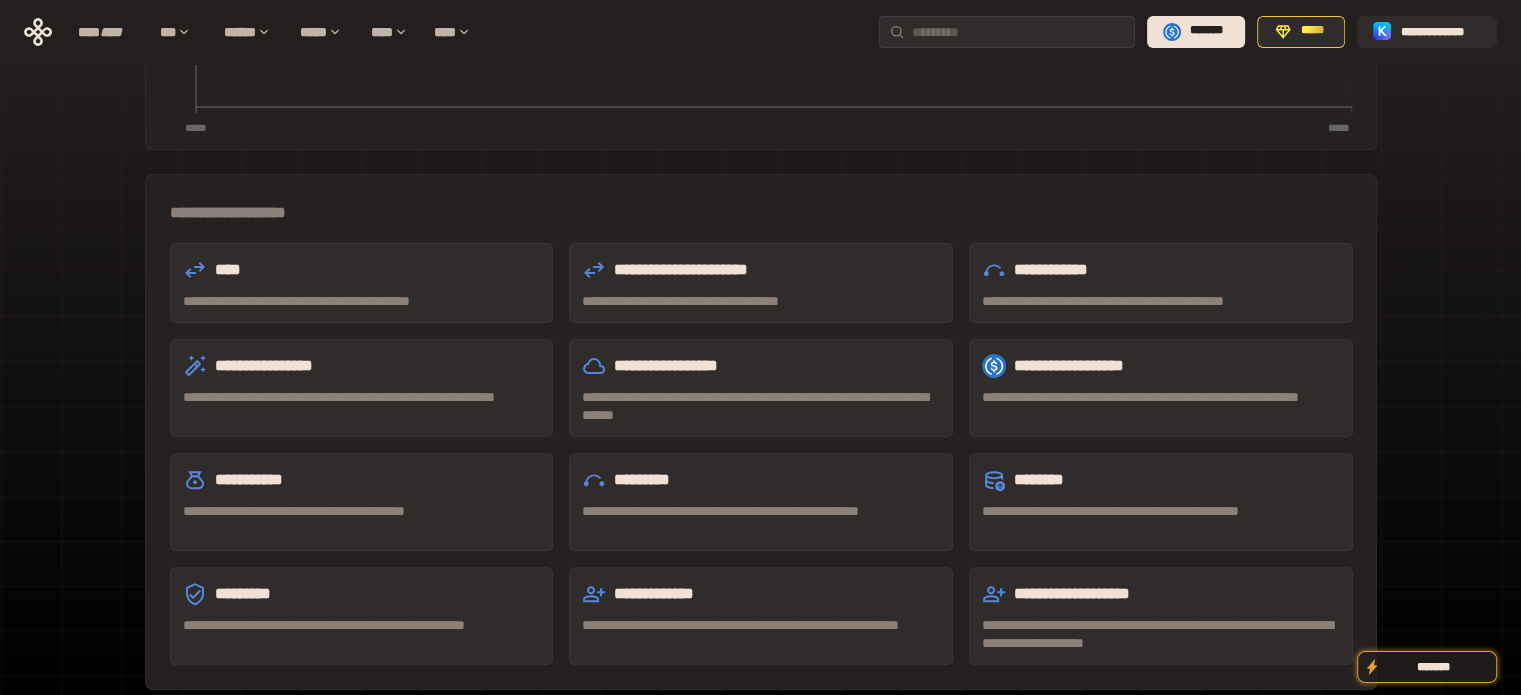 click on "**********" at bounding box center [761, 270] 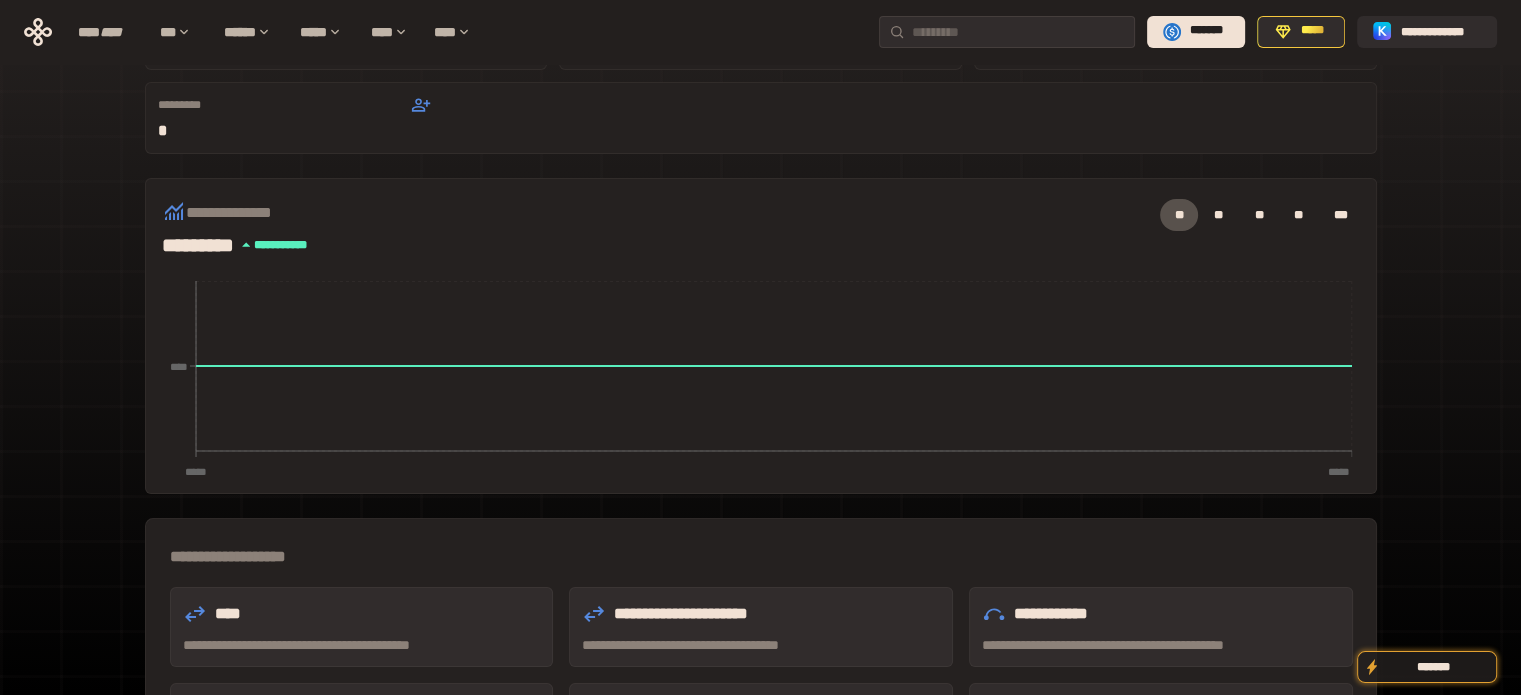 scroll, scrollTop: 0, scrollLeft: 0, axis: both 